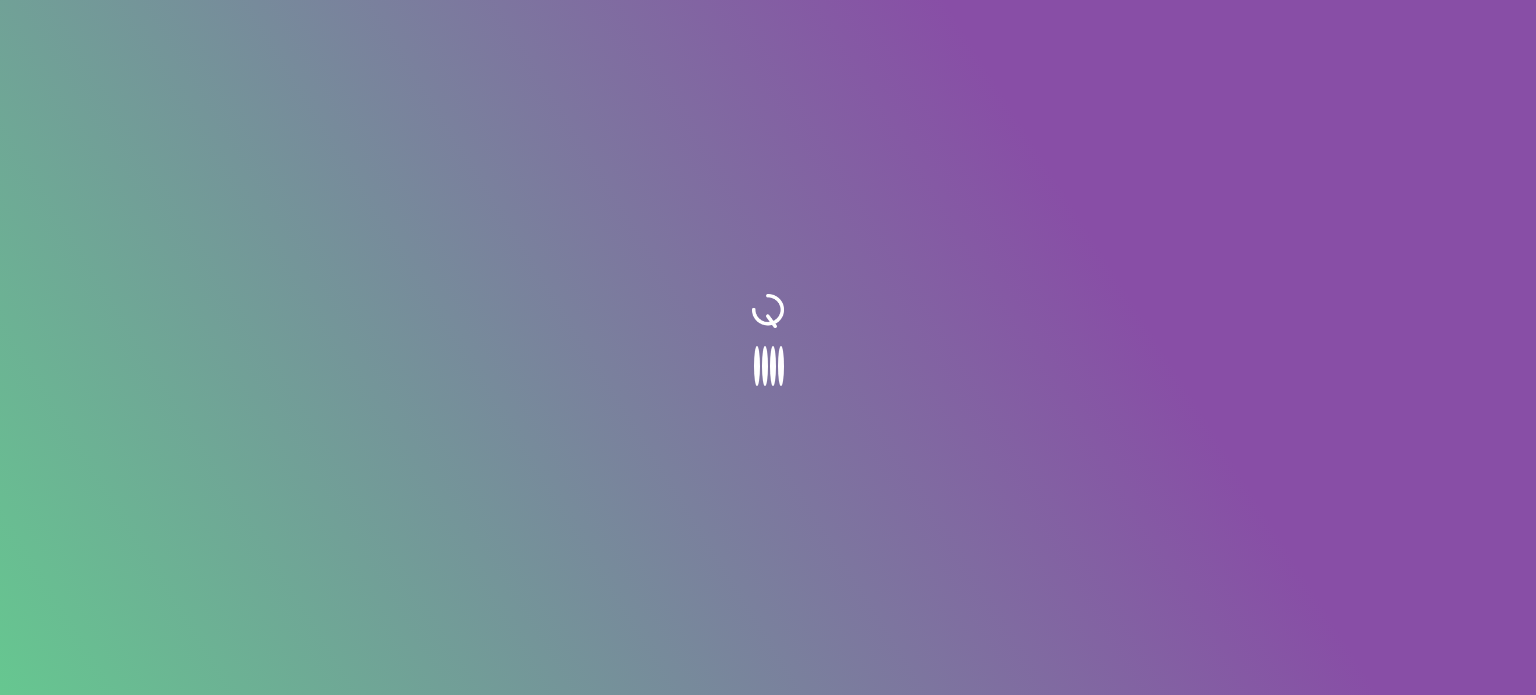 scroll, scrollTop: 0, scrollLeft: 0, axis: both 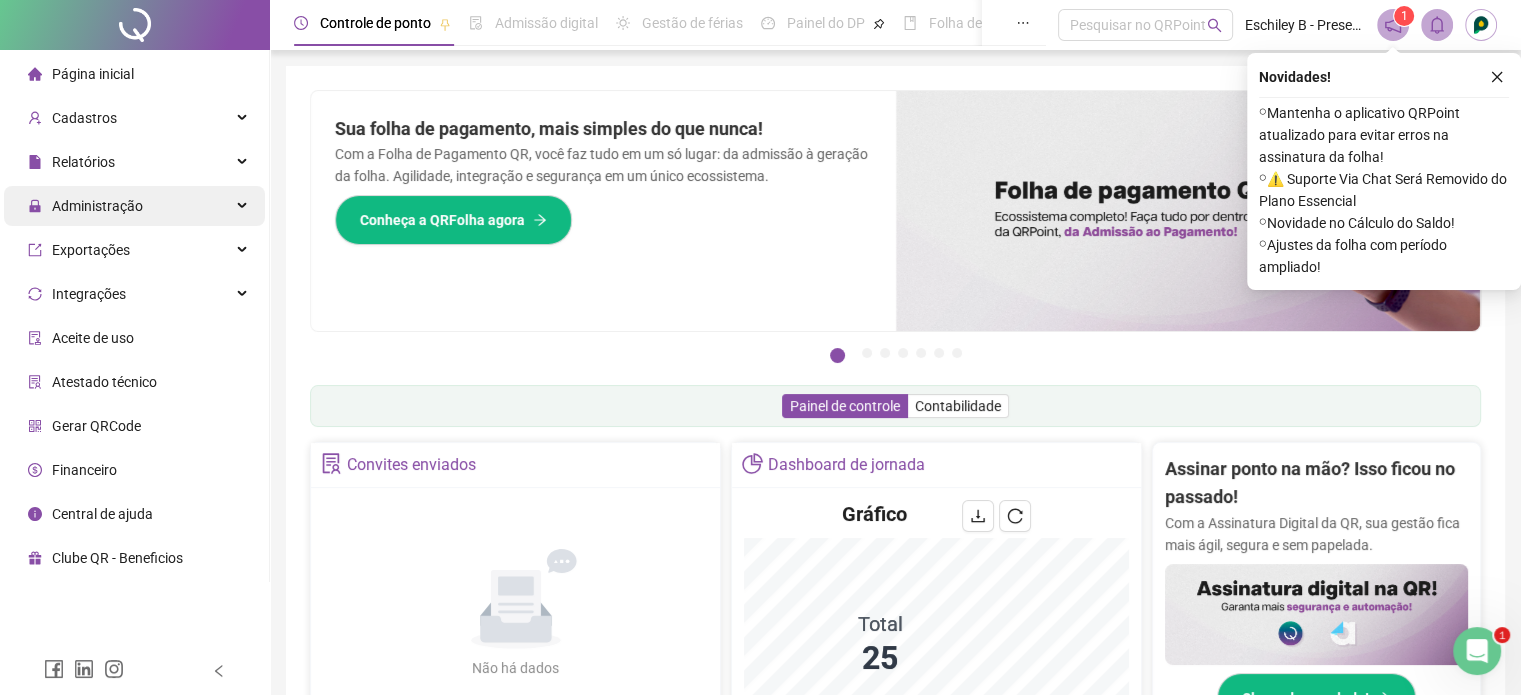 click on "Administração" at bounding box center [134, 206] 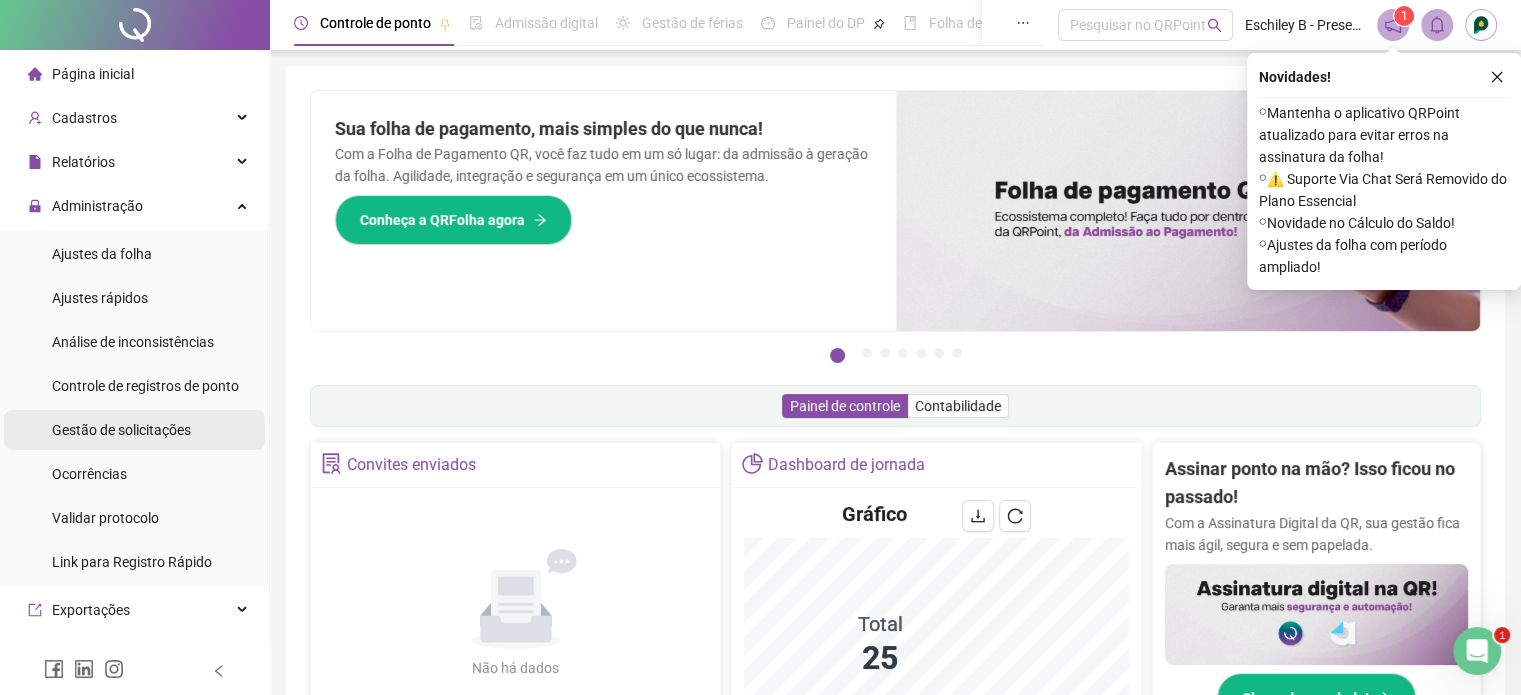click on "Gestão de solicitações" at bounding box center (121, 430) 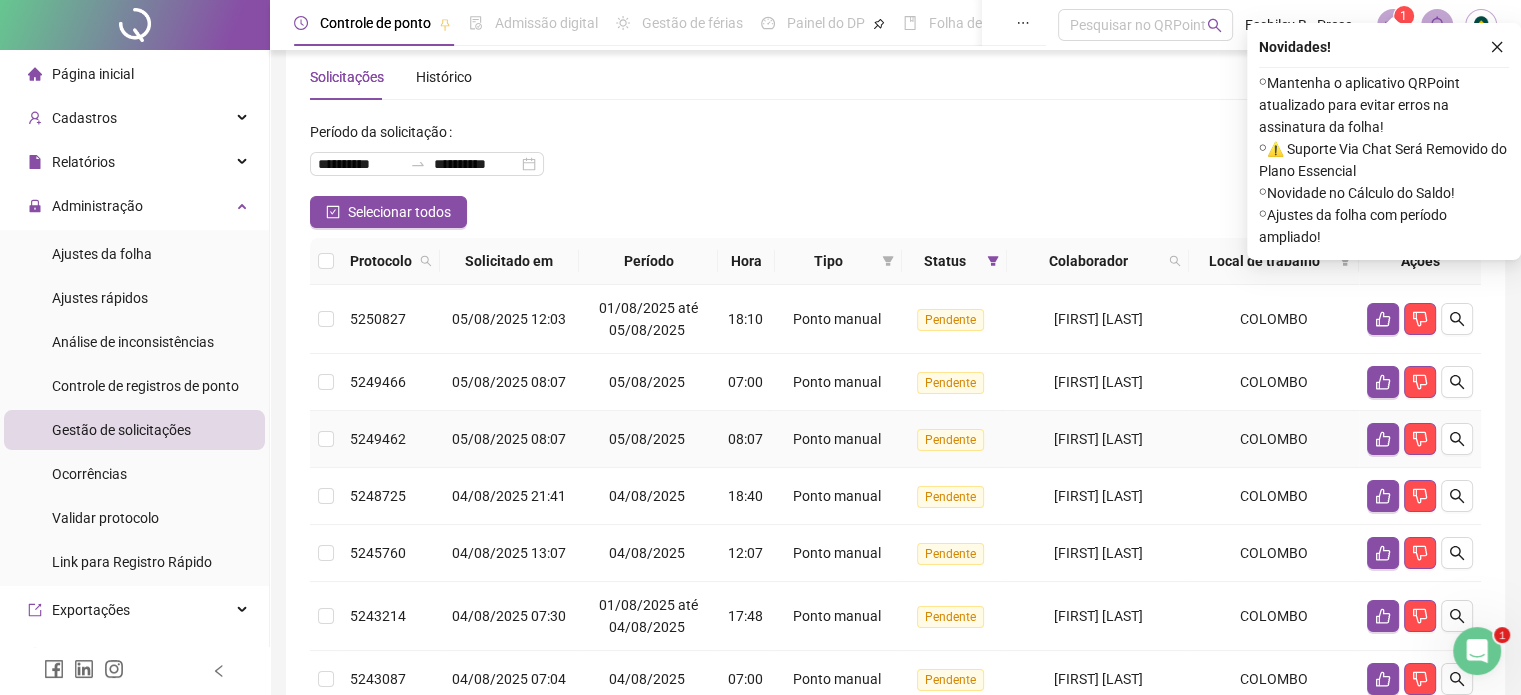 scroll, scrollTop: 100, scrollLeft: 0, axis: vertical 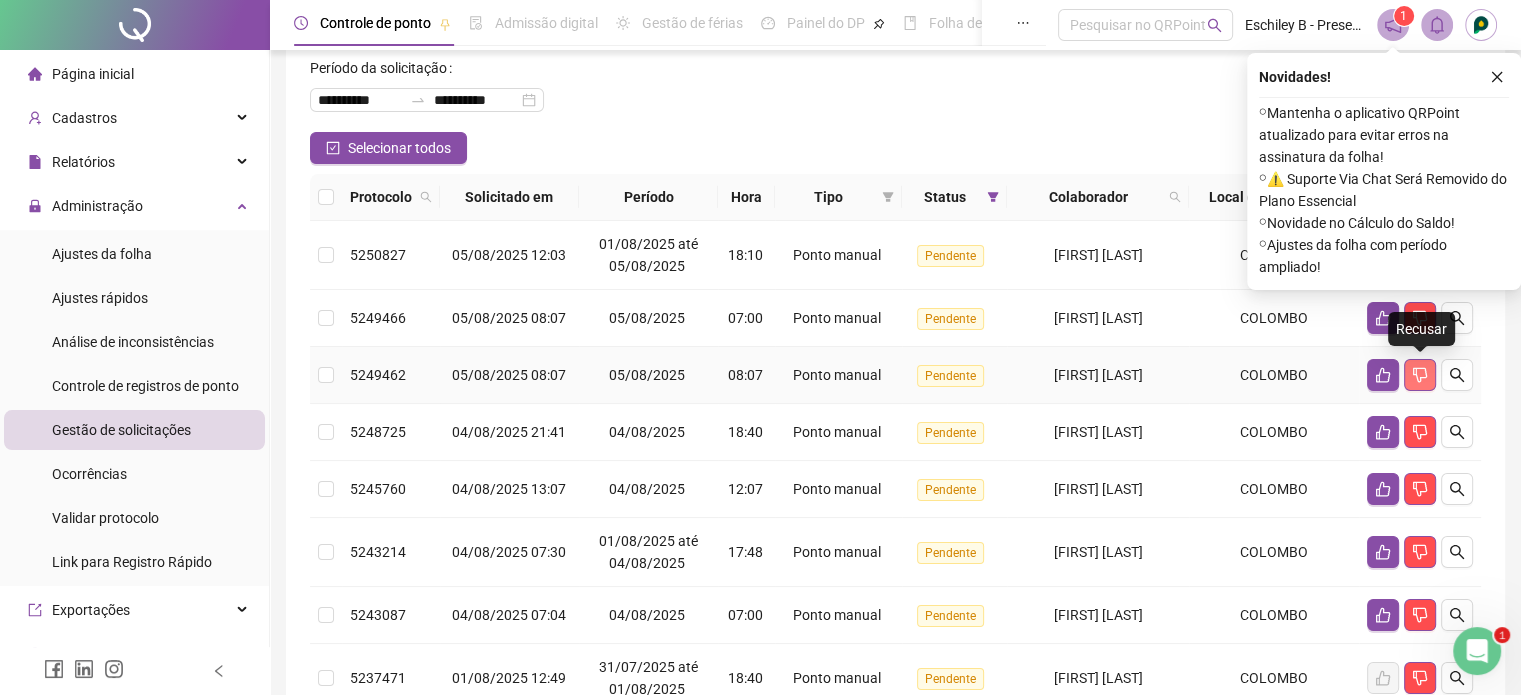click at bounding box center (1420, 375) 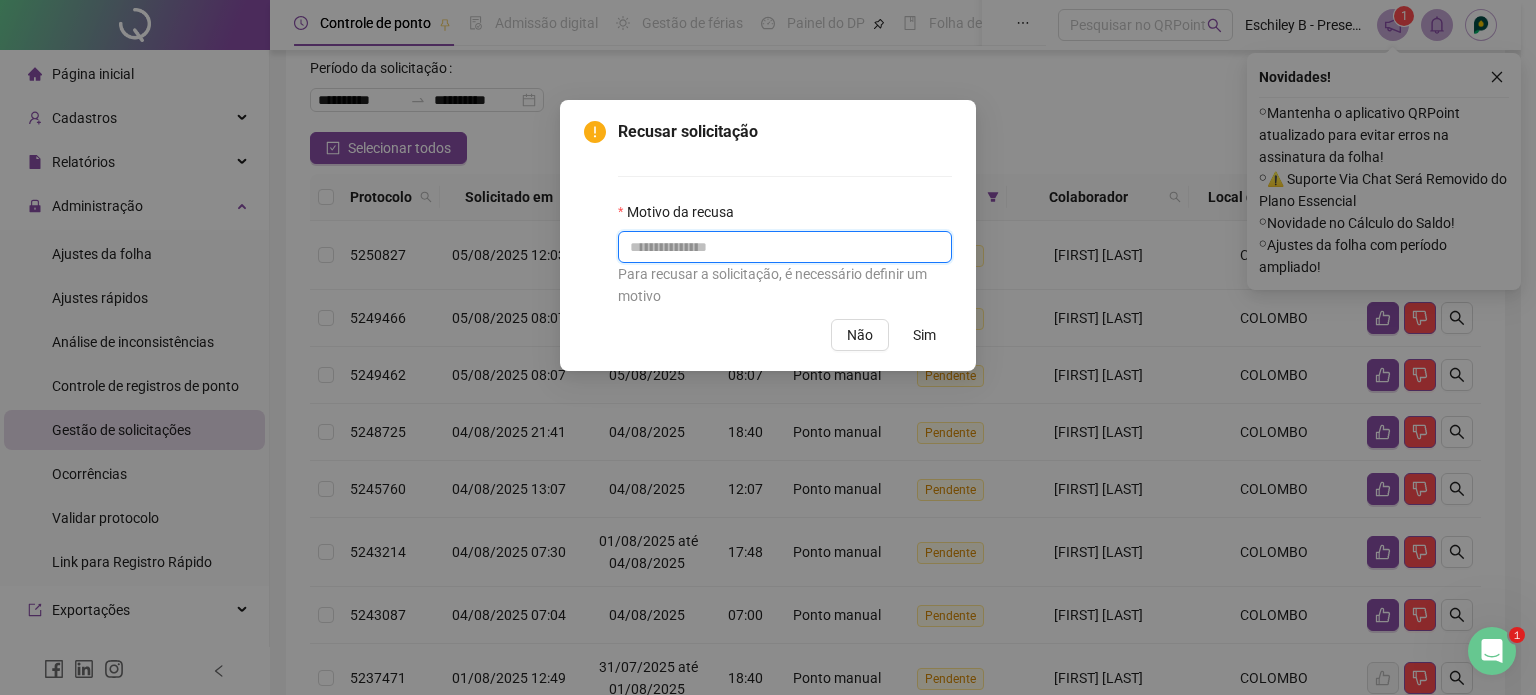 click at bounding box center (785, 247) 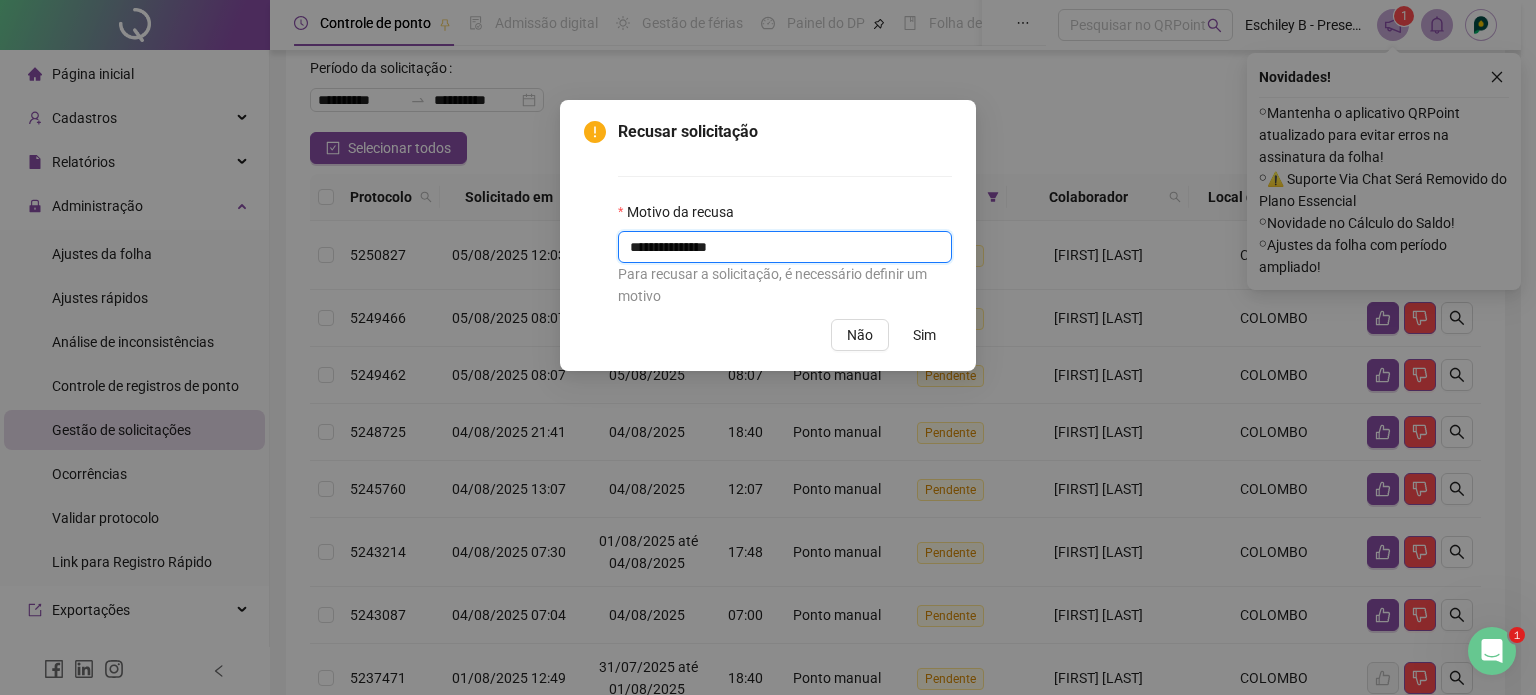 type on "**********" 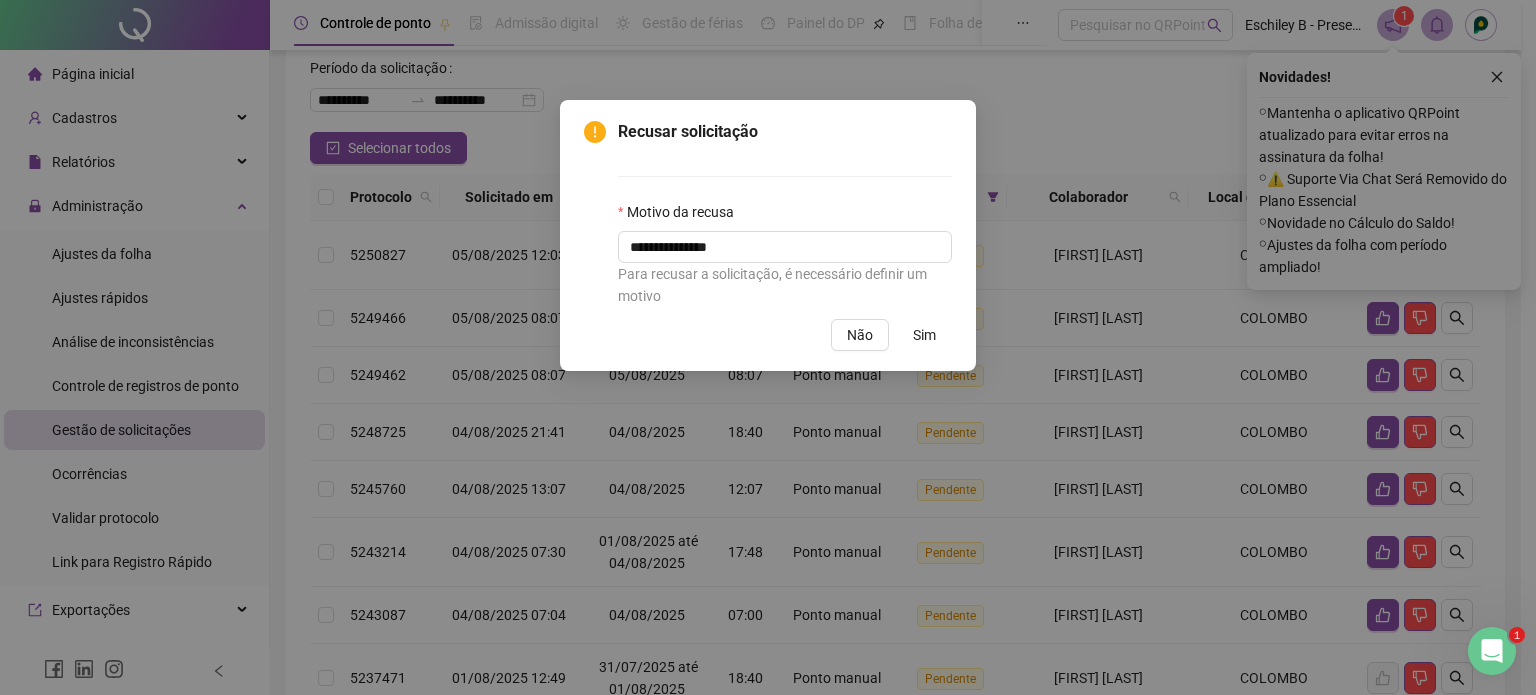 click on "Sim" at bounding box center (924, 335) 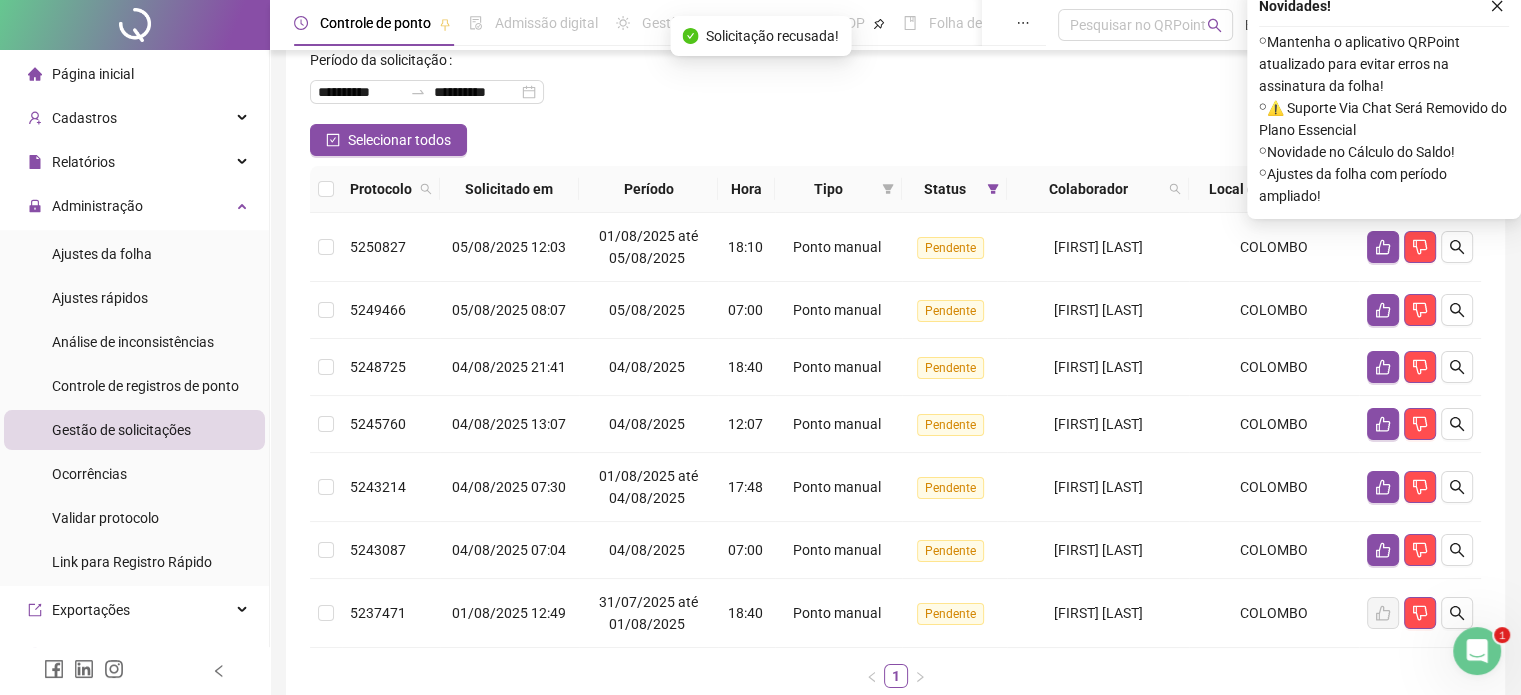 scroll, scrollTop: 25, scrollLeft: 0, axis: vertical 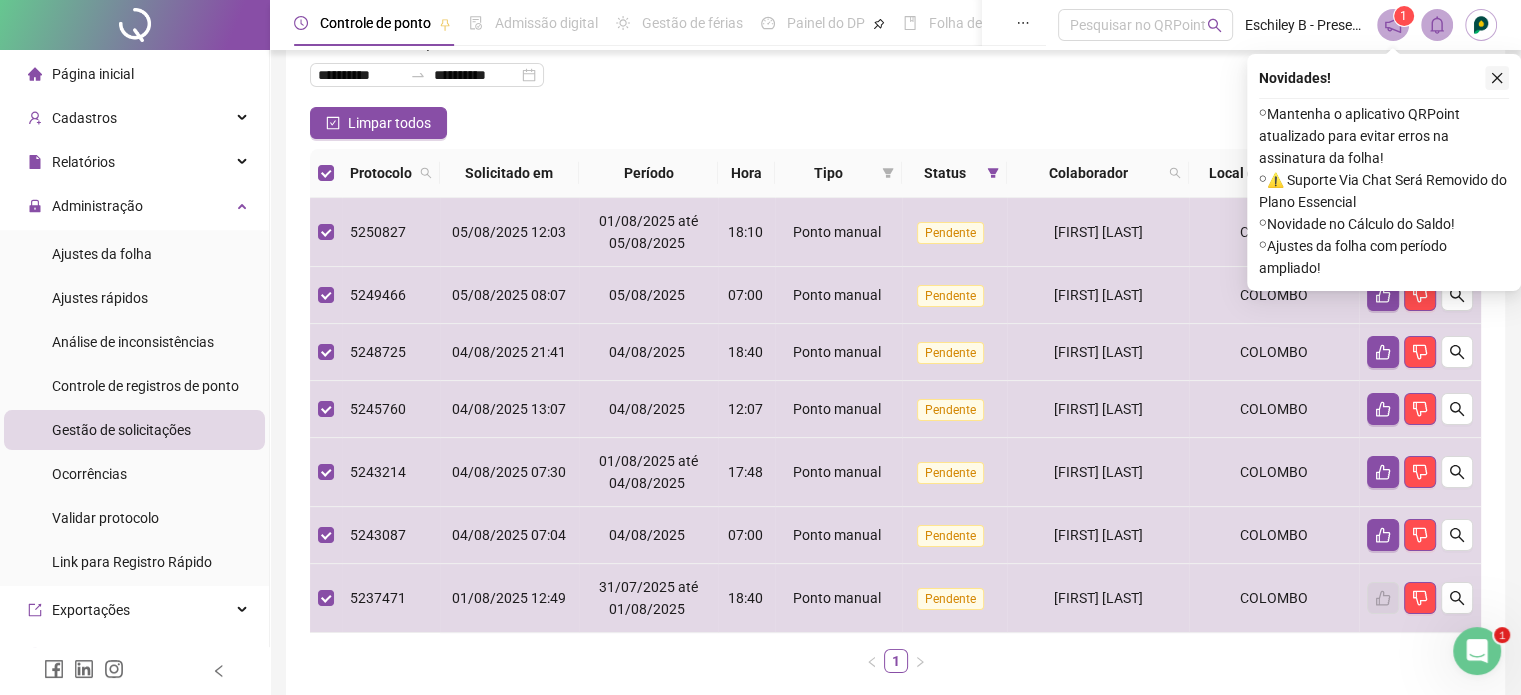 click 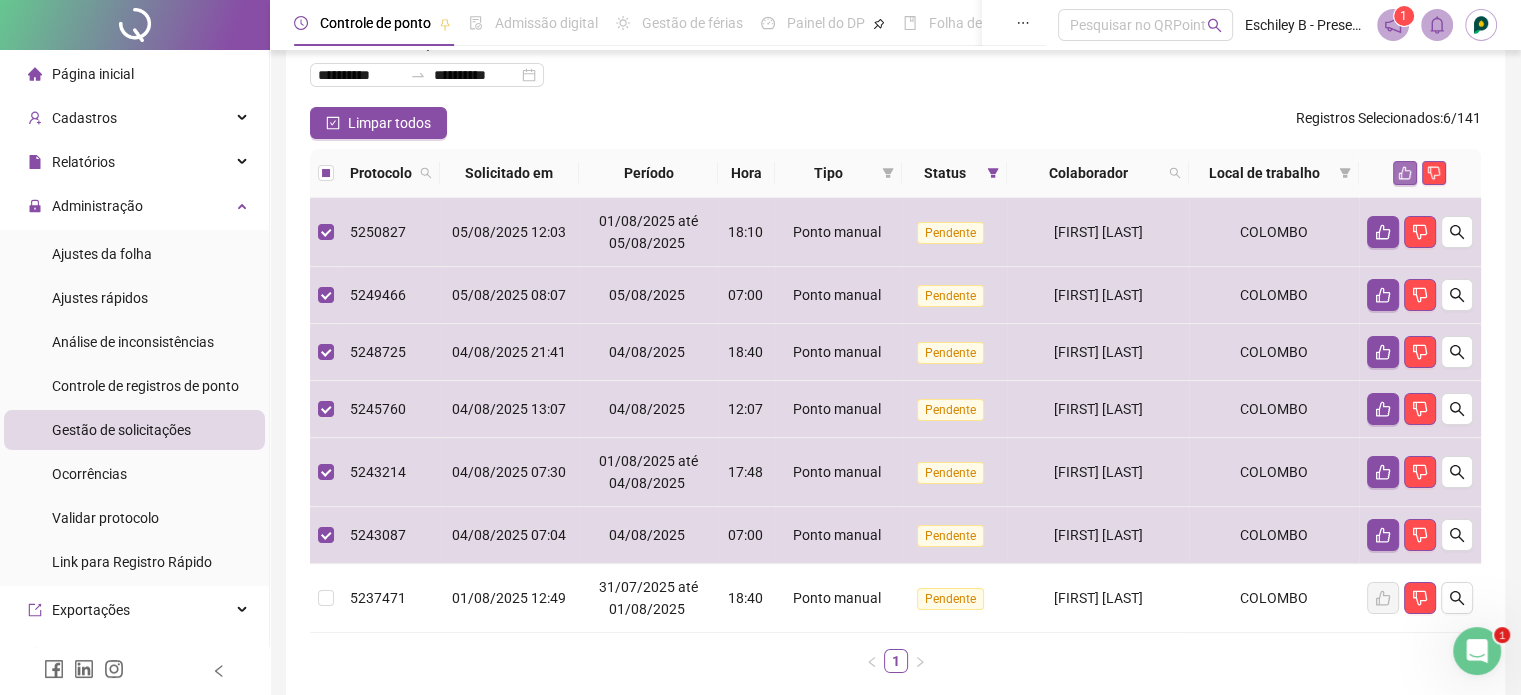 click 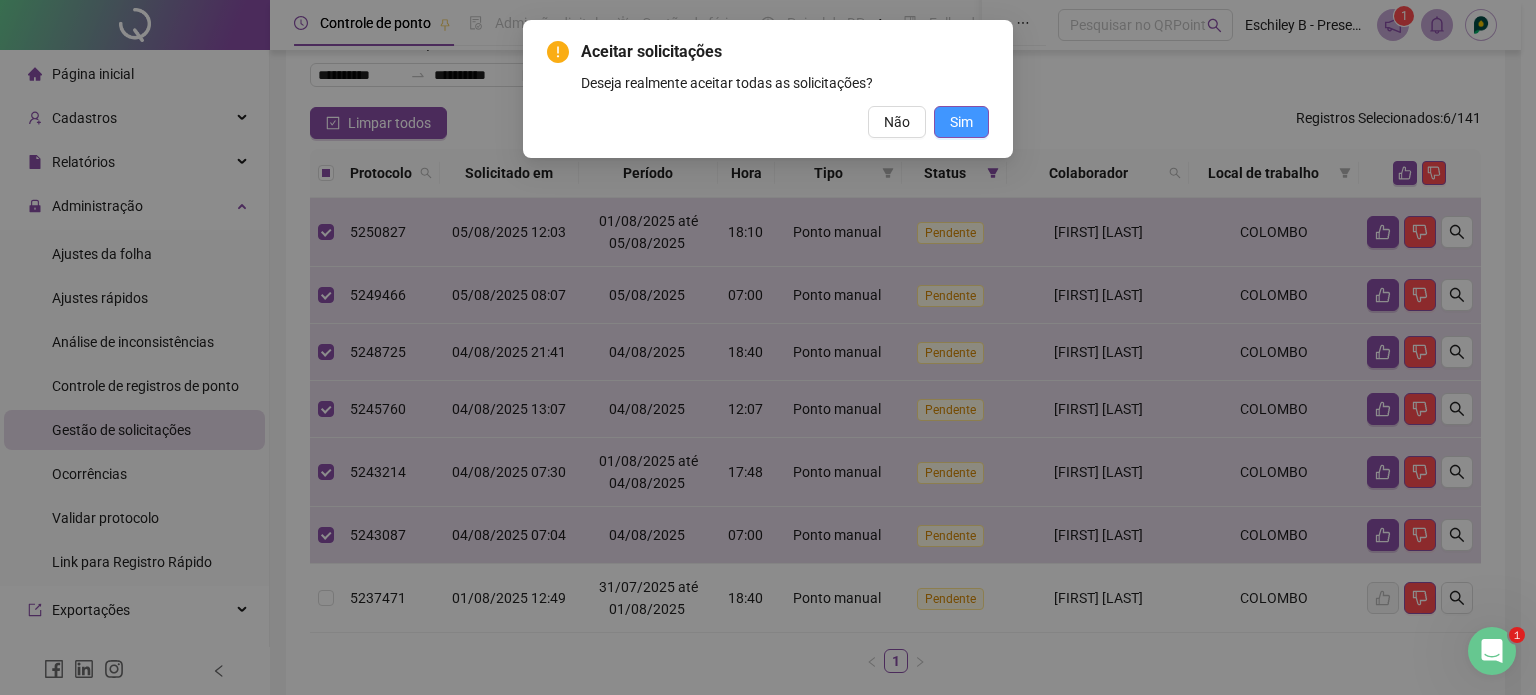 click on "Sim" at bounding box center (961, 122) 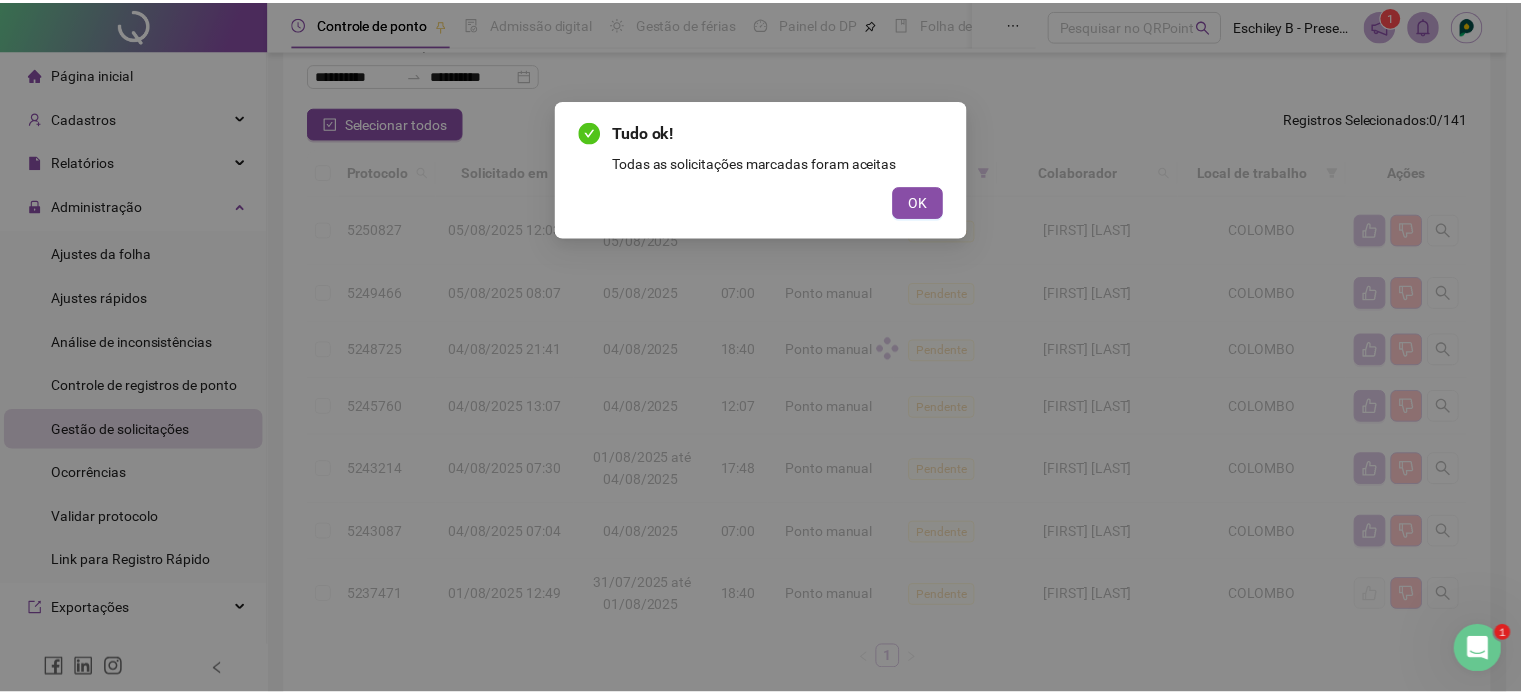 scroll, scrollTop: 0, scrollLeft: 0, axis: both 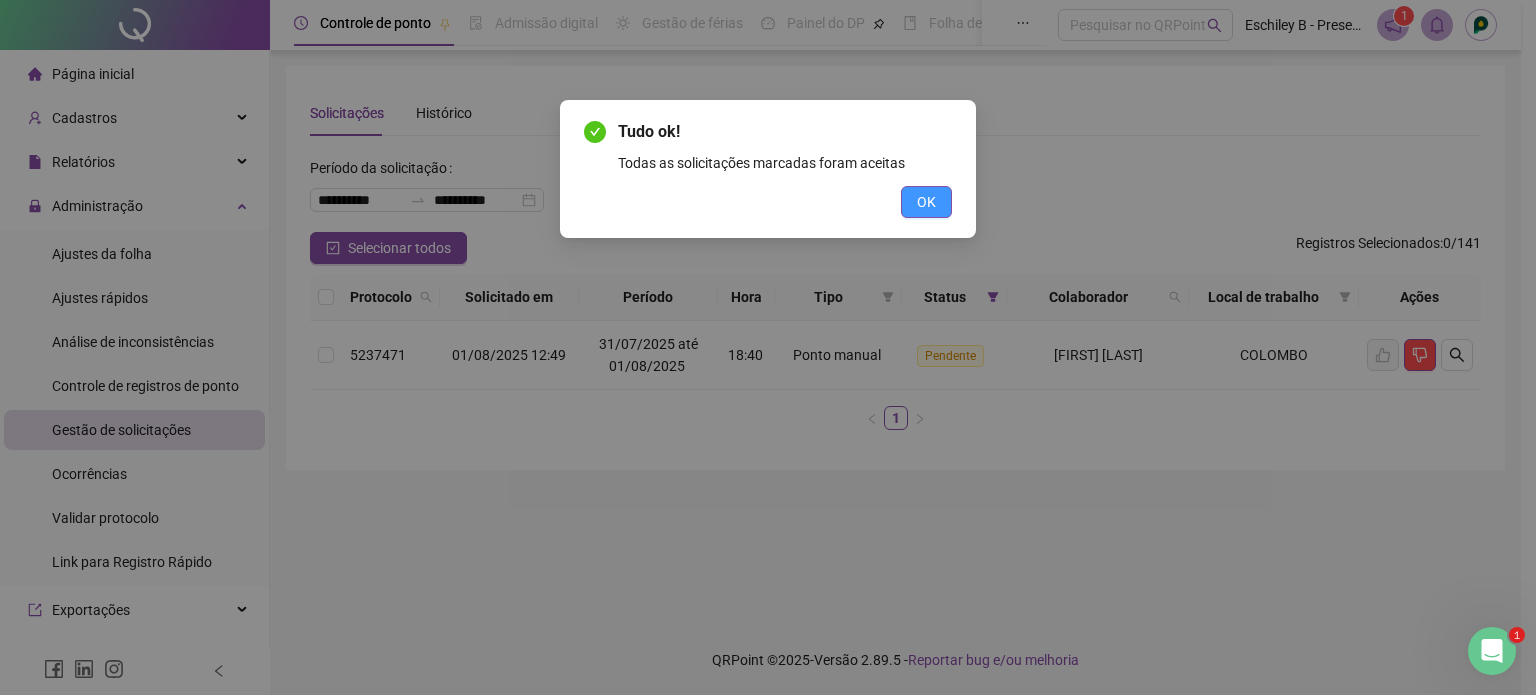 click on "OK" at bounding box center (926, 202) 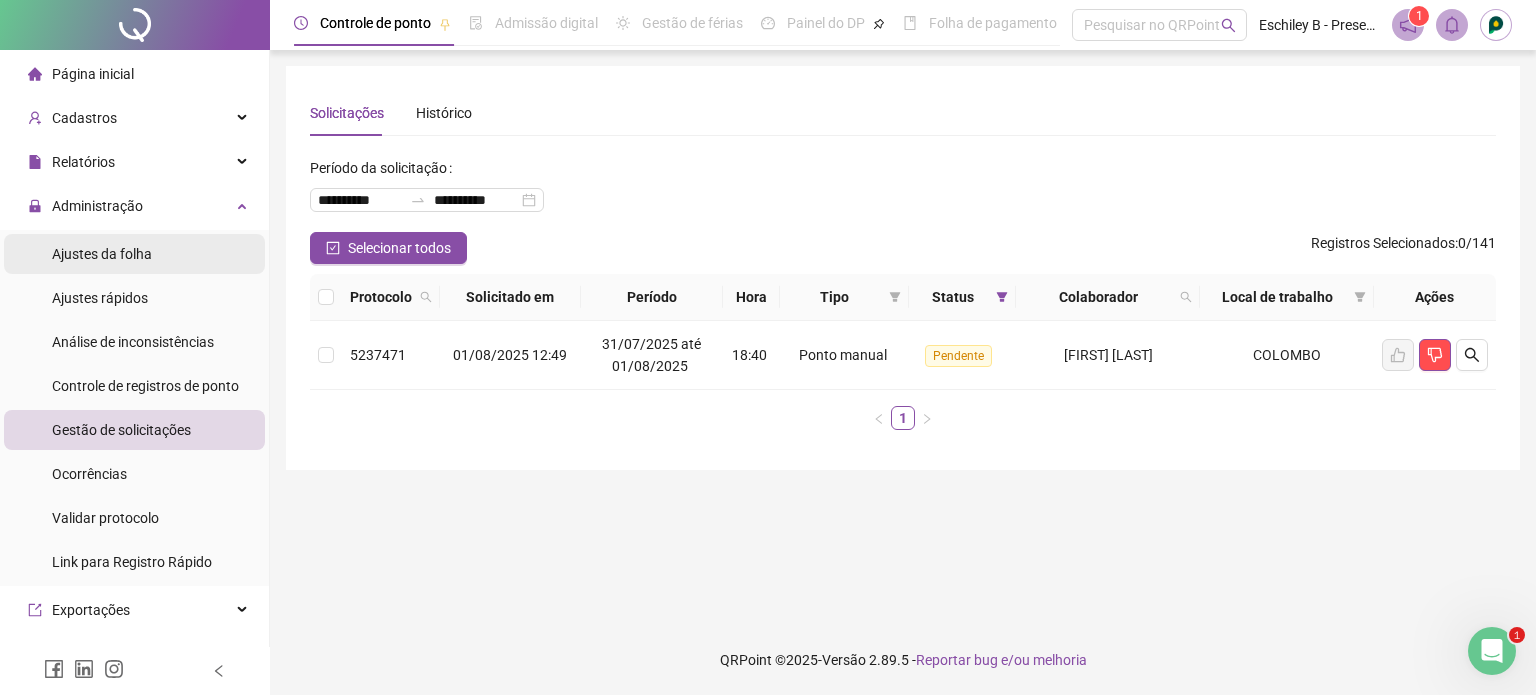click on "Ajustes da folha" at bounding box center [134, 254] 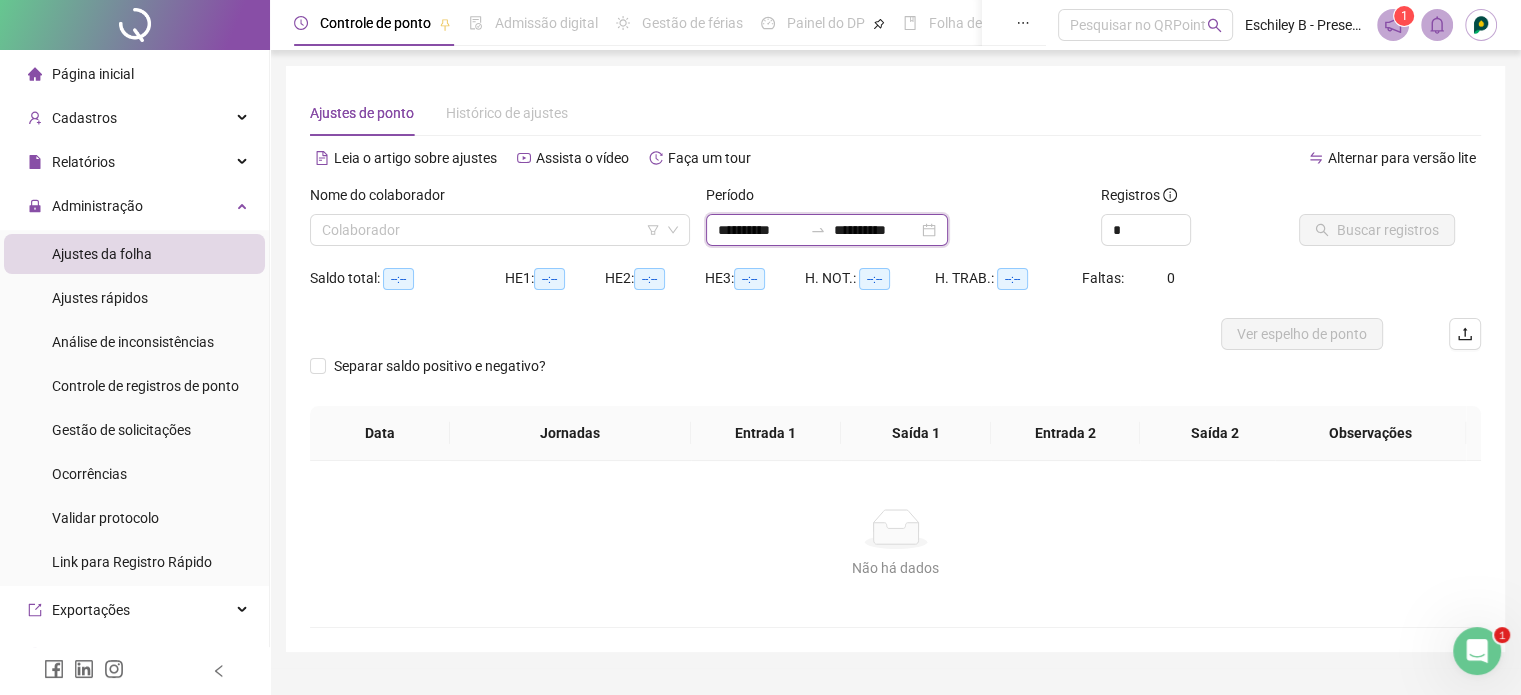 click on "**********" at bounding box center (760, 230) 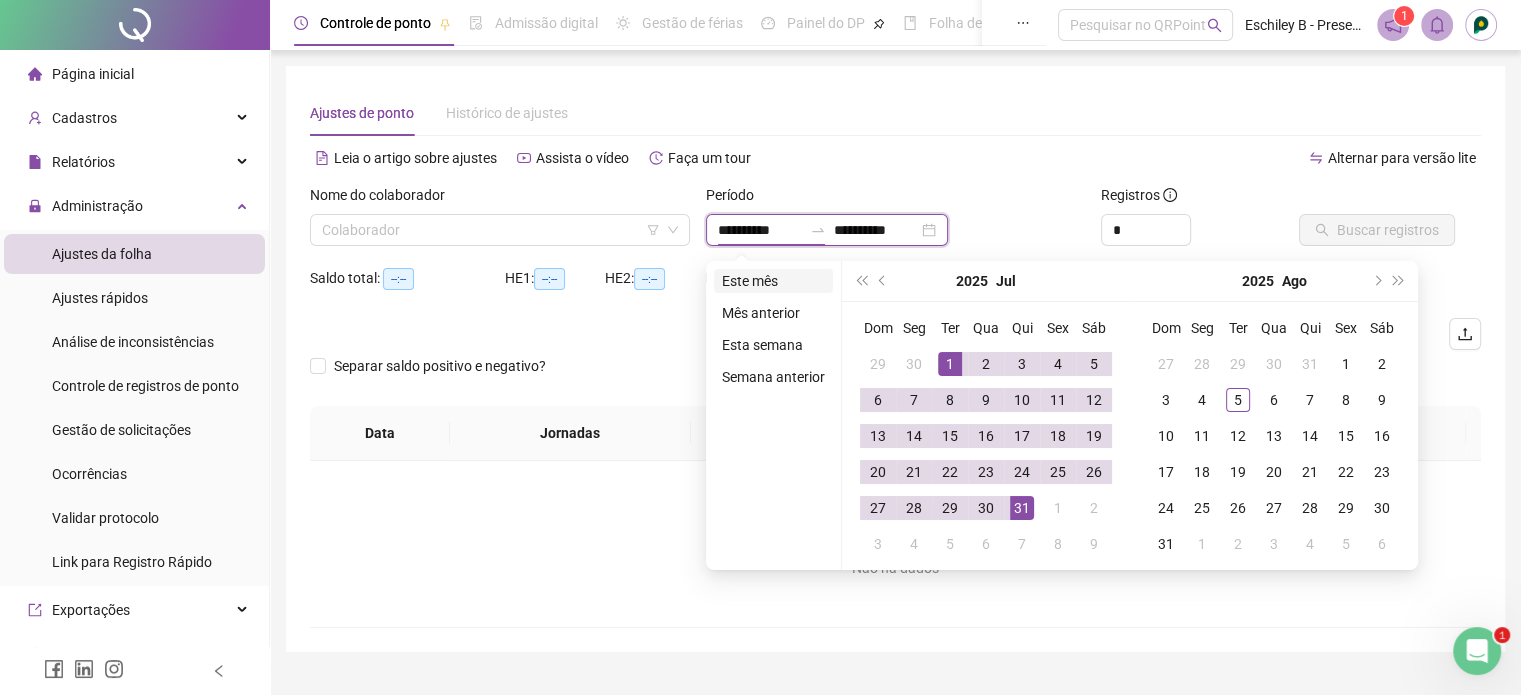 type on "**********" 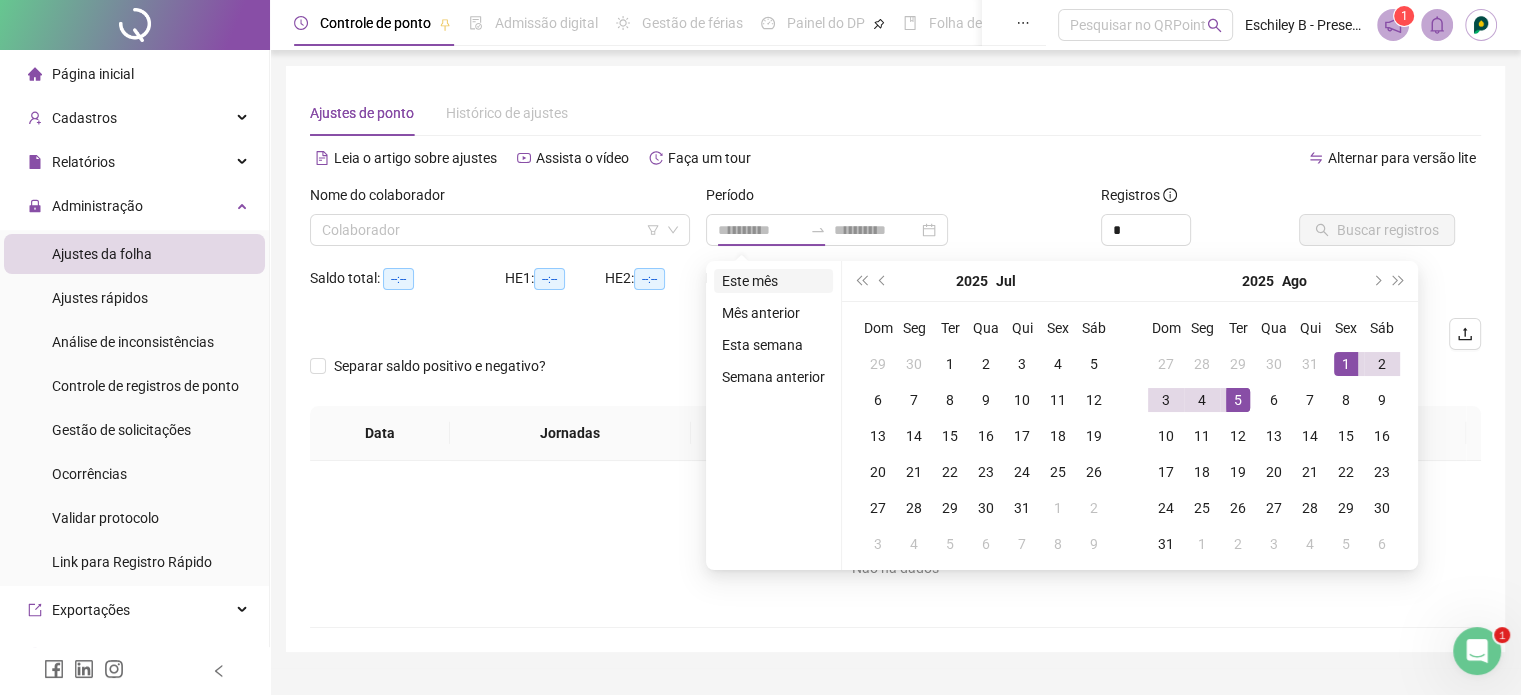 click on "Este mês" at bounding box center (773, 281) 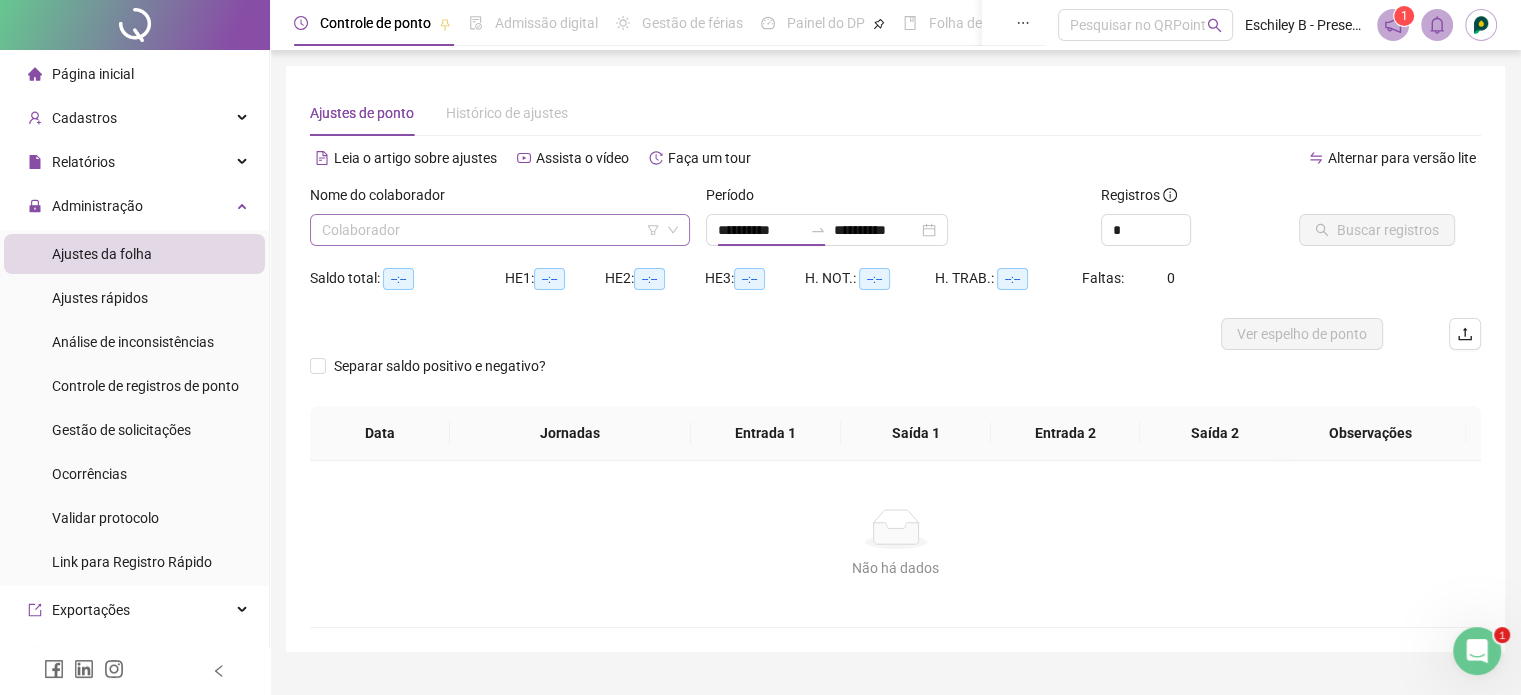 click at bounding box center [491, 230] 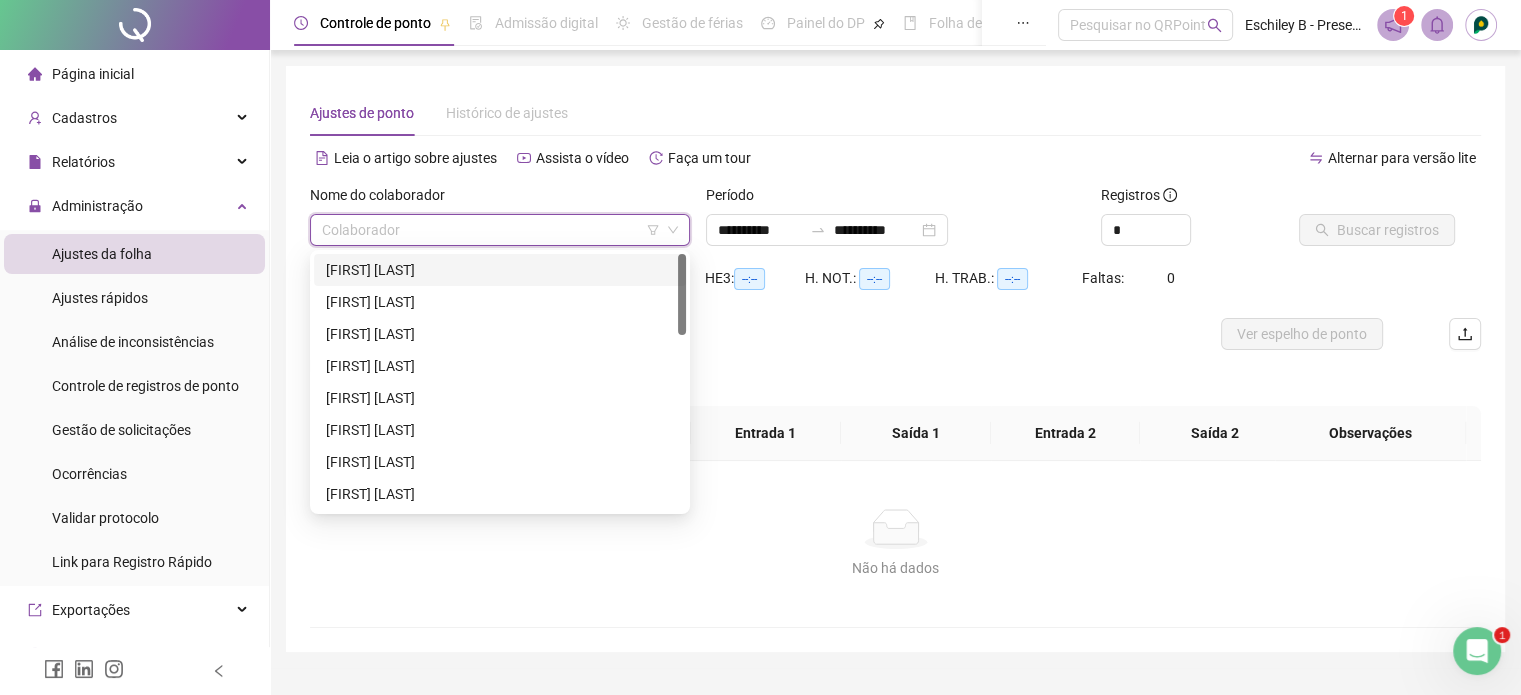 click on "[FIRST] [LAST]" at bounding box center [500, 270] 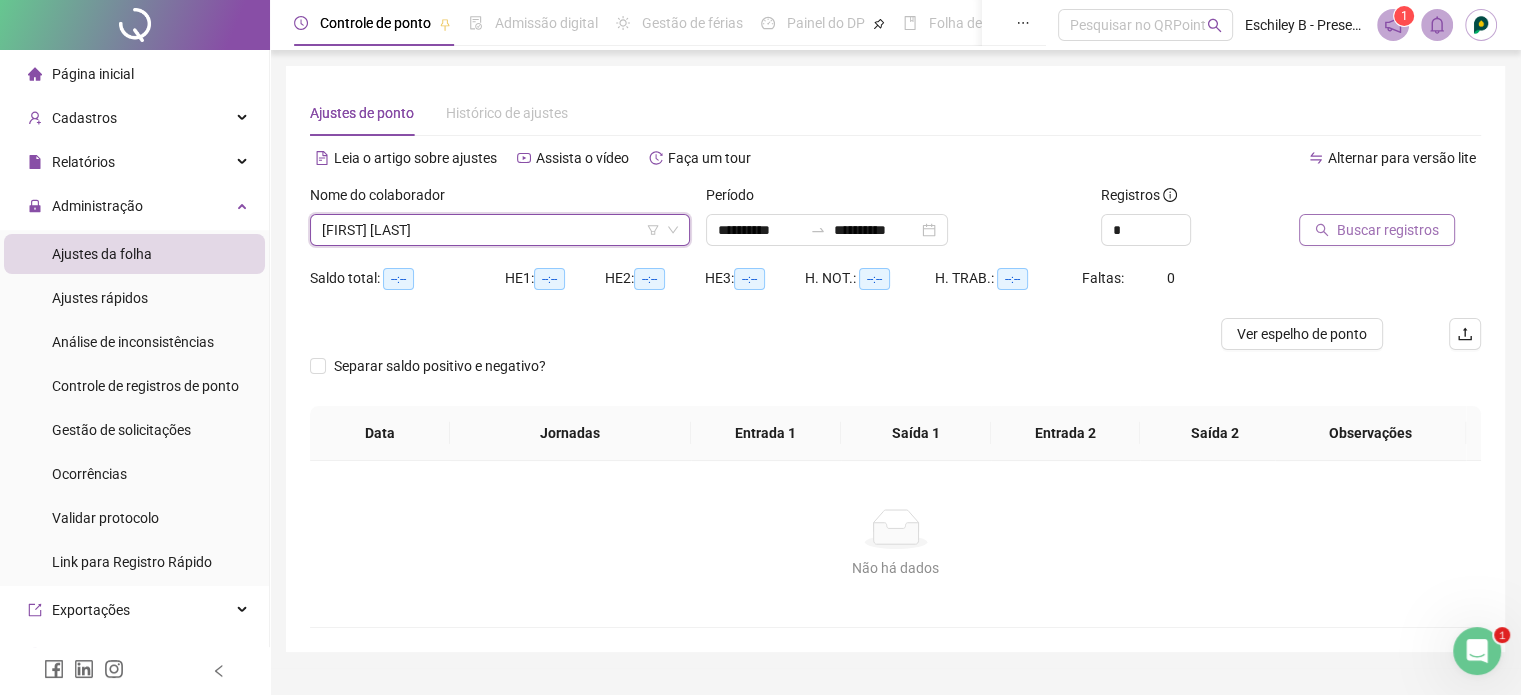 click on "Buscar registros" at bounding box center (1388, 230) 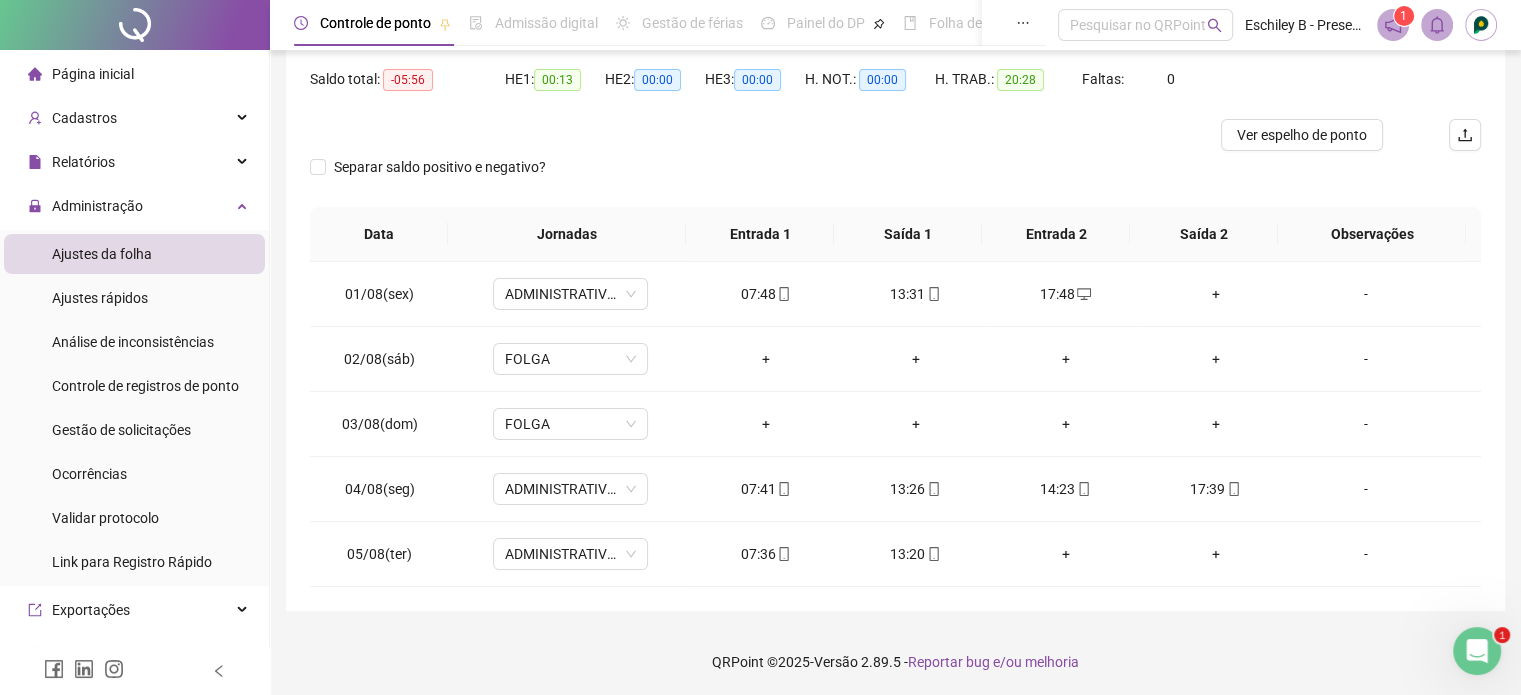 scroll, scrollTop: 200, scrollLeft: 0, axis: vertical 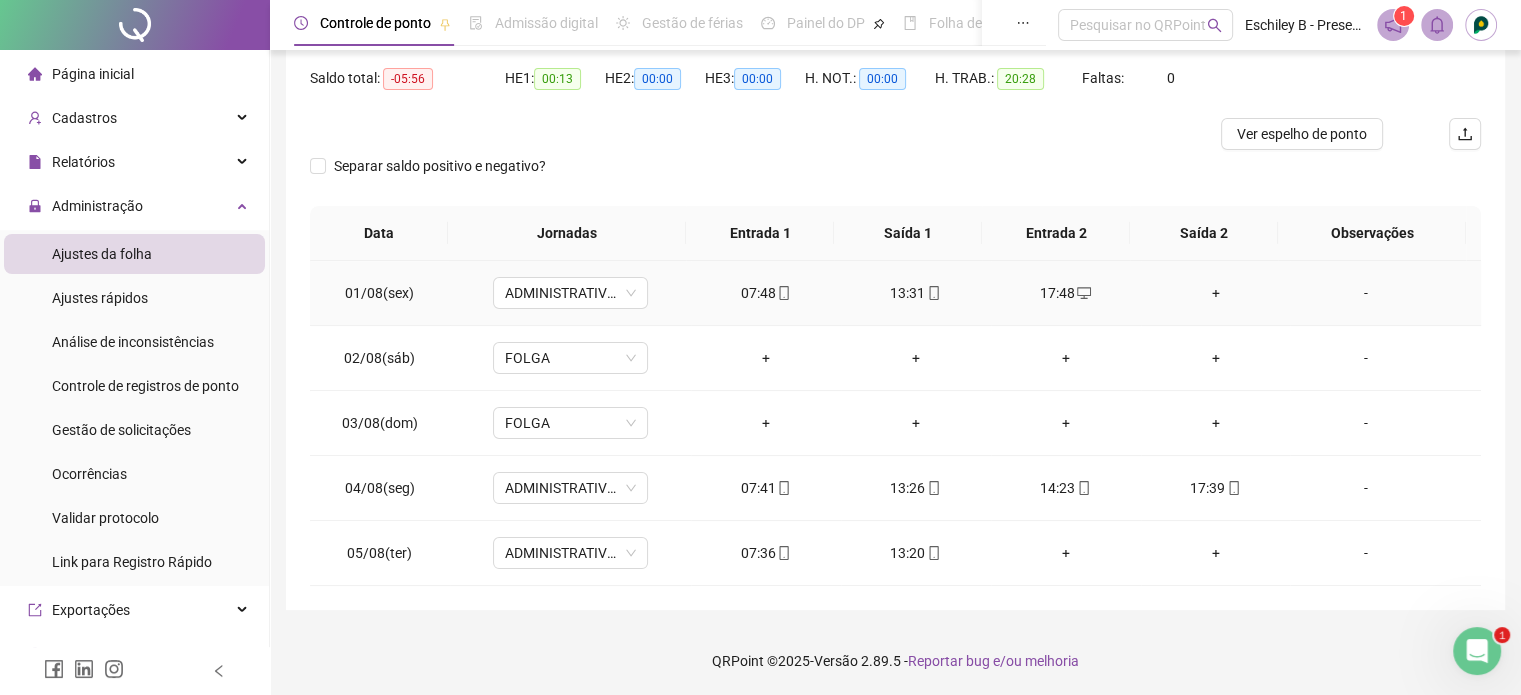 click on "+" at bounding box center (1216, 293) 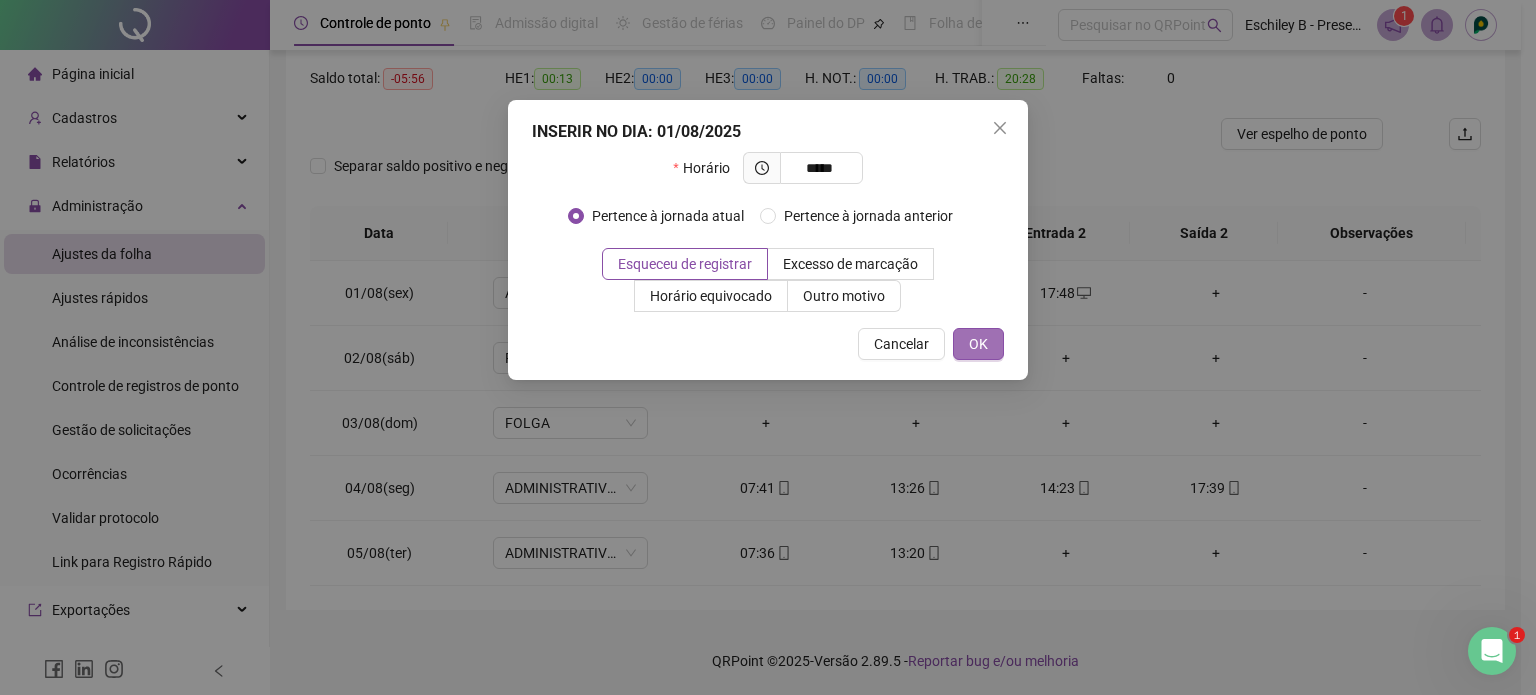 type on "*****" 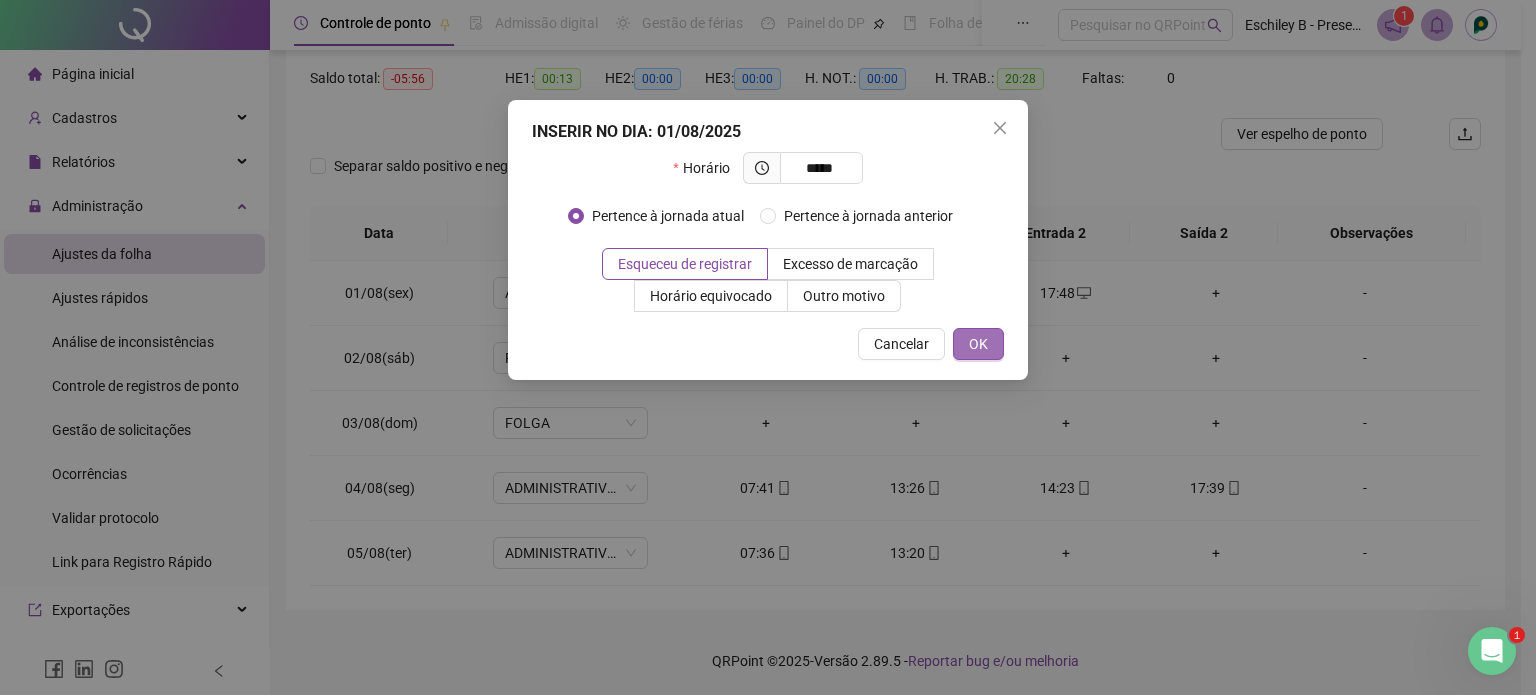 click on "OK" at bounding box center (978, 344) 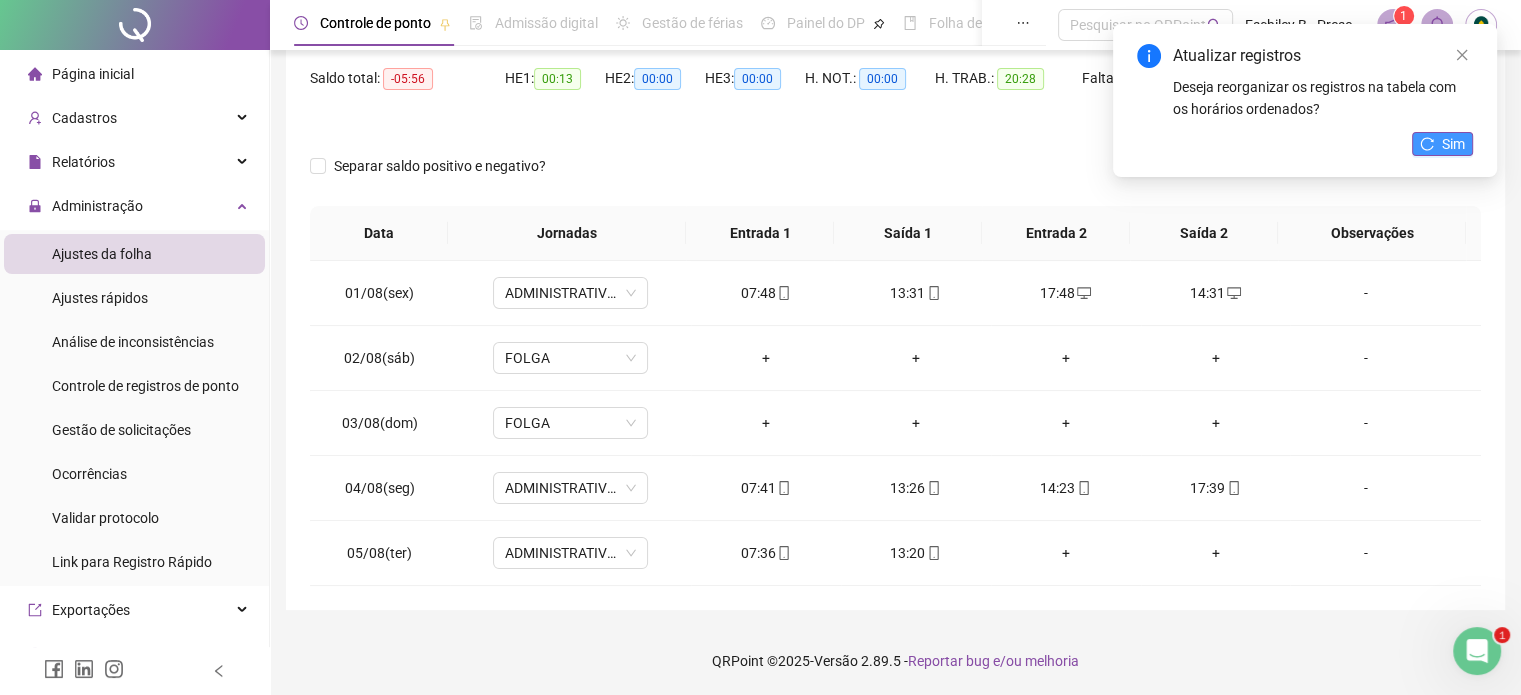 click on "Sim" at bounding box center [1442, 144] 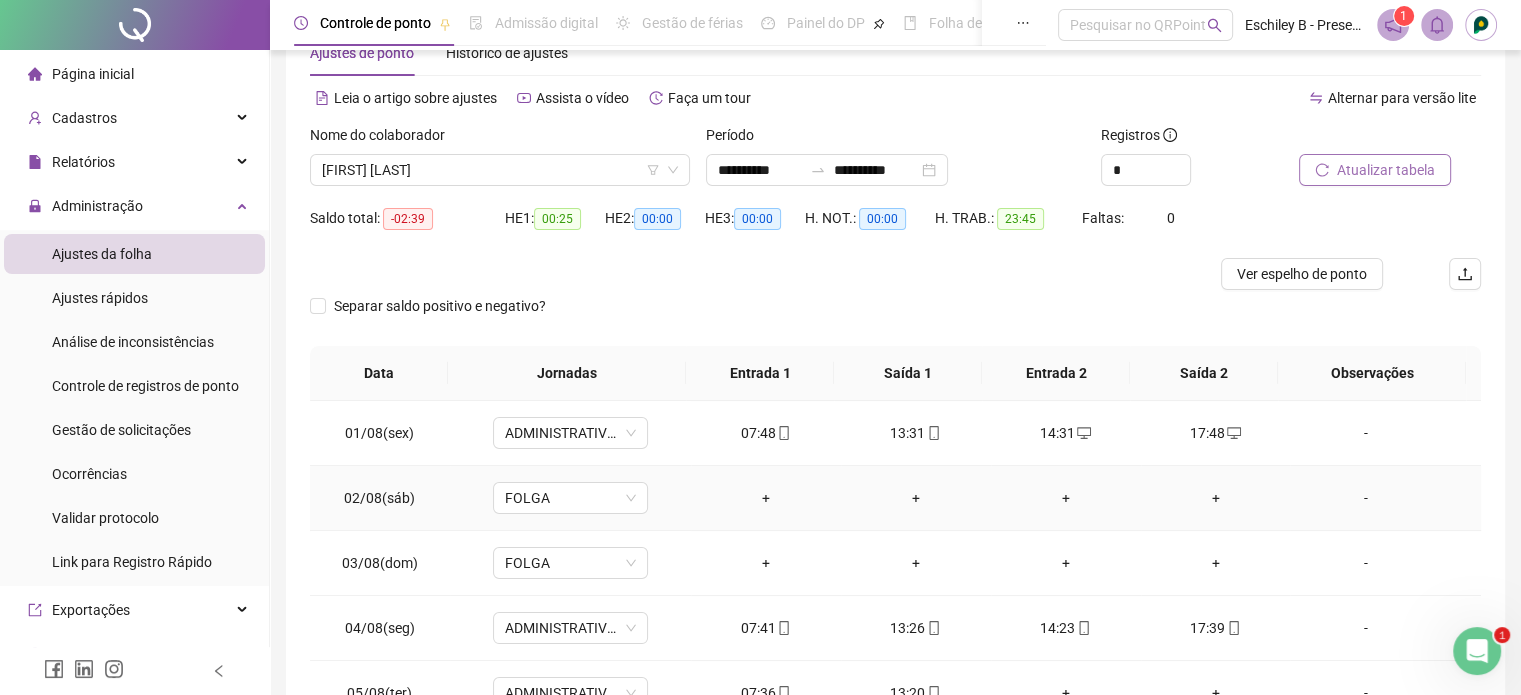 scroll, scrollTop: 0, scrollLeft: 0, axis: both 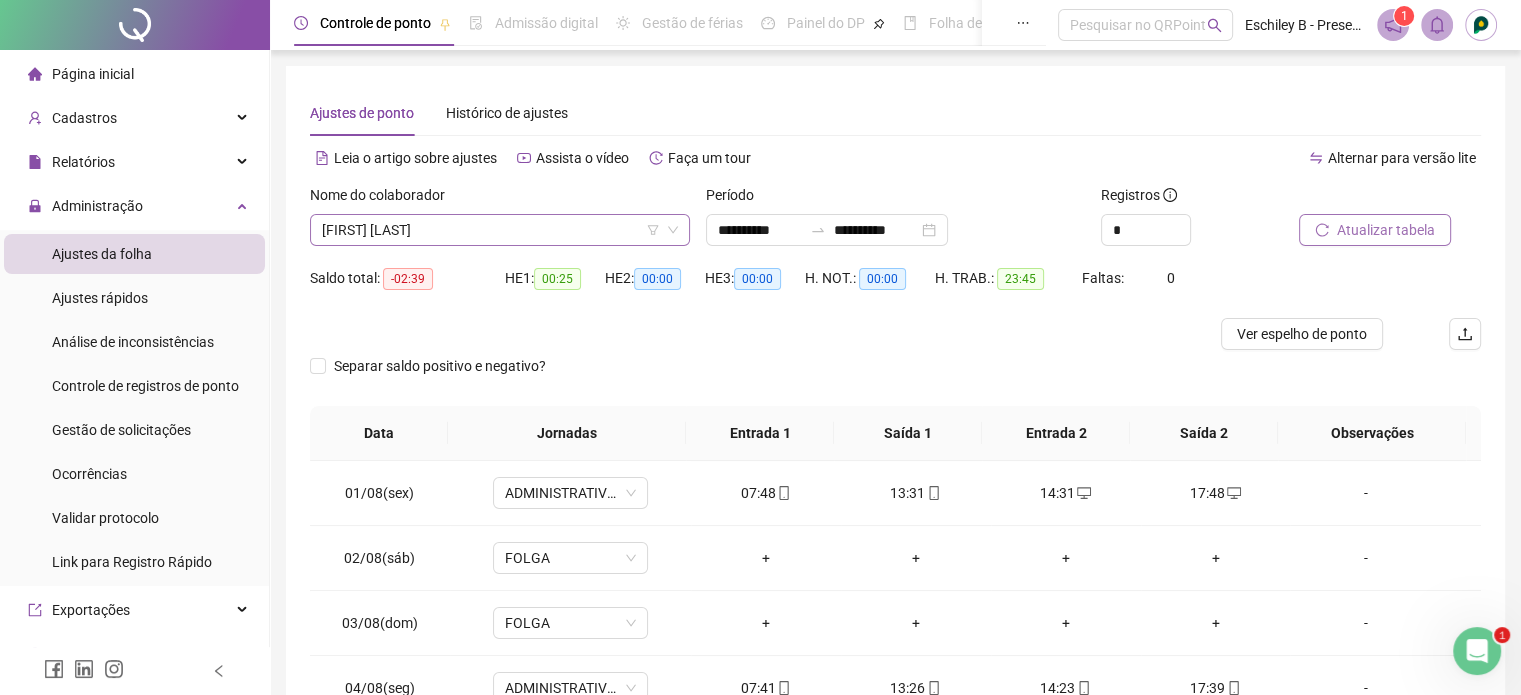 click on "[FIRST] [LAST]" at bounding box center [500, 230] 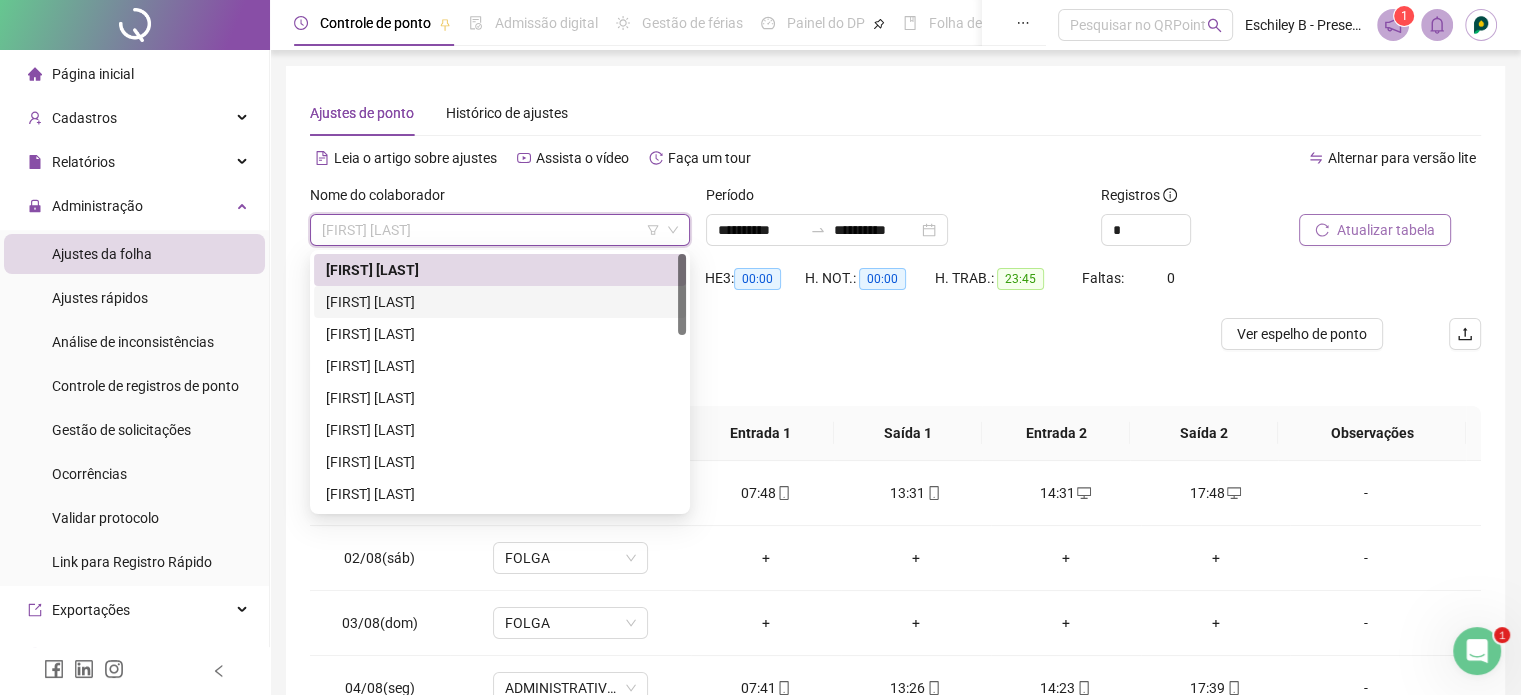 click on "[FIRST] [LAST]" at bounding box center (500, 302) 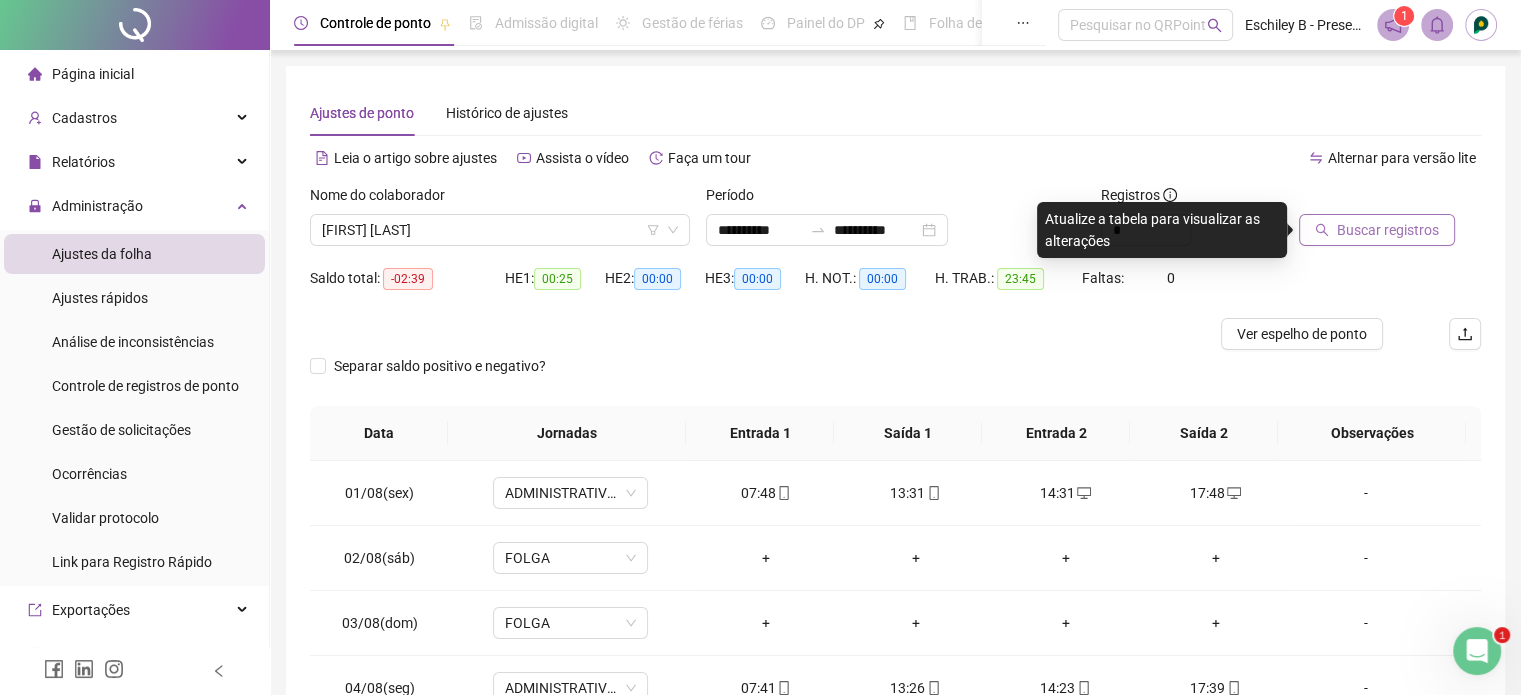 click on "Buscar registros" at bounding box center [1377, 230] 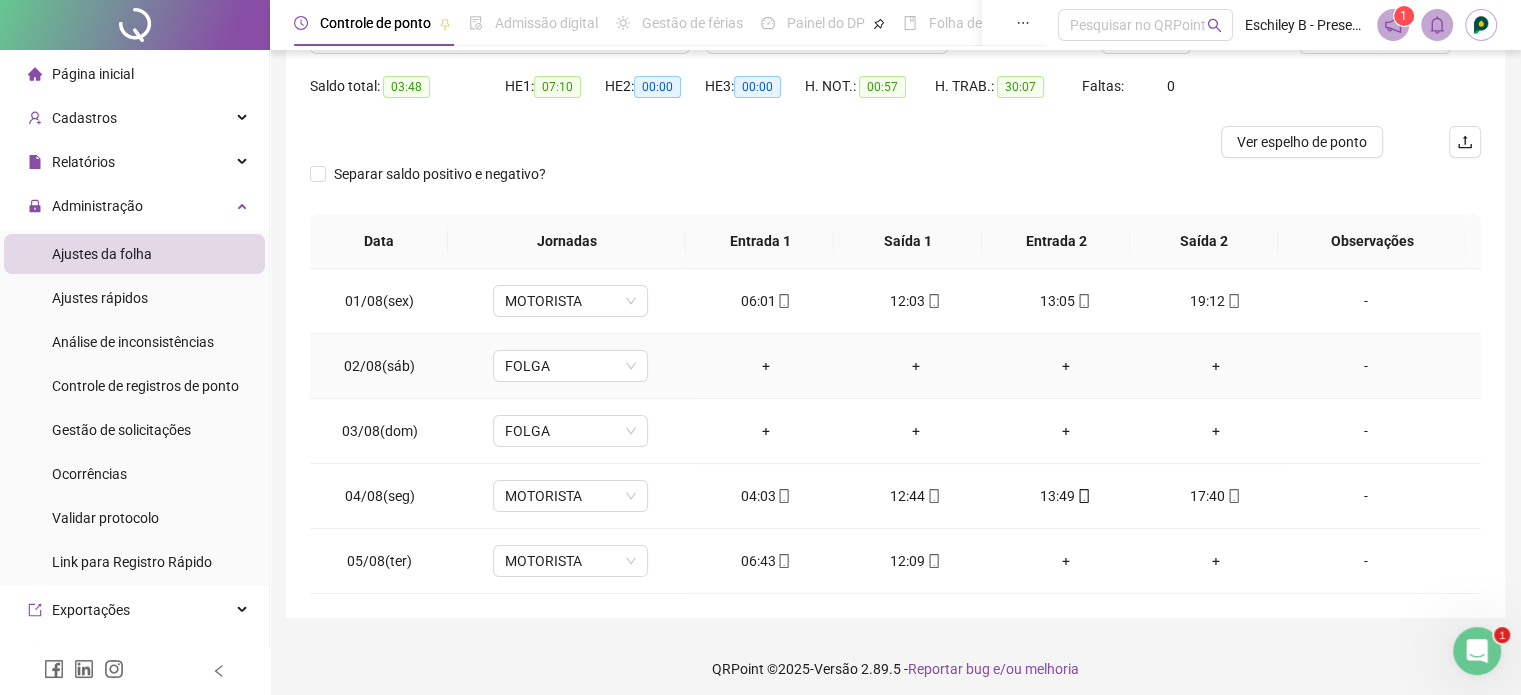 scroll, scrollTop: 0, scrollLeft: 0, axis: both 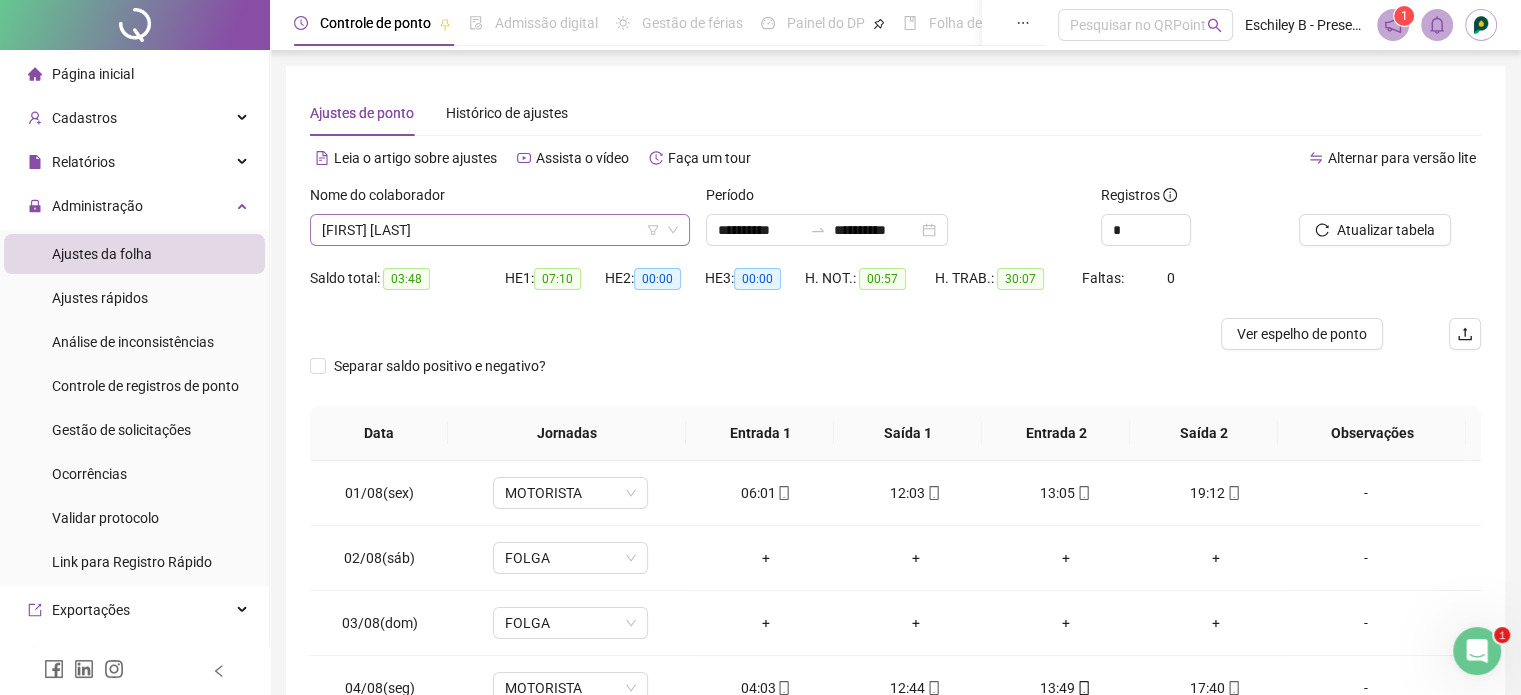 click on "[FIRST] [LAST]" at bounding box center (500, 230) 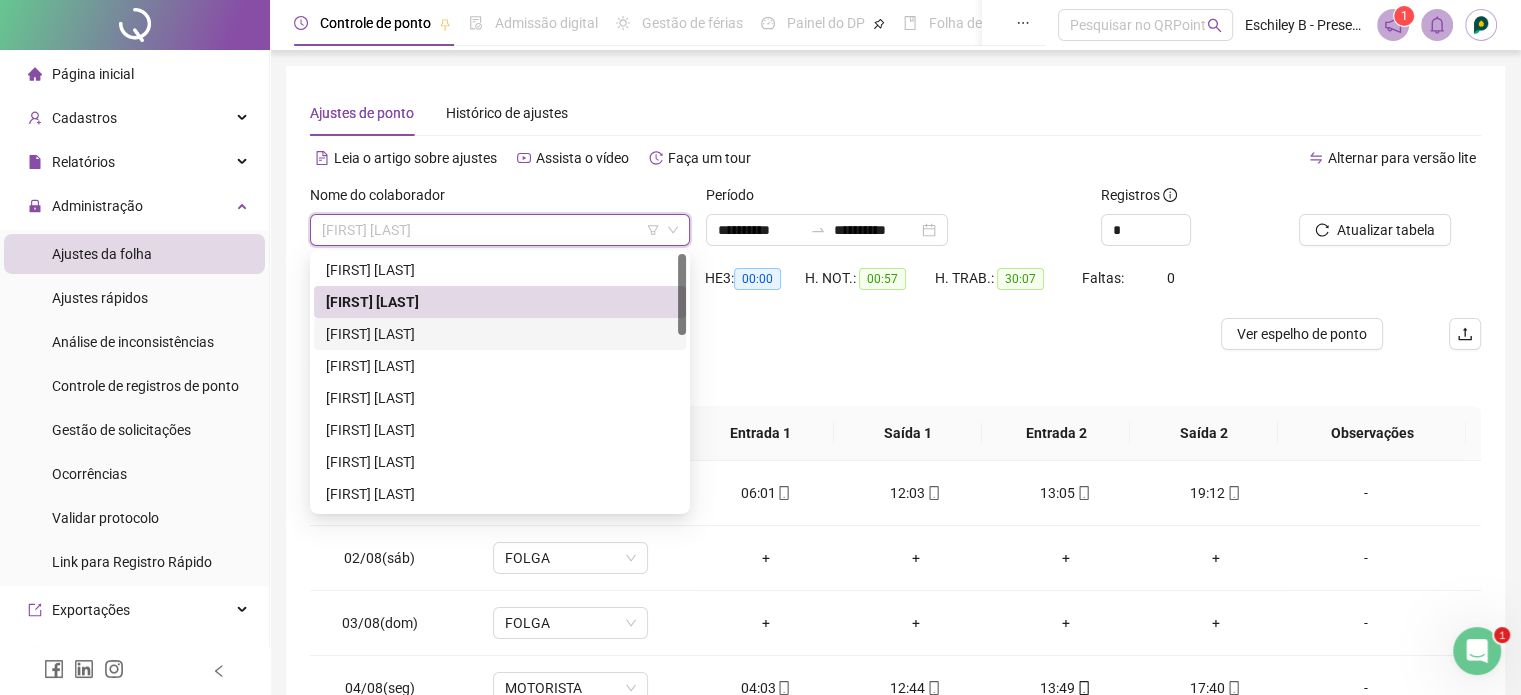 click on "[FIRST] [LAST]" at bounding box center (500, 334) 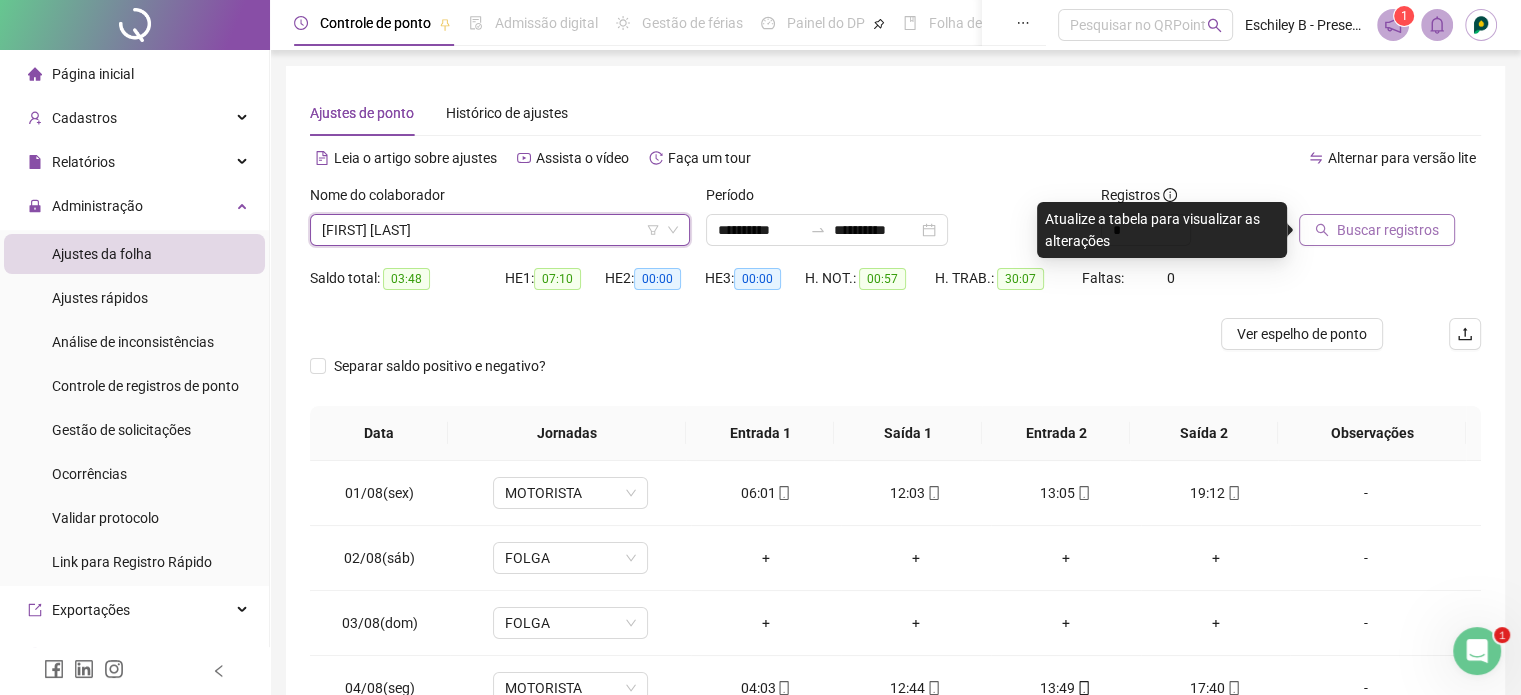 click 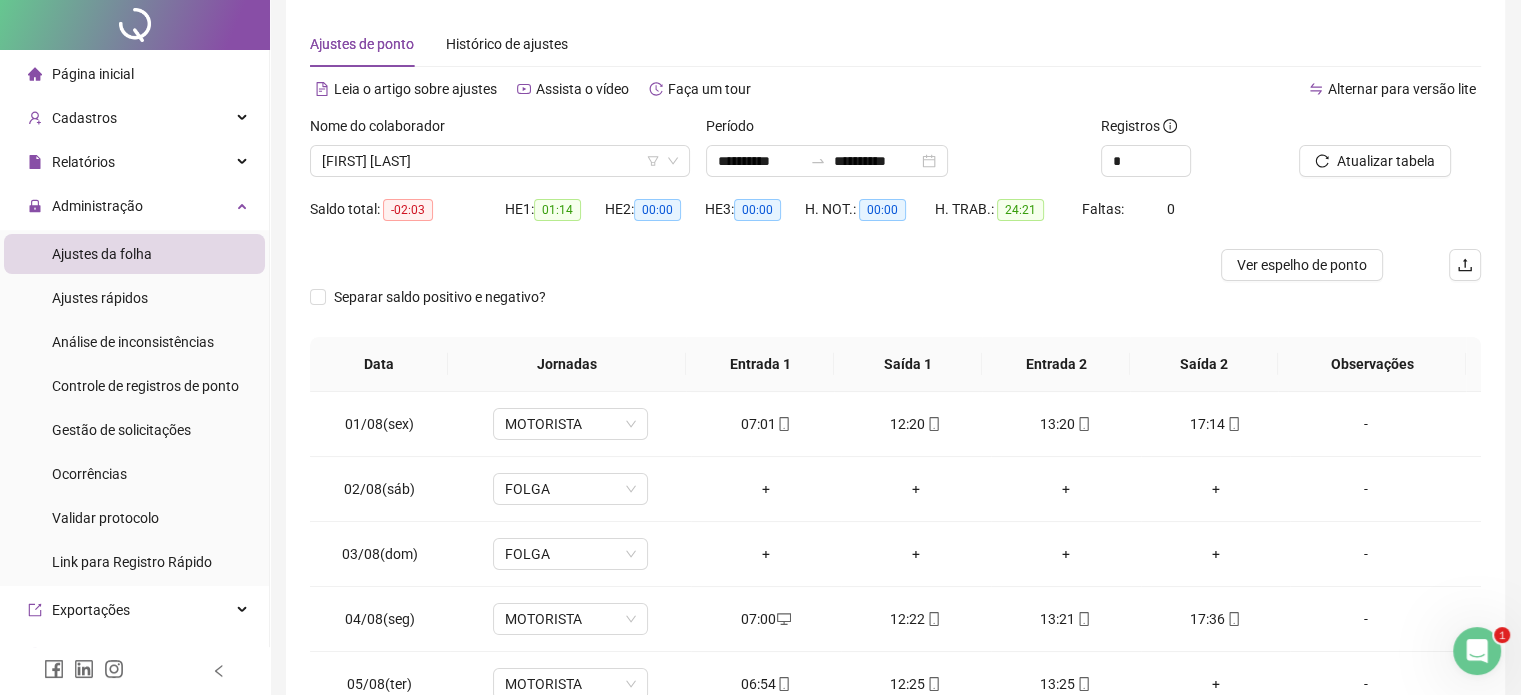 scroll, scrollTop: 0, scrollLeft: 0, axis: both 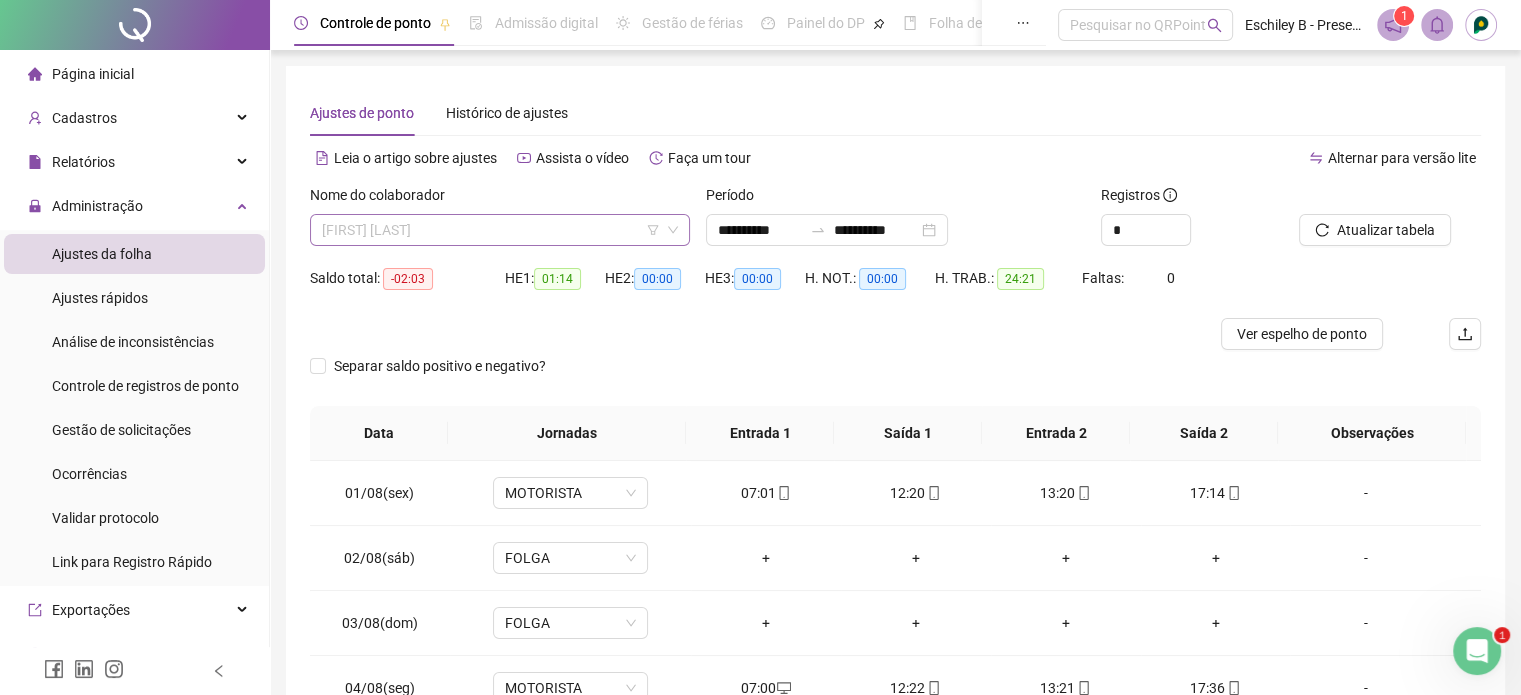 click on "[FIRST] [LAST]" at bounding box center (500, 230) 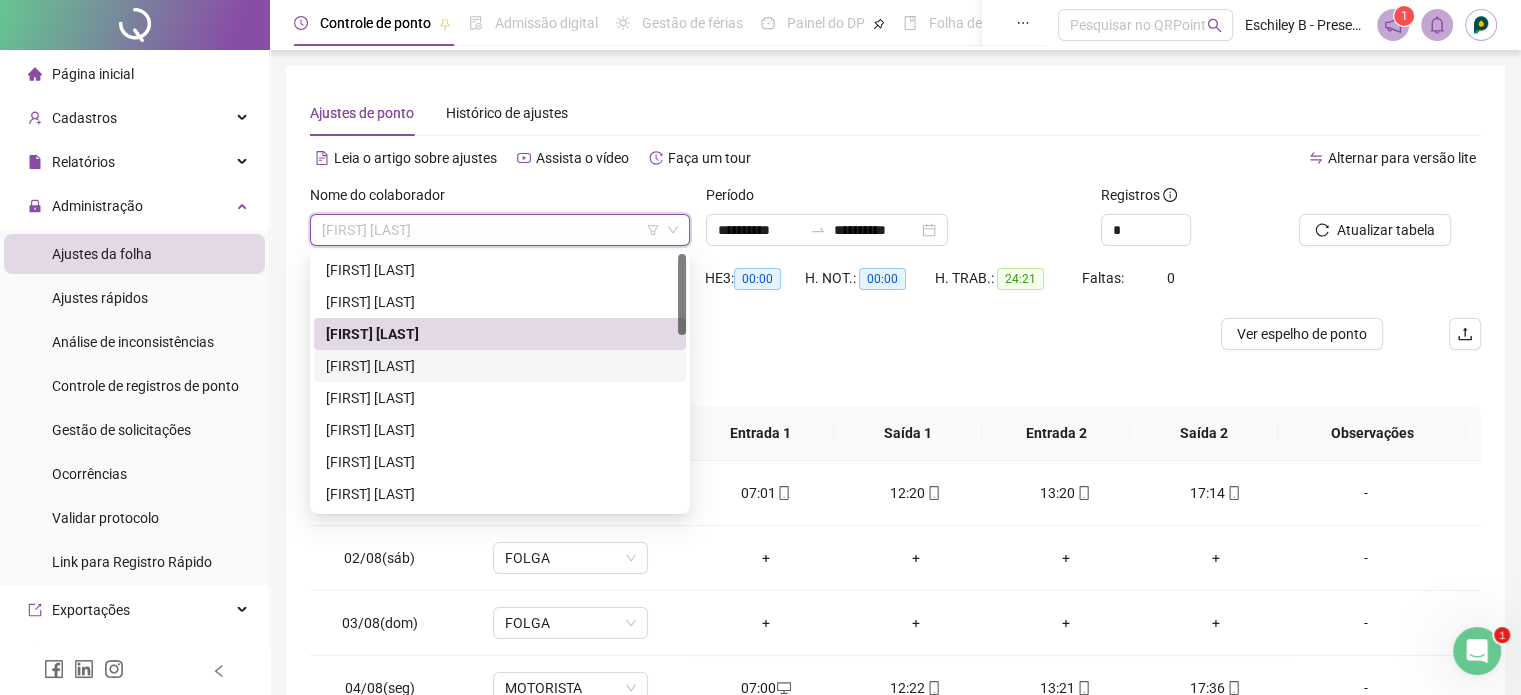 click on "[FIRST] [LAST]" at bounding box center (500, 366) 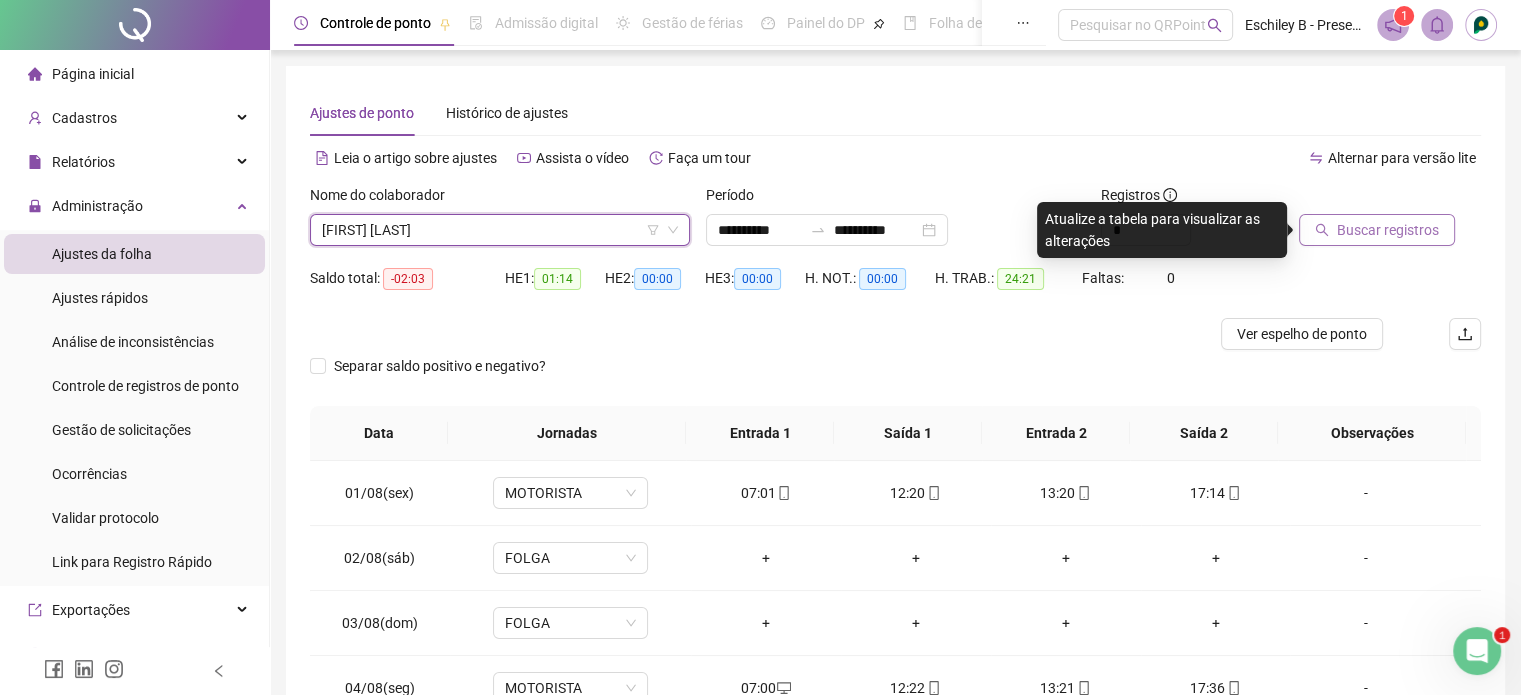 click on "Buscar registros" at bounding box center (1388, 230) 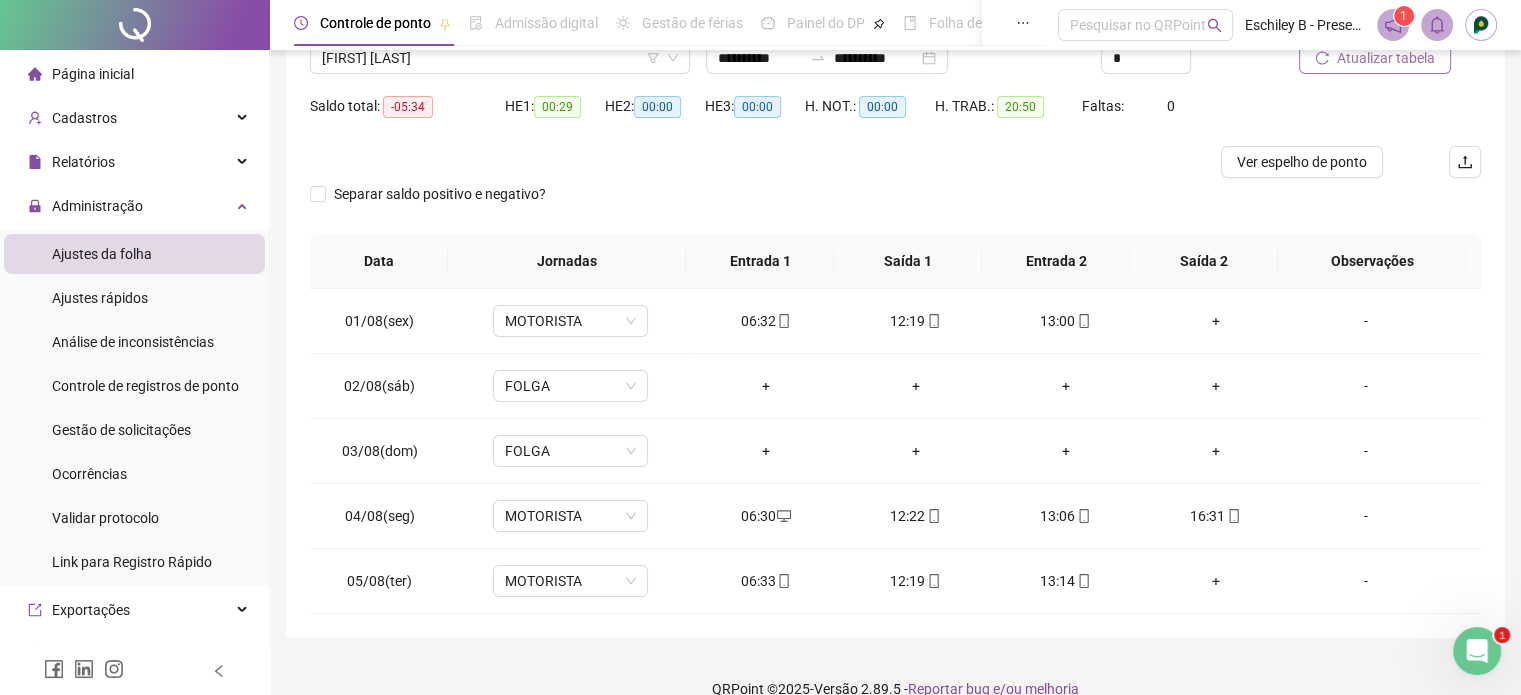 scroll, scrollTop: 200, scrollLeft: 0, axis: vertical 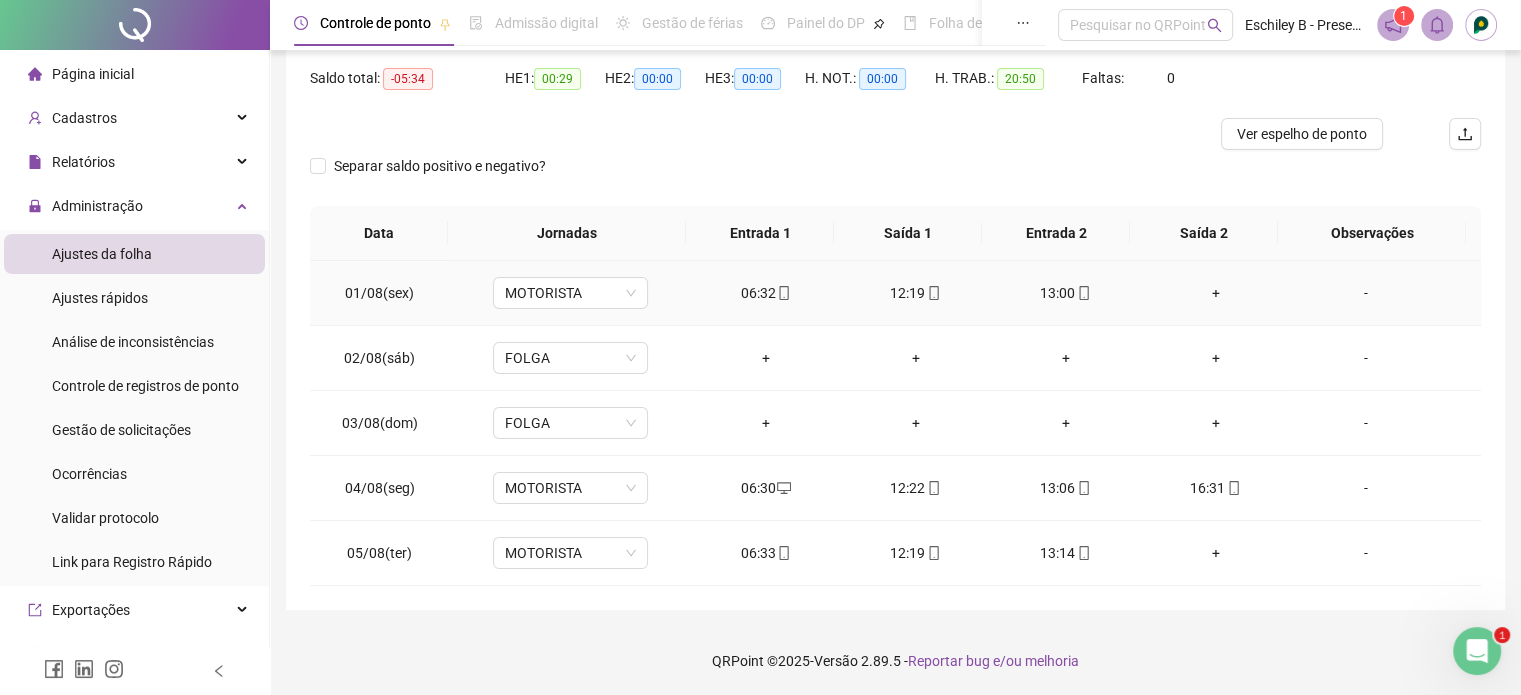 click on "+" at bounding box center [1216, 293] 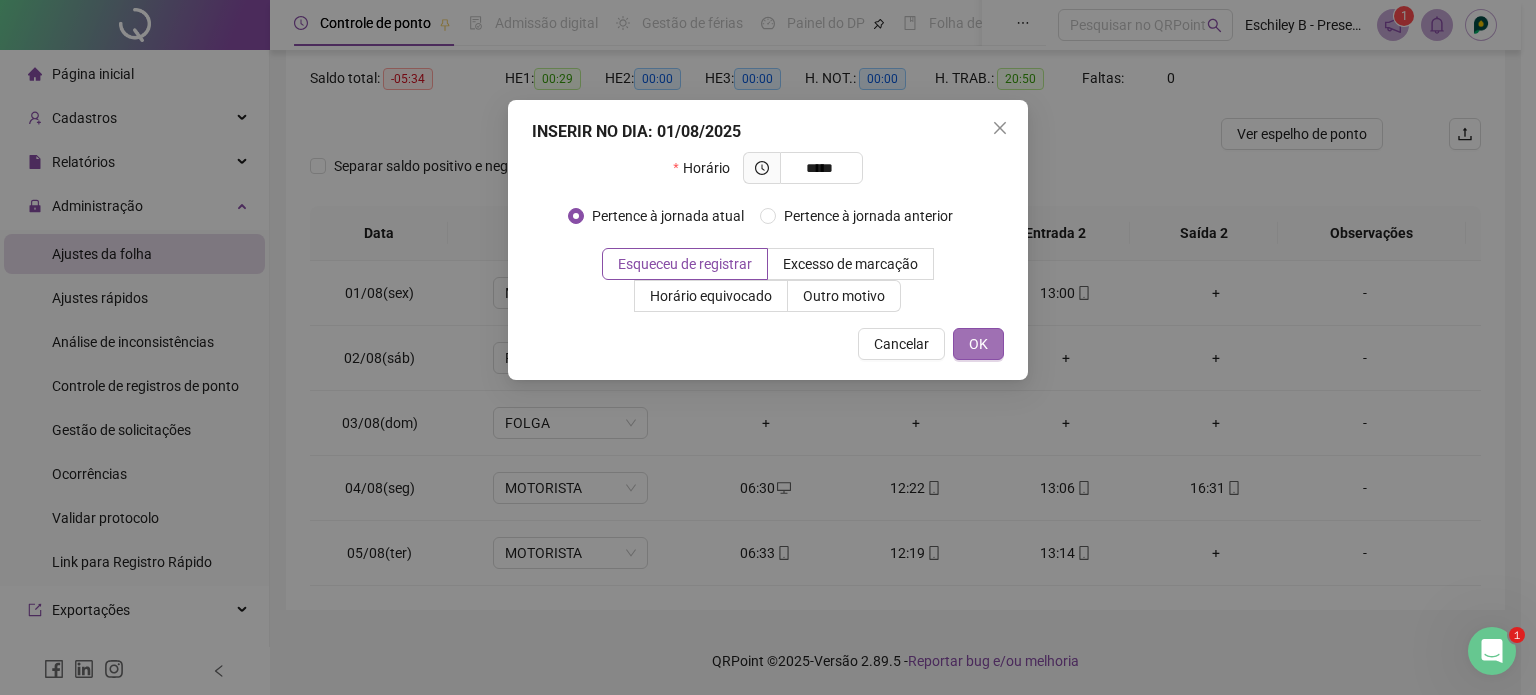type on "*****" 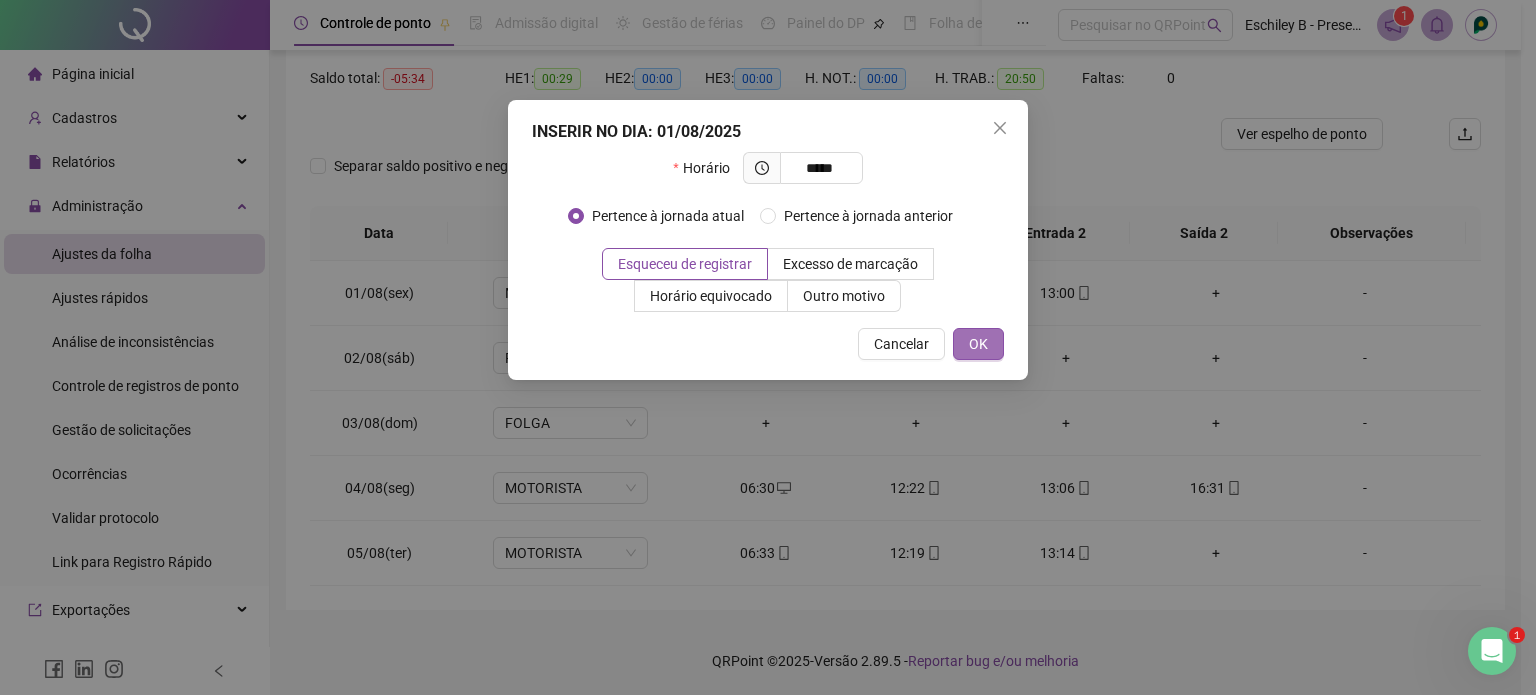 click on "OK" at bounding box center (978, 344) 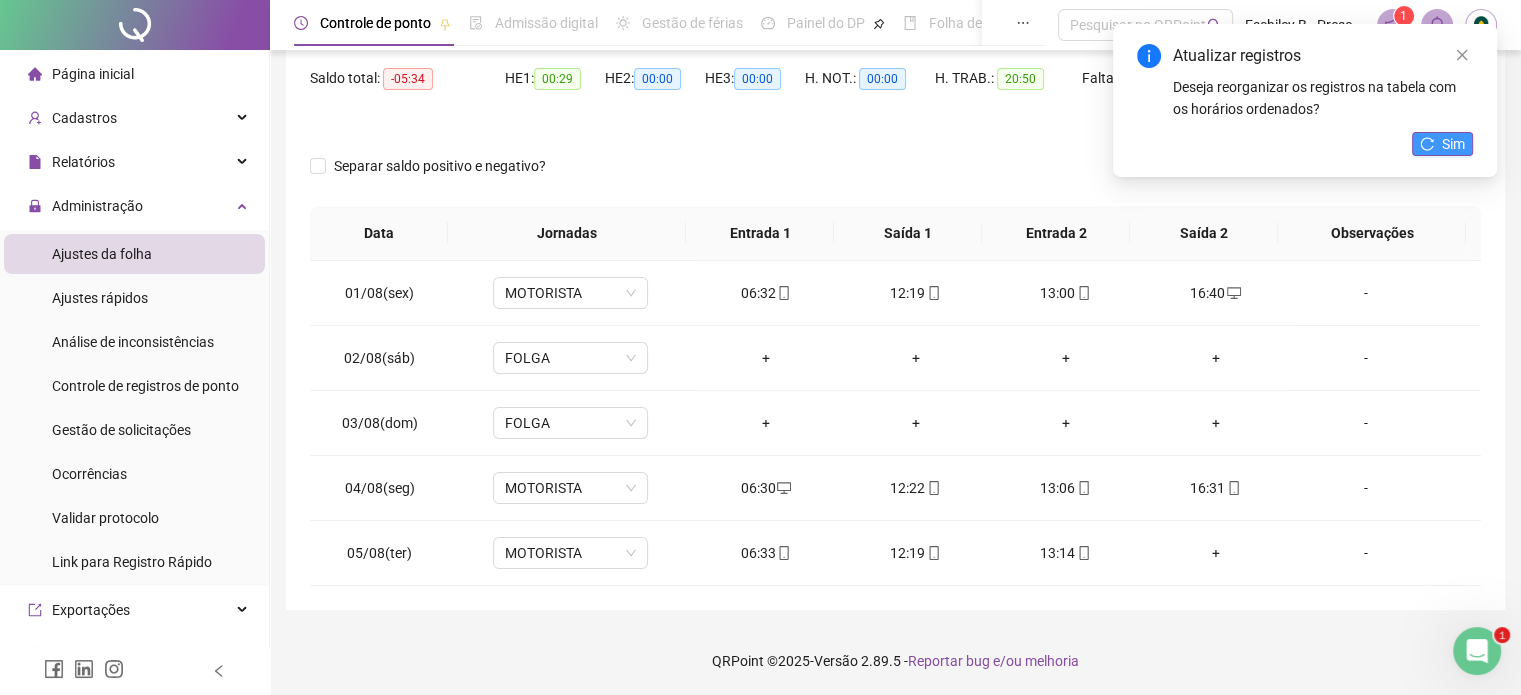click on "Sim" at bounding box center (1453, 144) 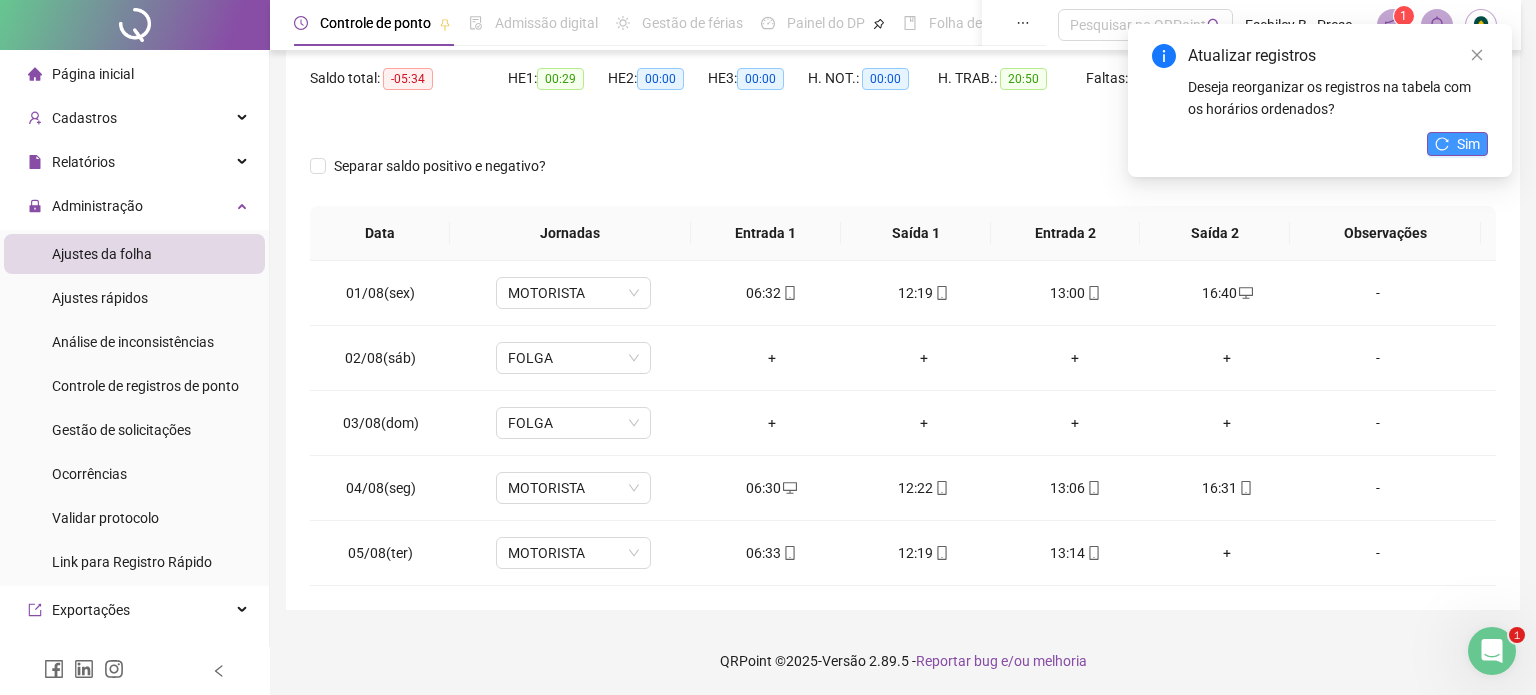 click on "Atualizar registros Deseja reorganizar os registros na tabela com os horários ordenados? Sim" at bounding box center [1320, 100] 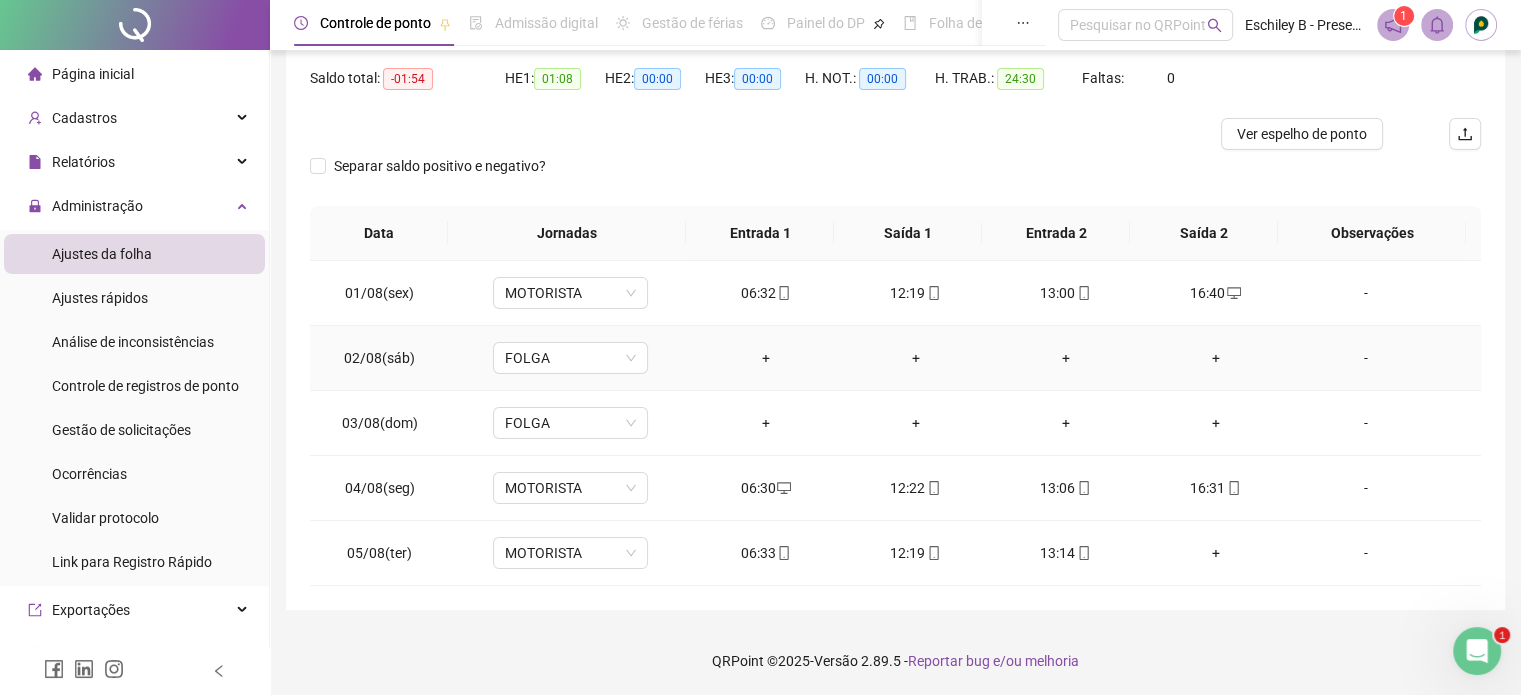 scroll, scrollTop: 0, scrollLeft: 0, axis: both 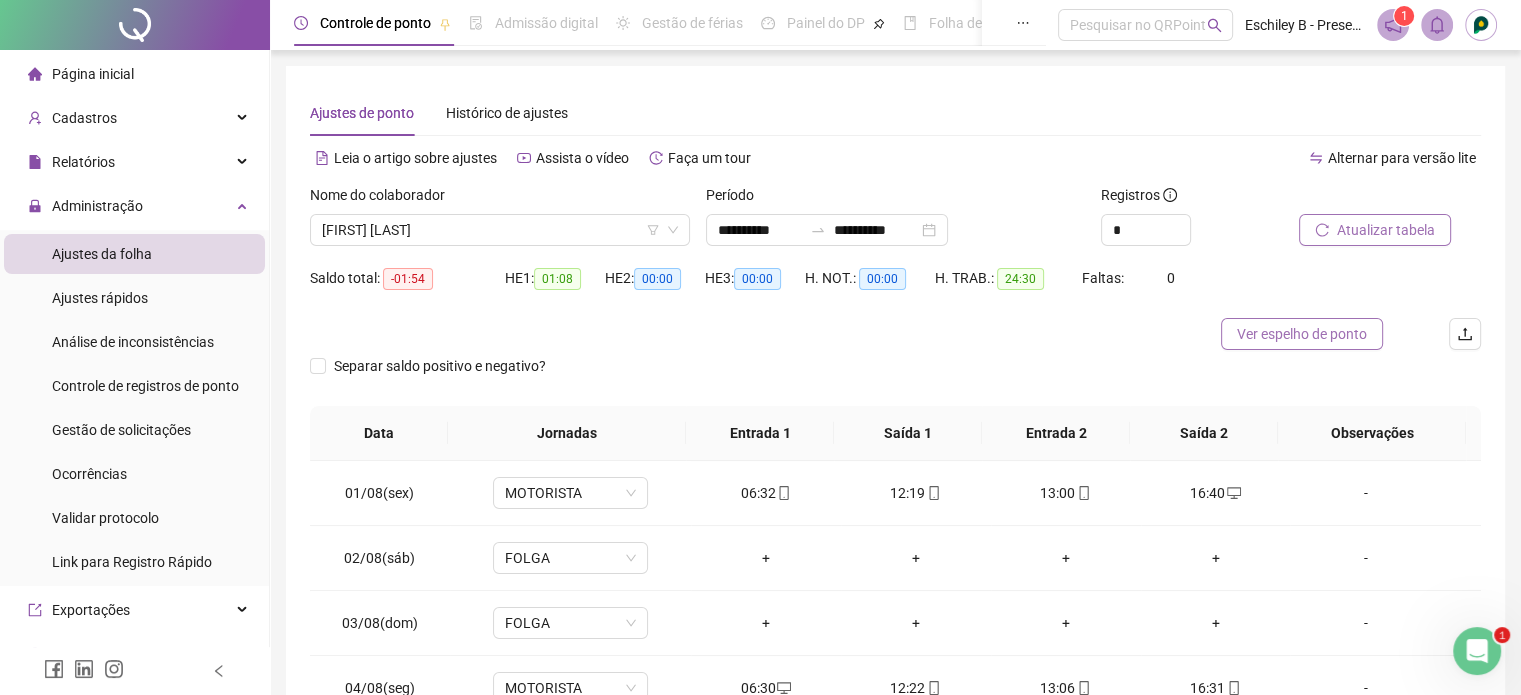 click on "Ver espelho de ponto" at bounding box center (1302, 334) 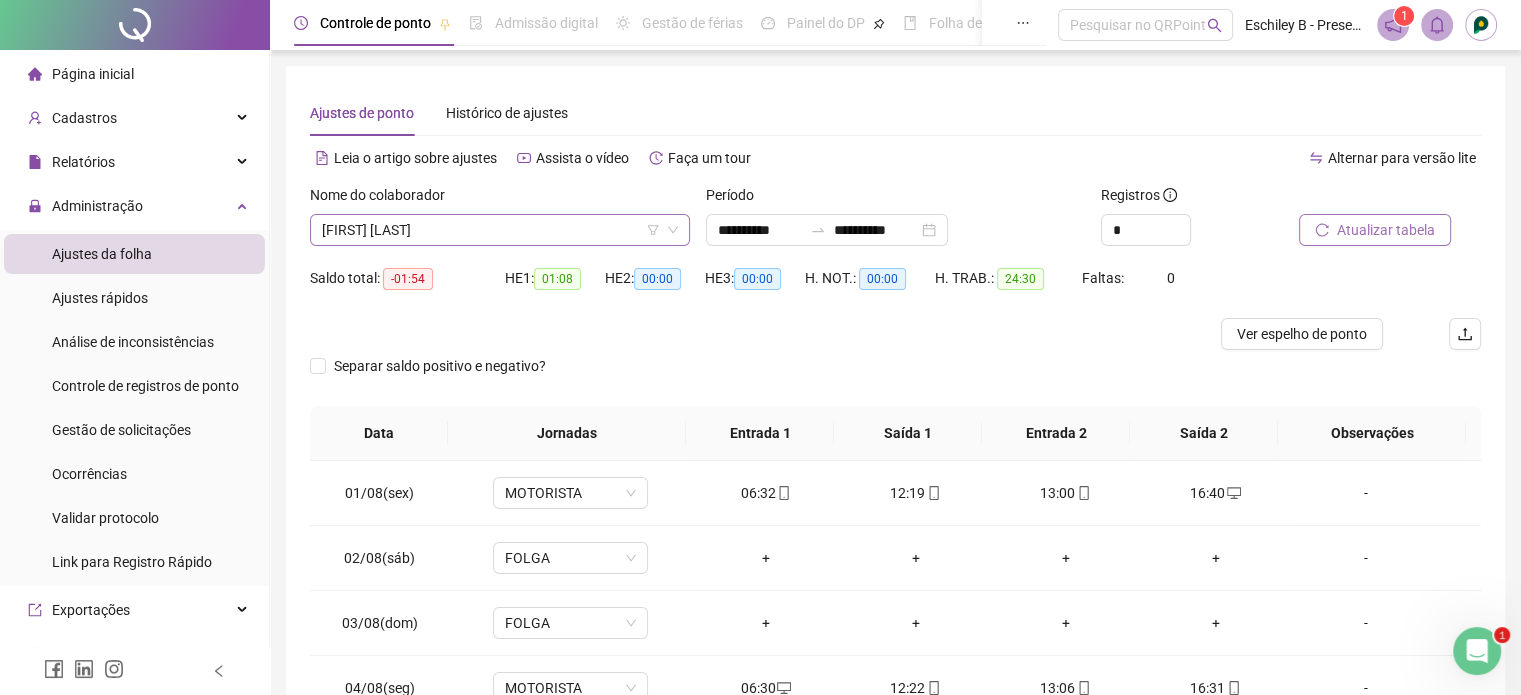 click on "[FIRST] [LAST]" at bounding box center (500, 230) 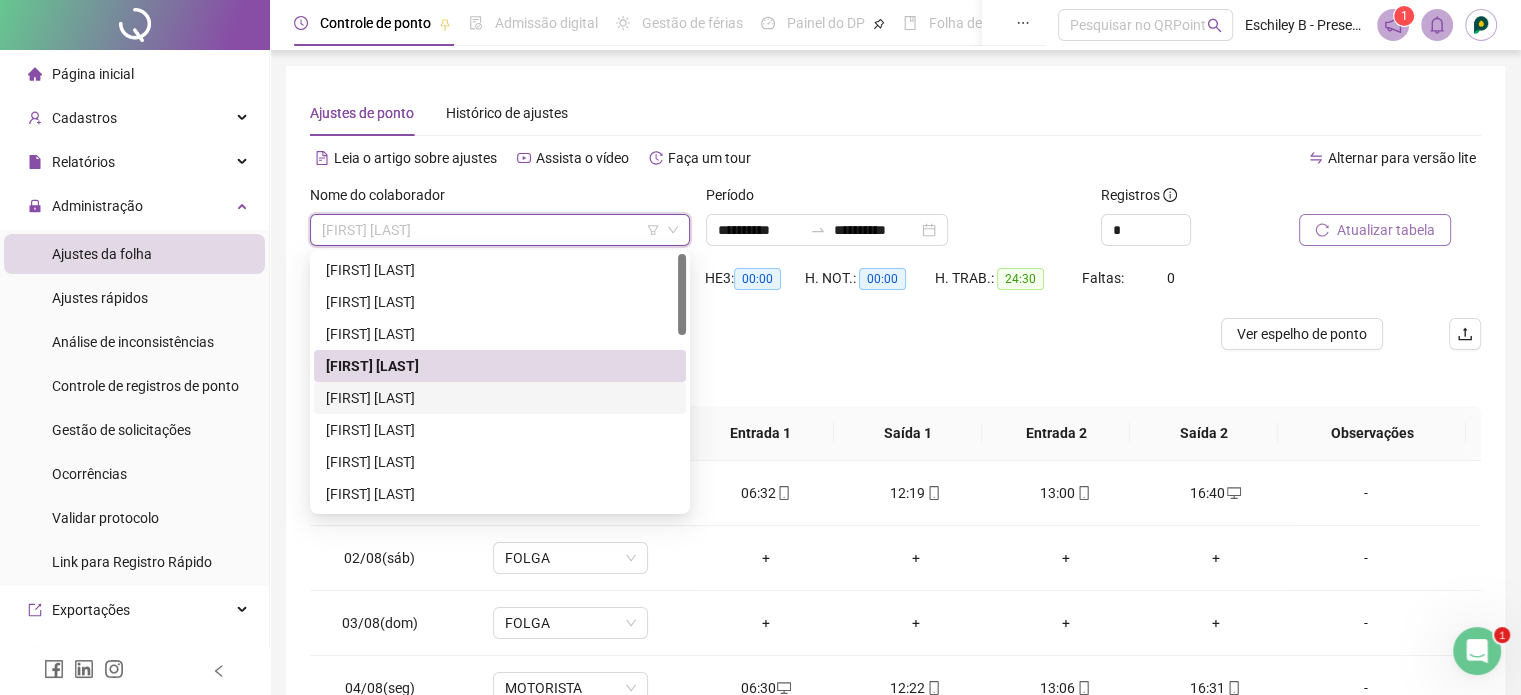 click on "[FIRST] [LAST]" at bounding box center [500, 398] 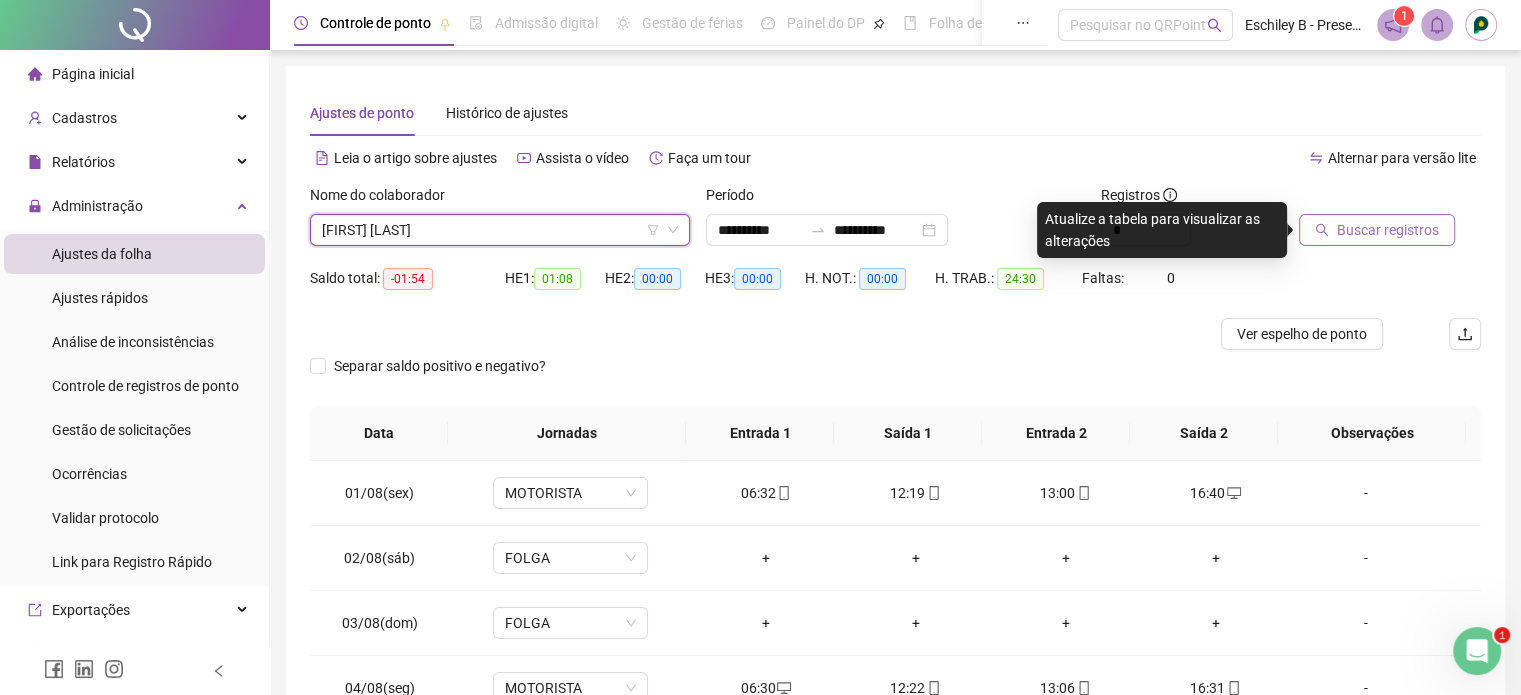 click on "Buscar registros" at bounding box center (1377, 230) 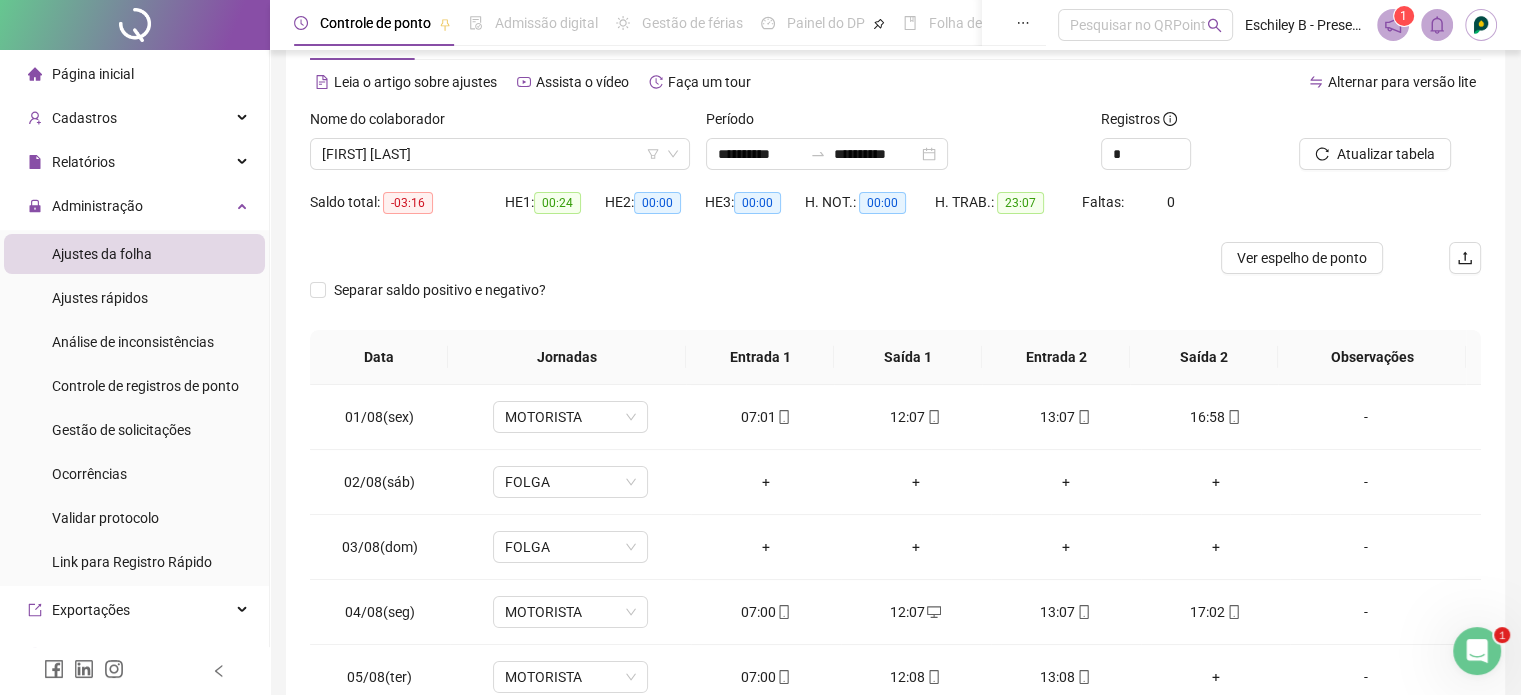 scroll, scrollTop: 0, scrollLeft: 0, axis: both 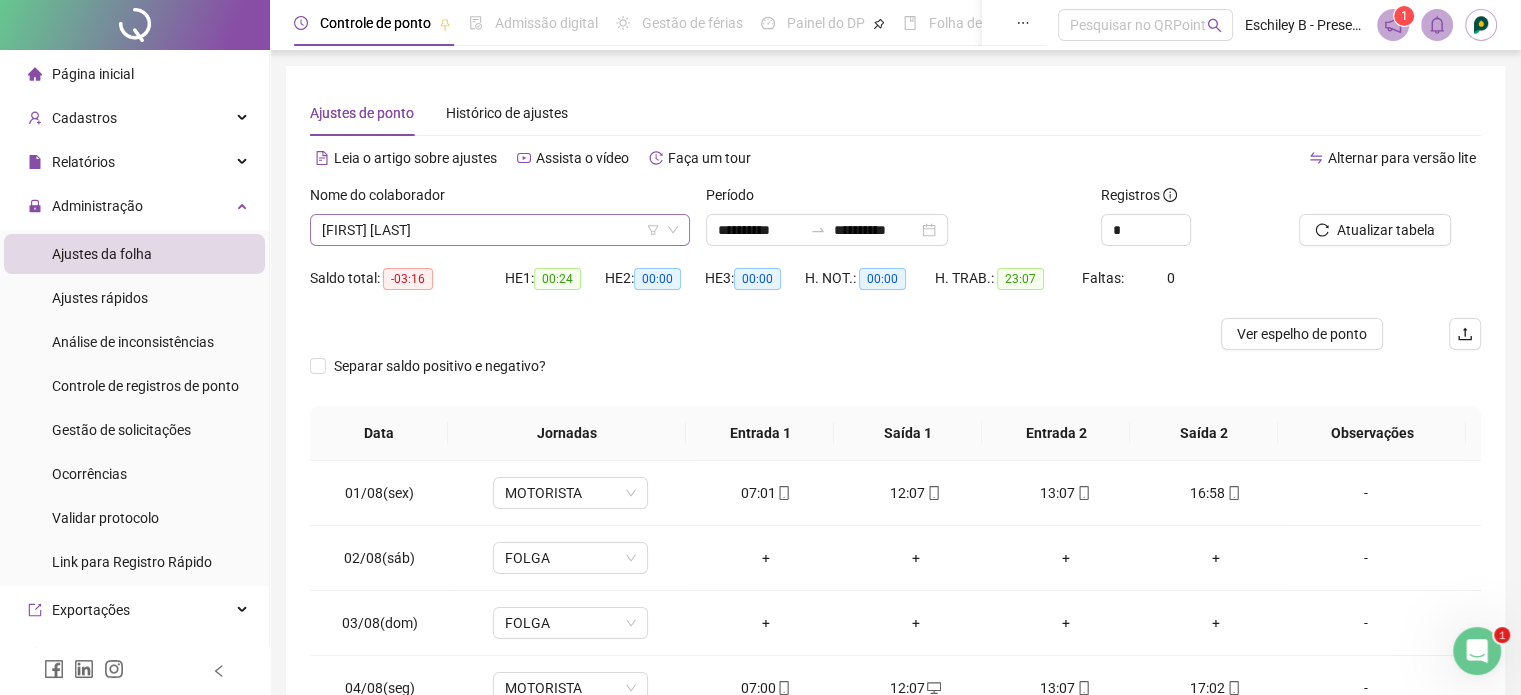 click on "[FIRST] [LAST]" at bounding box center [500, 230] 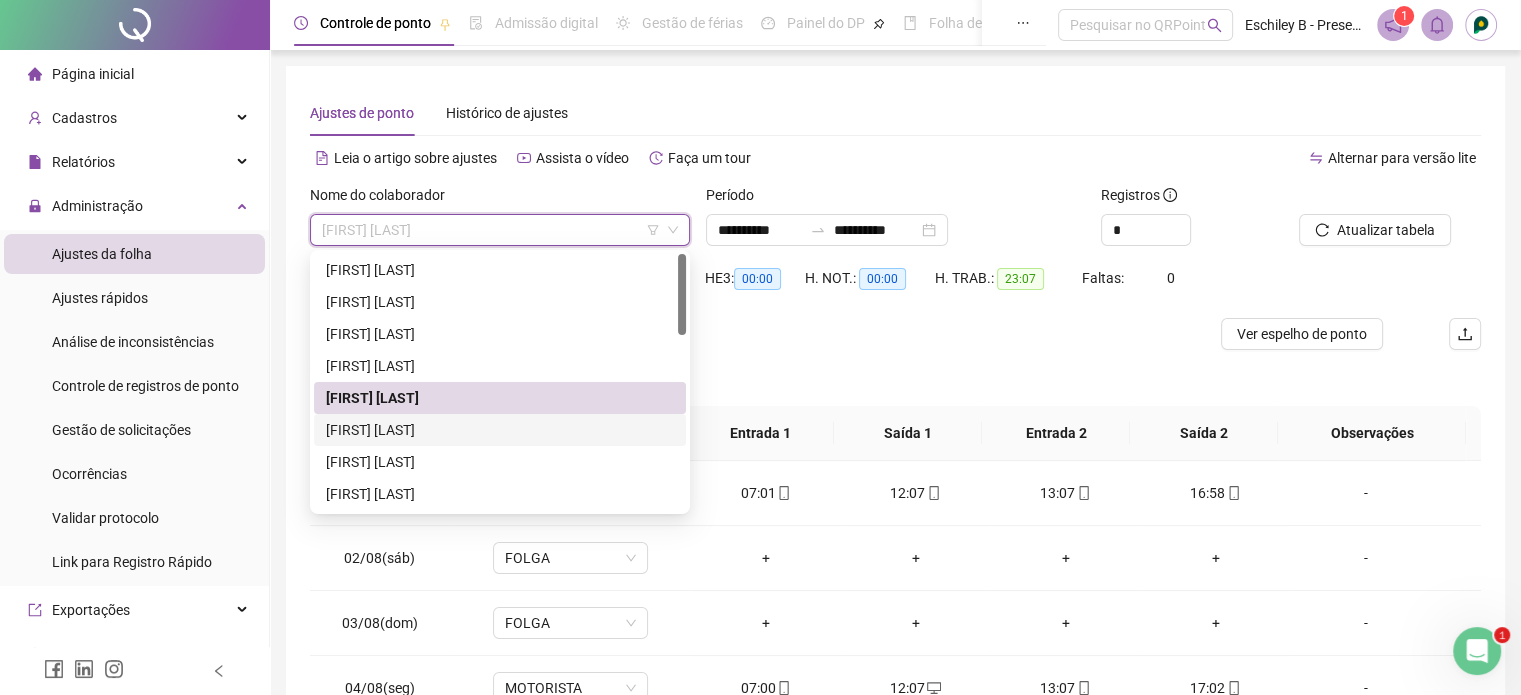 click on "[FIRST] [LAST]" at bounding box center [500, 462] 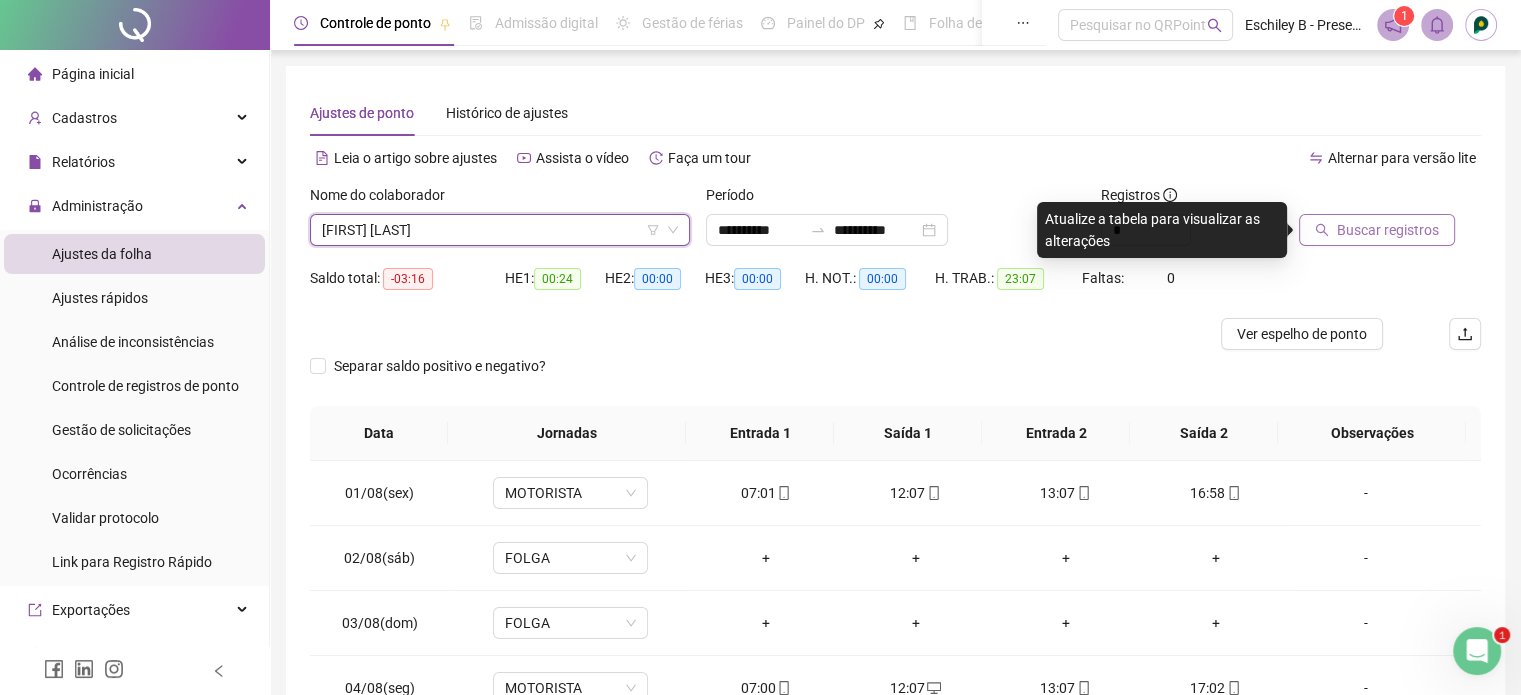 click on "Buscar registros" at bounding box center [1377, 230] 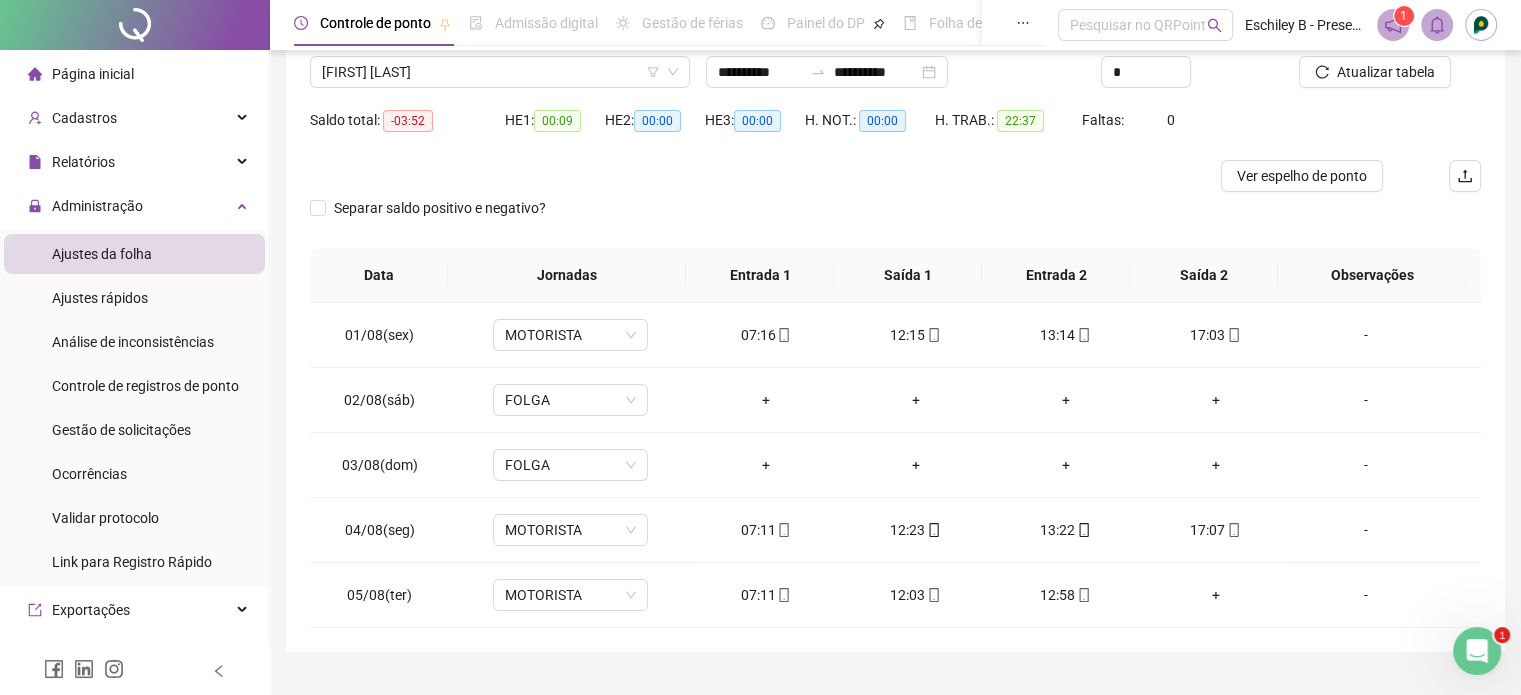scroll, scrollTop: 0, scrollLeft: 0, axis: both 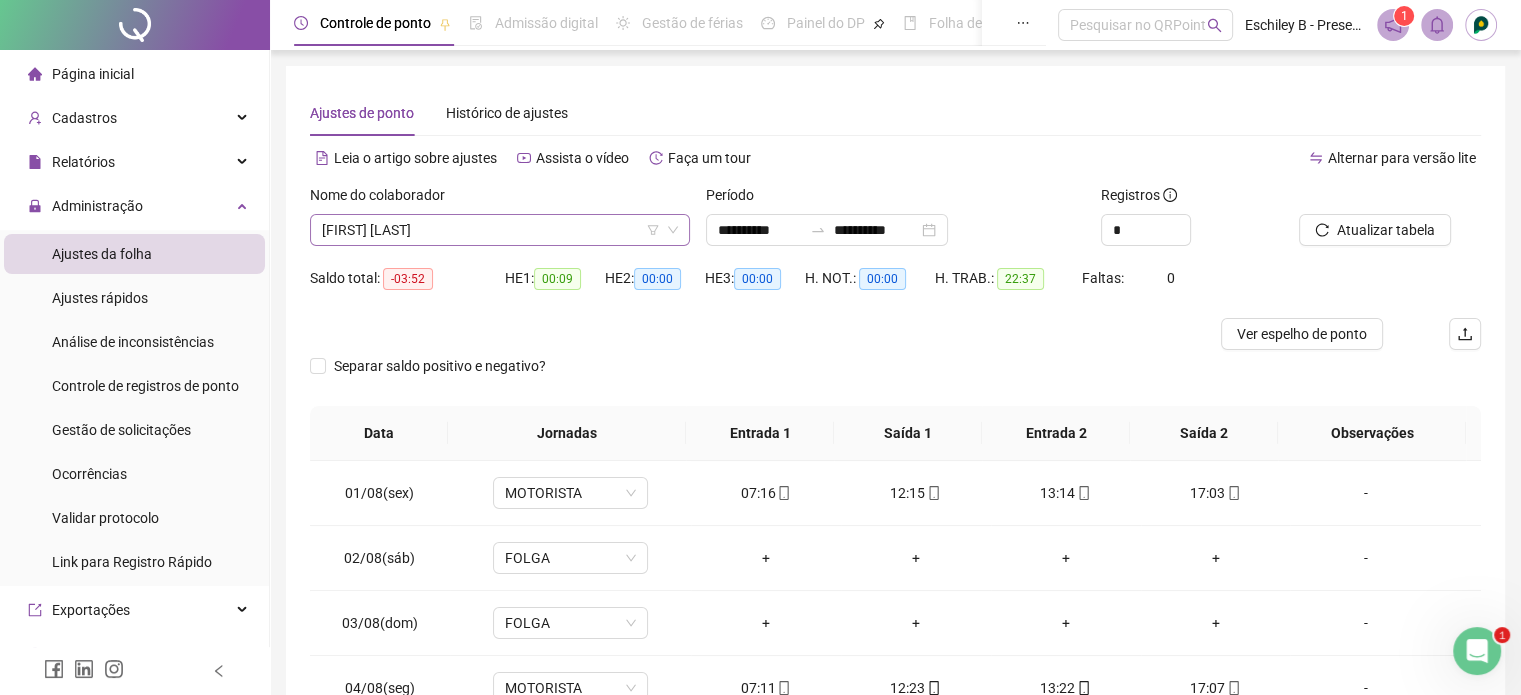 click on "[FIRST] [LAST]" at bounding box center [500, 230] 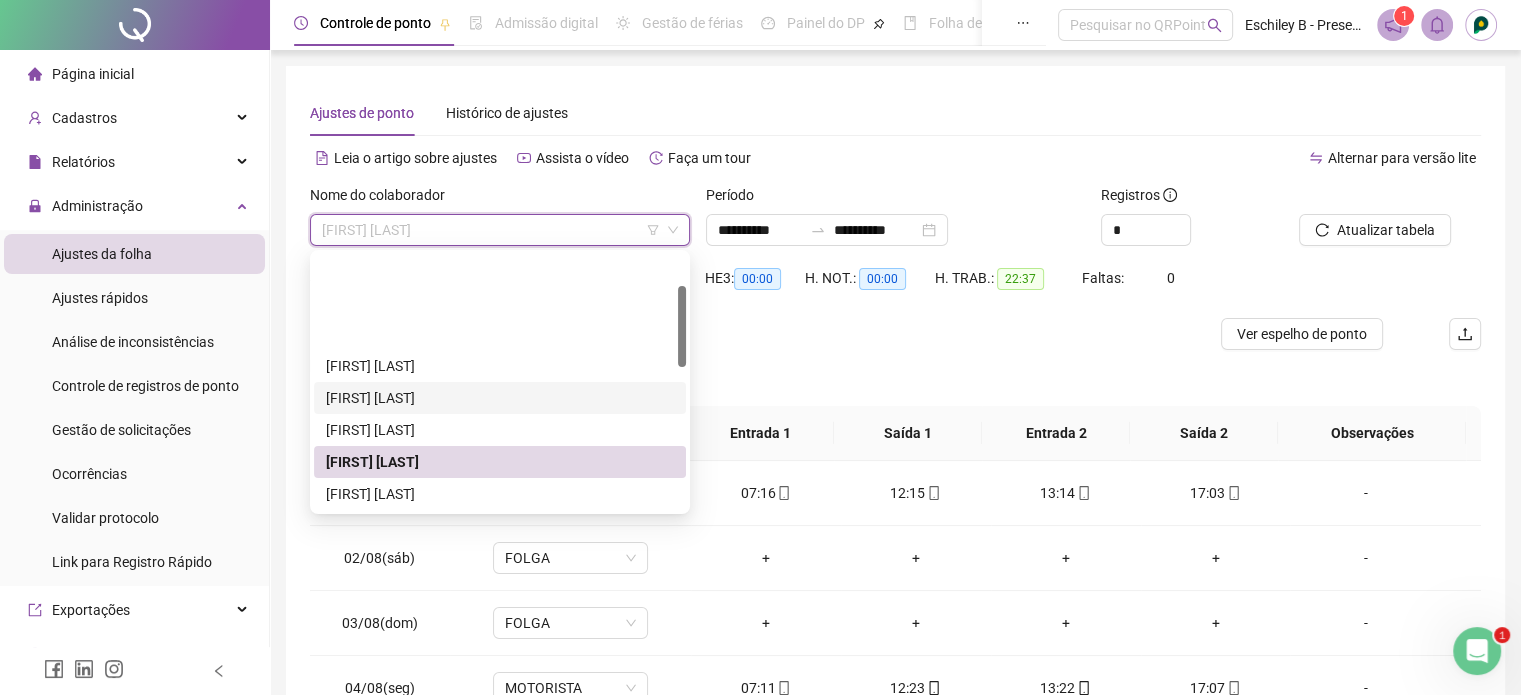 scroll, scrollTop: 100, scrollLeft: 0, axis: vertical 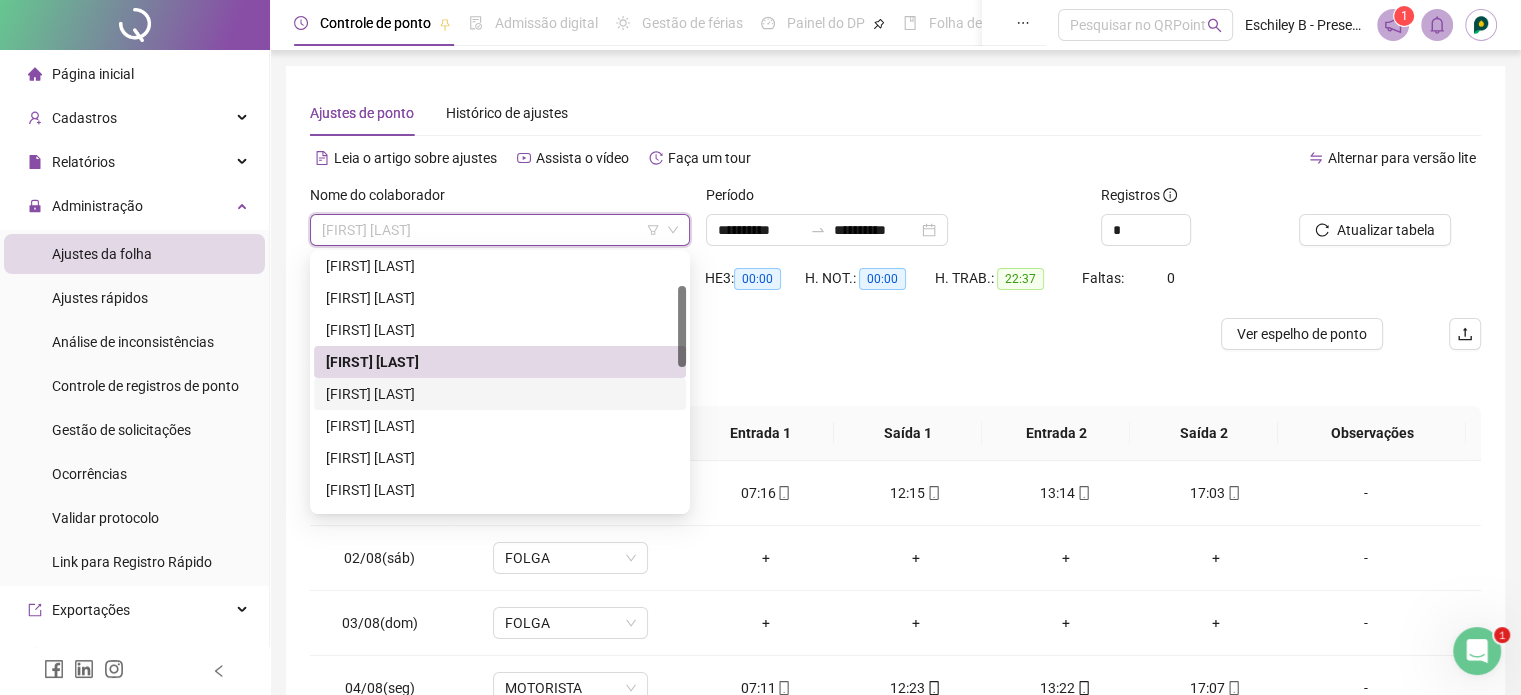 click on "[FIRST] [LAST]" at bounding box center [500, 394] 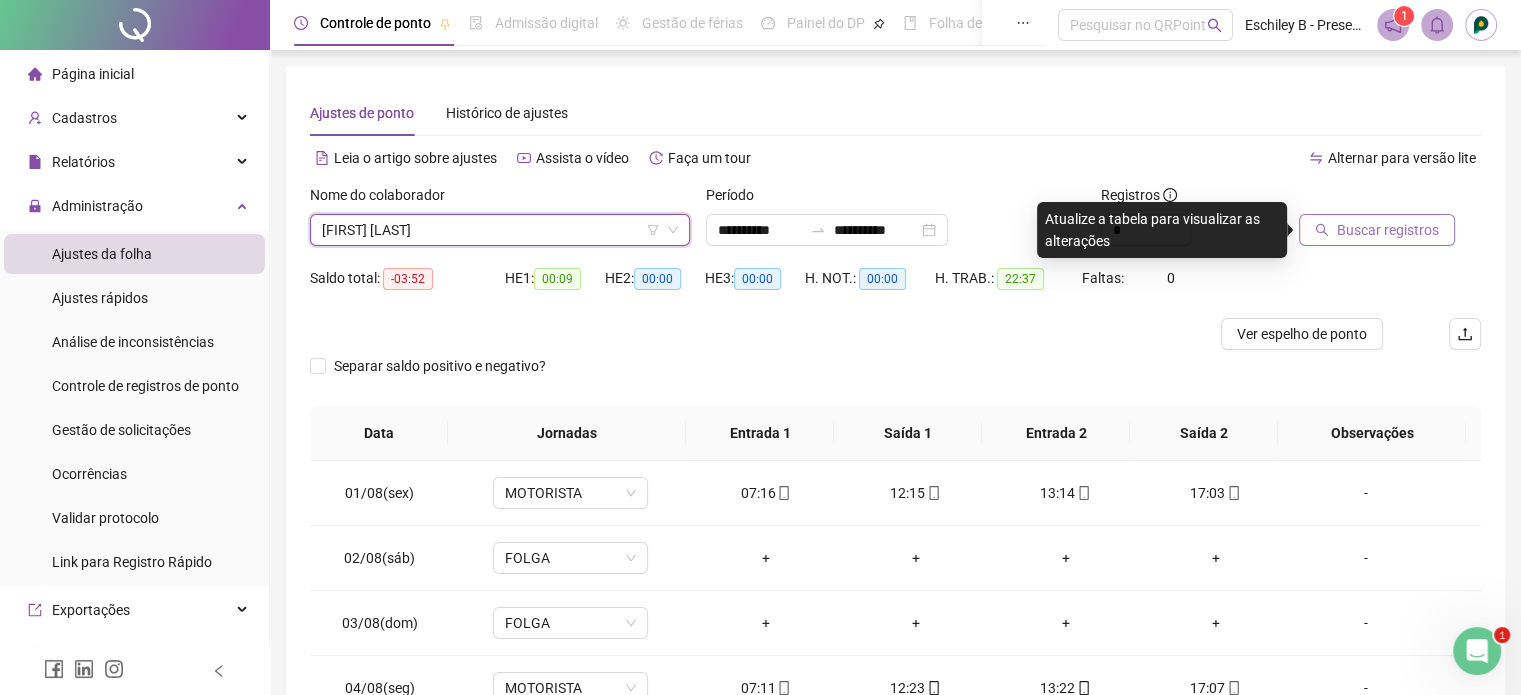click on "Buscar registros" at bounding box center [1388, 230] 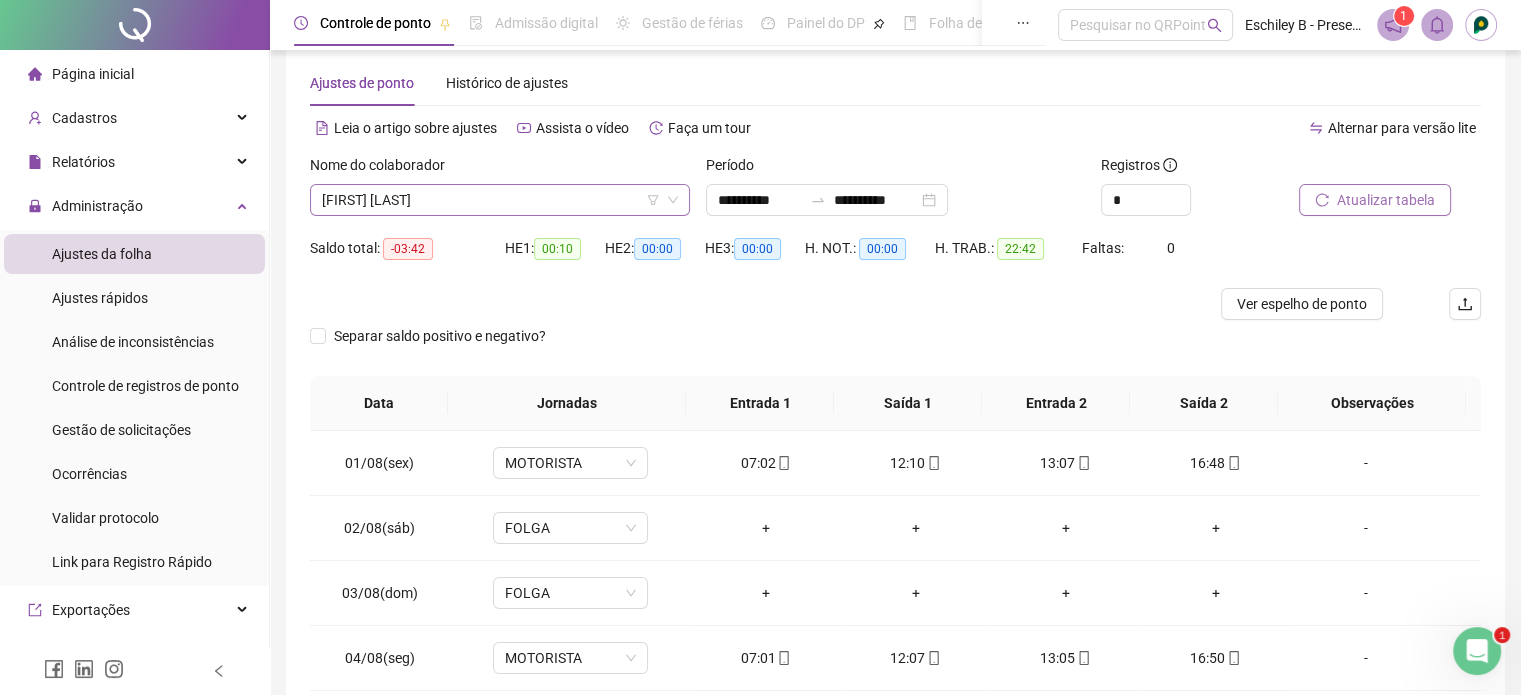 scroll, scrollTop: 0, scrollLeft: 0, axis: both 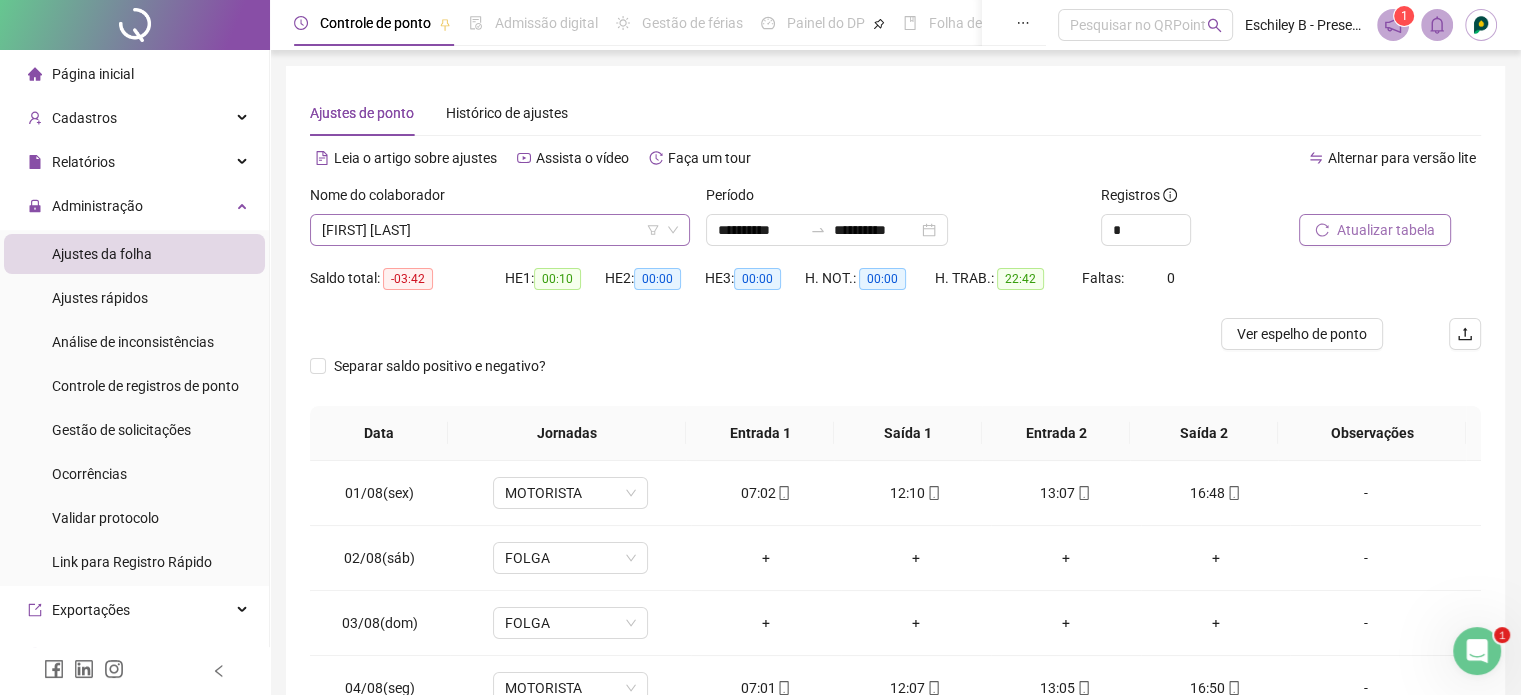 click on "[FIRST] [LAST]" at bounding box center [500, 230] 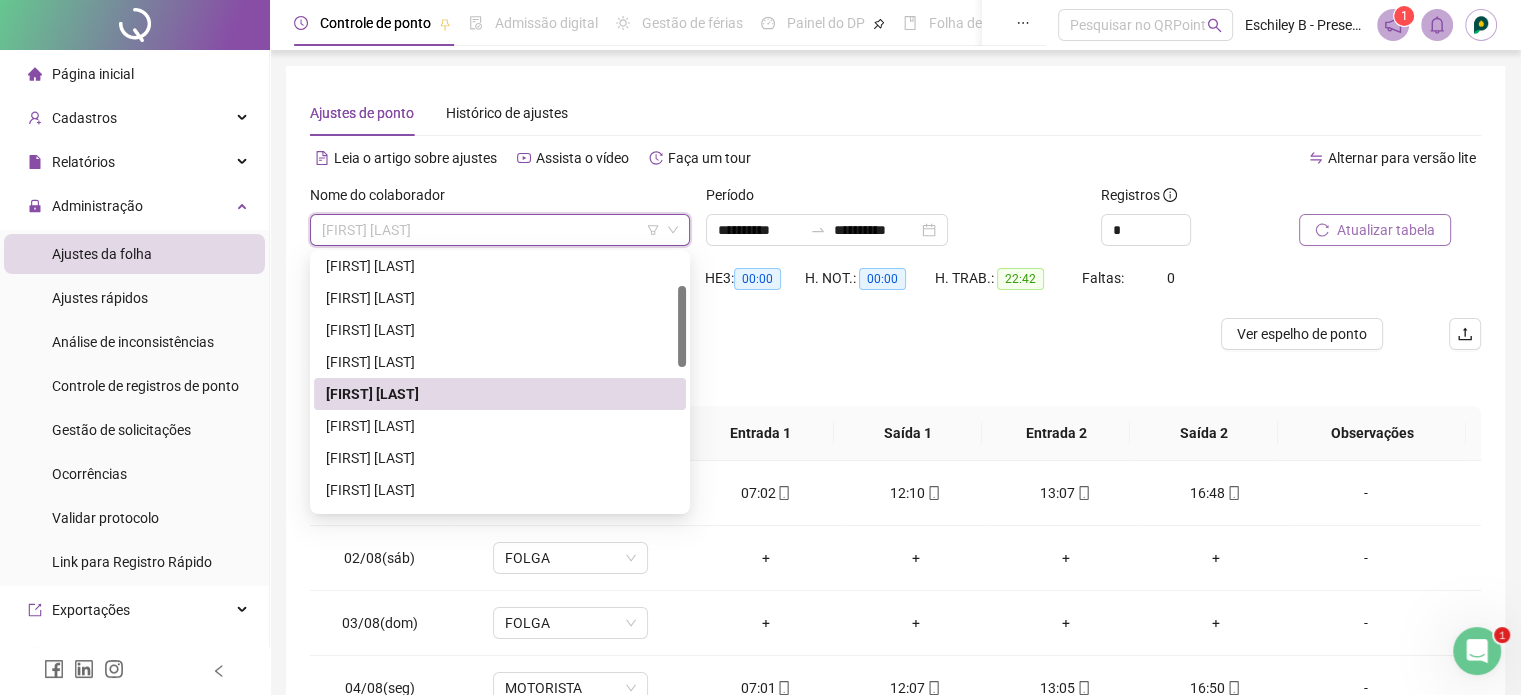 scroll, scrollTop: 200, scrollLeft: 0, axis: vertical 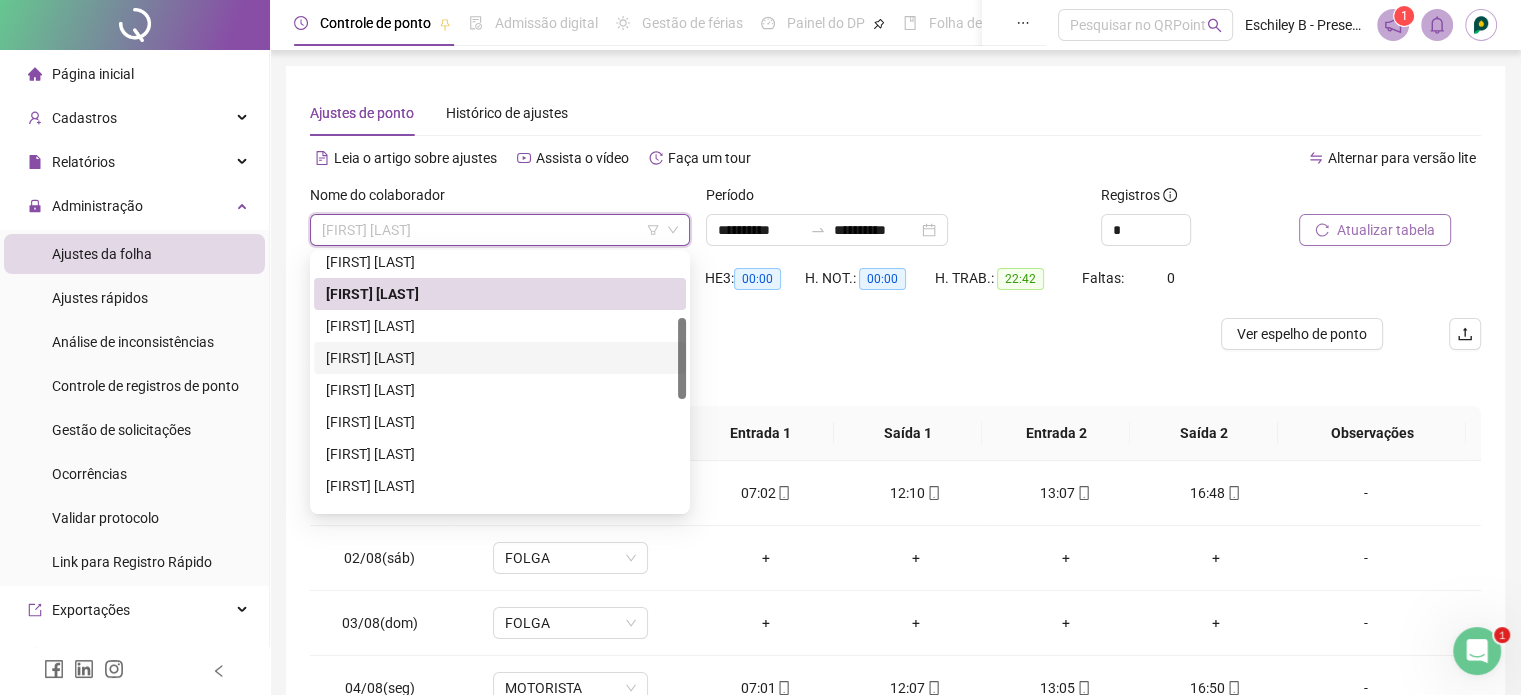 click on "[FIRST] [LAST]" at bounding box center [500, 326] 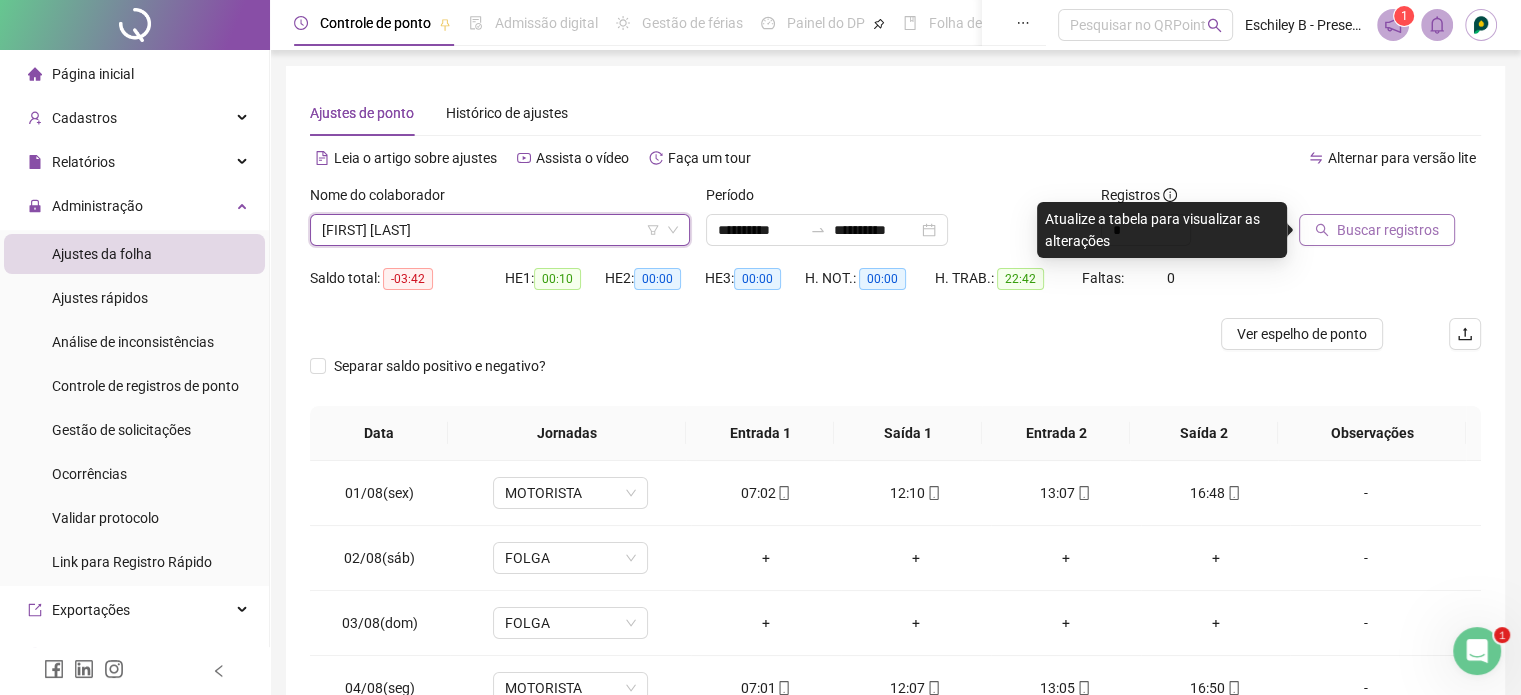 click on "Buscar registros" at bounding box center (1388, 230) 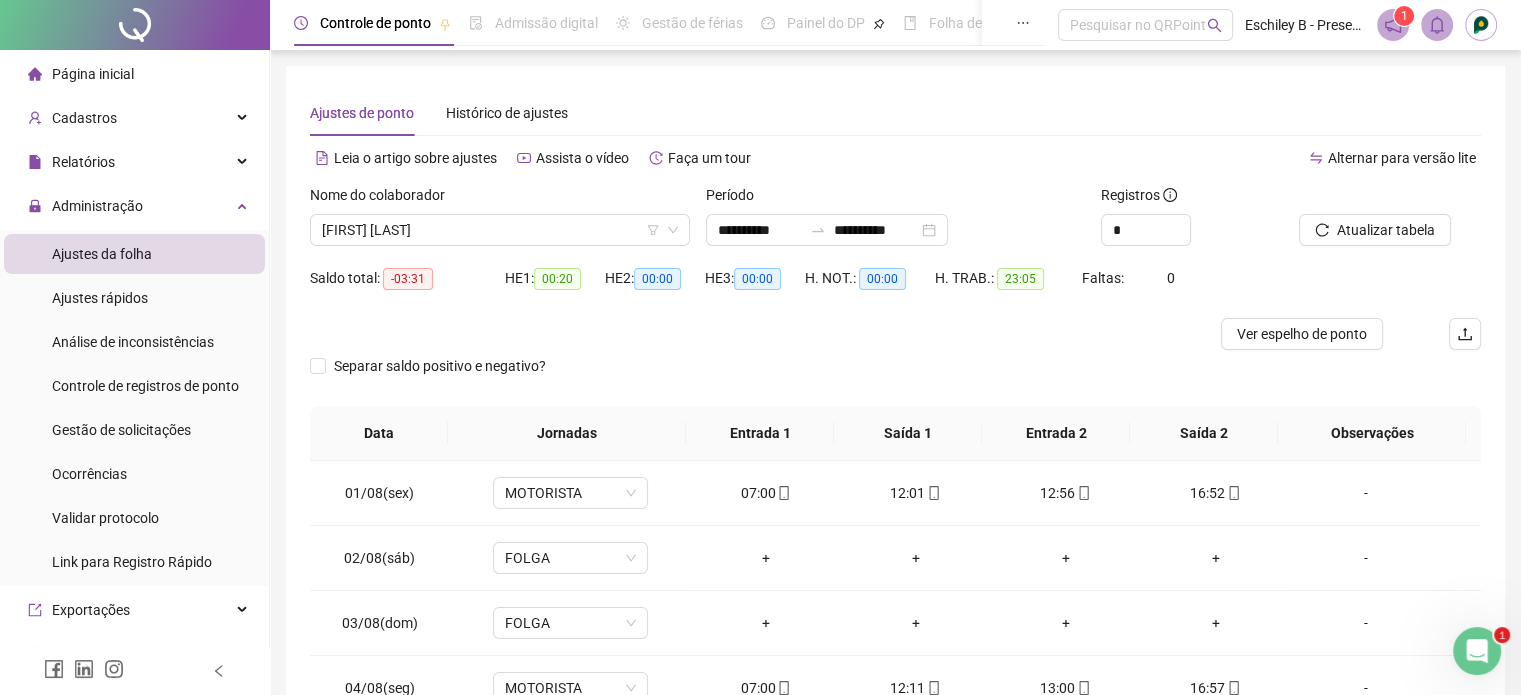 click on "Ajustes de ponto Histórico de ajustes" at bounding box center [895, 113] 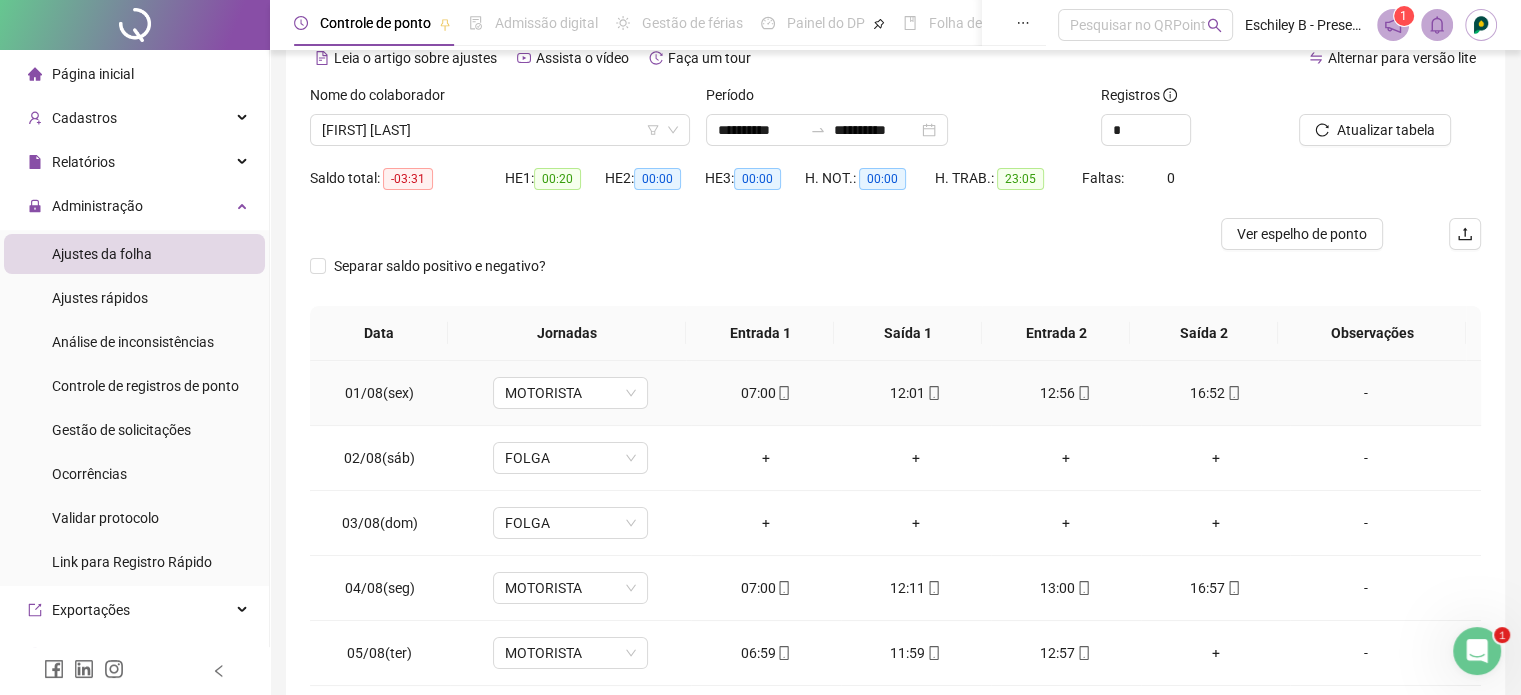 scroll, scrollTop: 0, scrollLeft: 0, axis: both 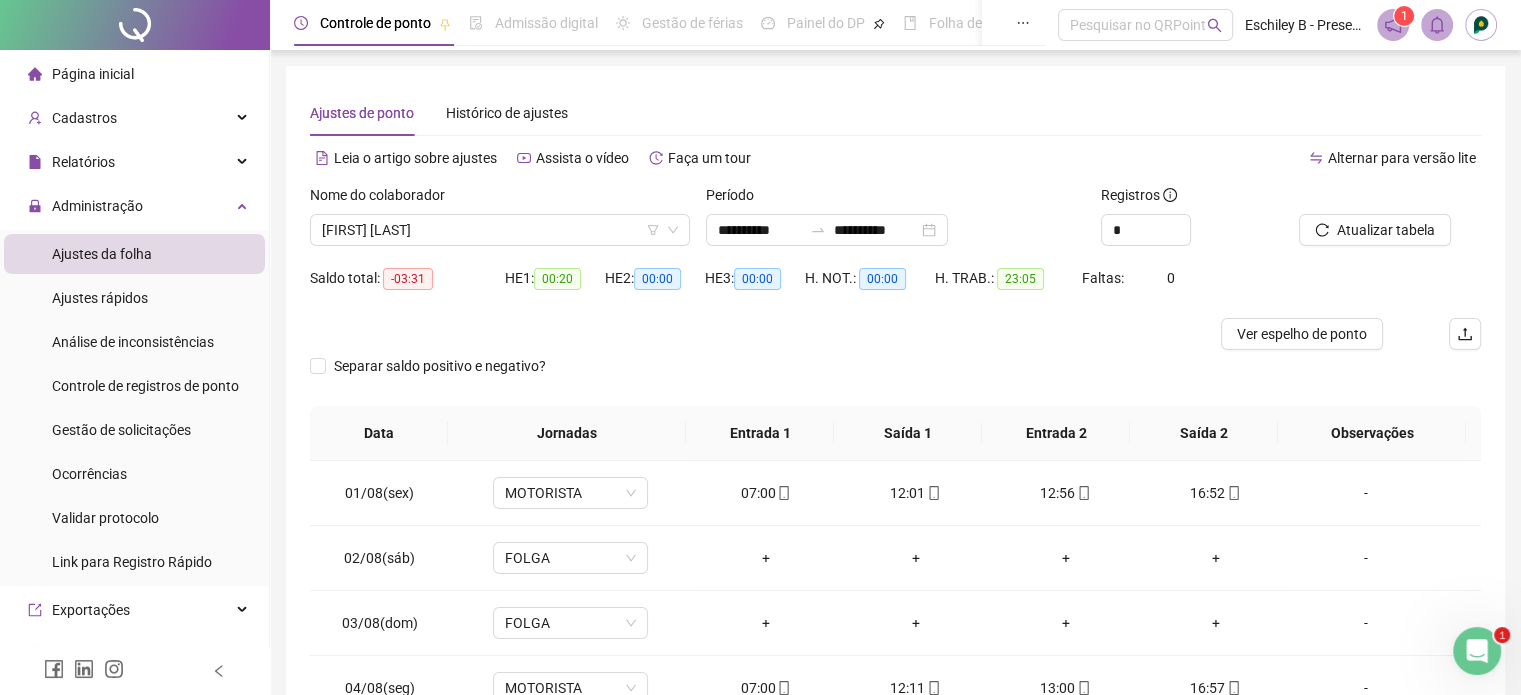 click on "Nome do colaborador [FIRST] [LAST]" at bounding box center [500, 223] 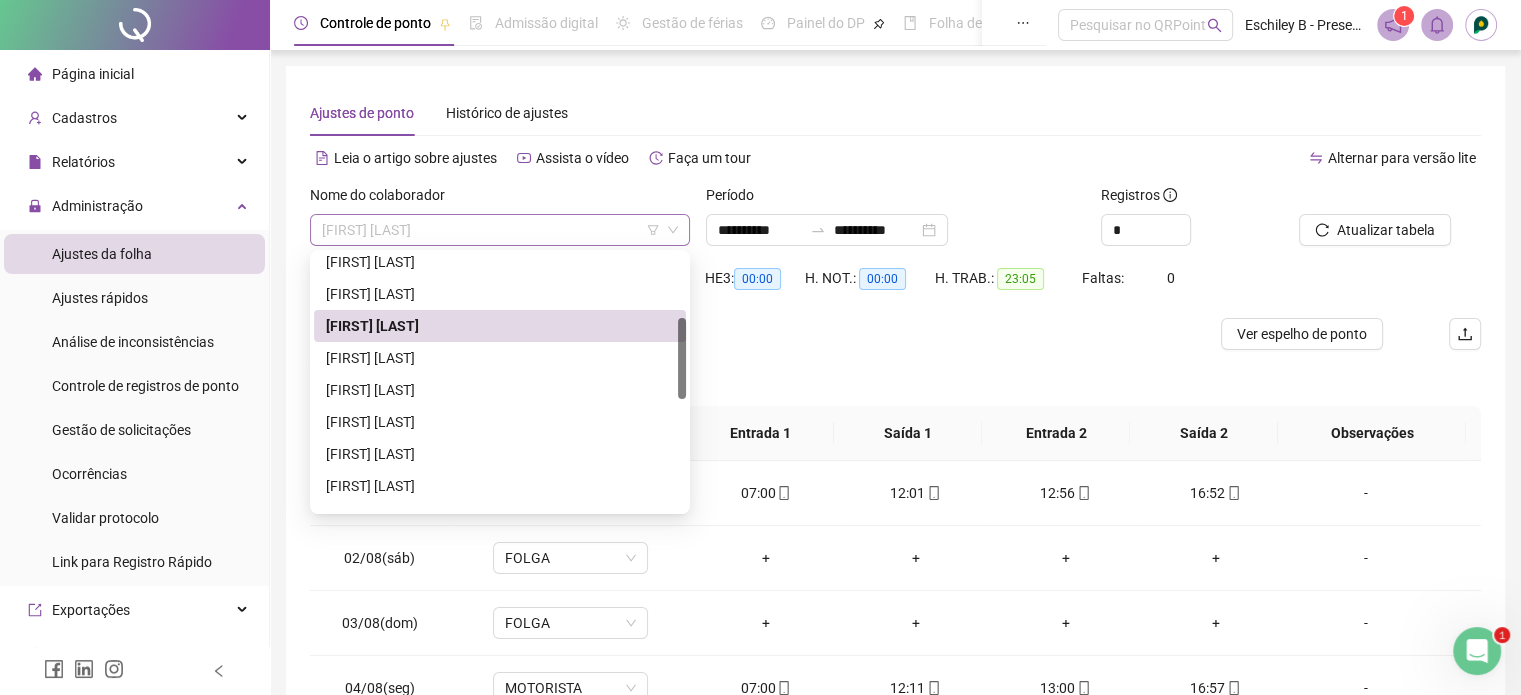 drag, startPoint x: 486, startPoint y: 231, endPoint x: 491, endPoint y: 256, distance: 25.495098 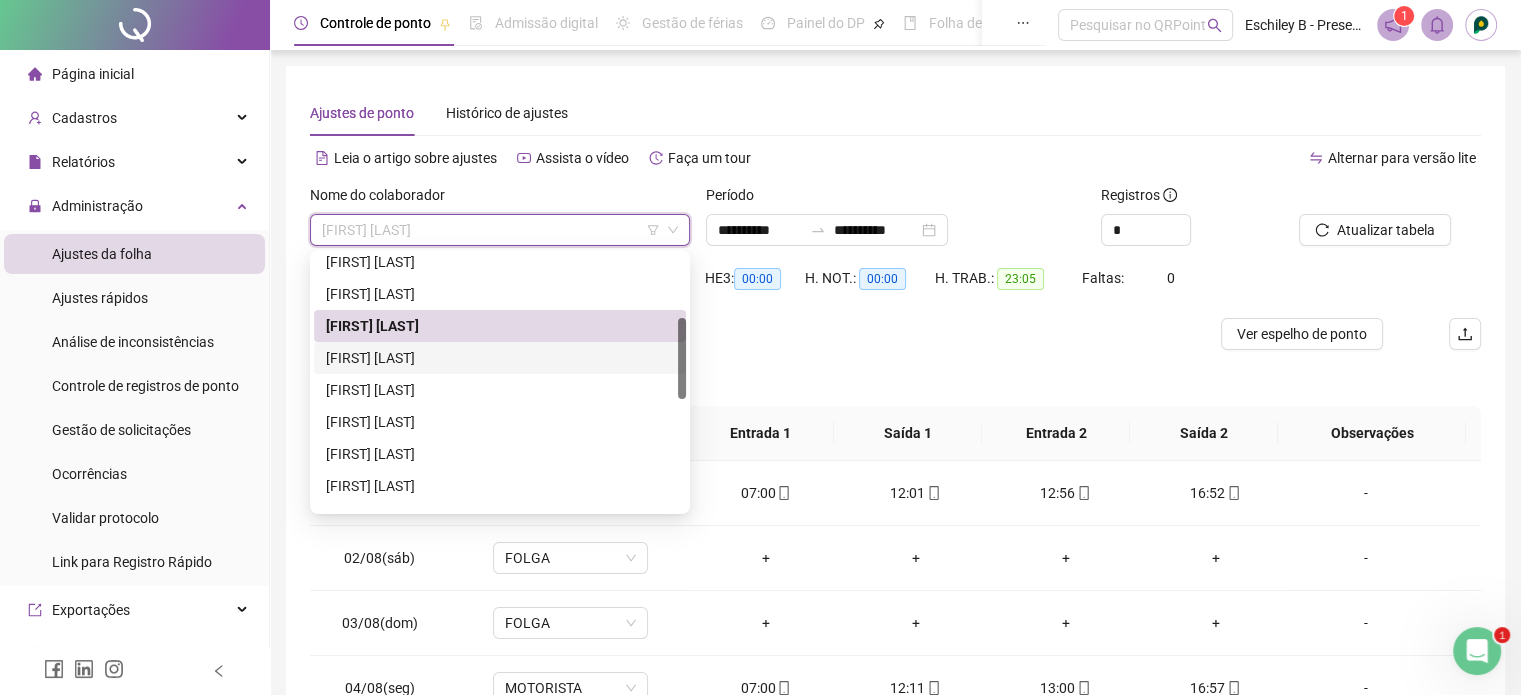 click on "[FIRST] [LAST]" at bounding box center (500, 358) 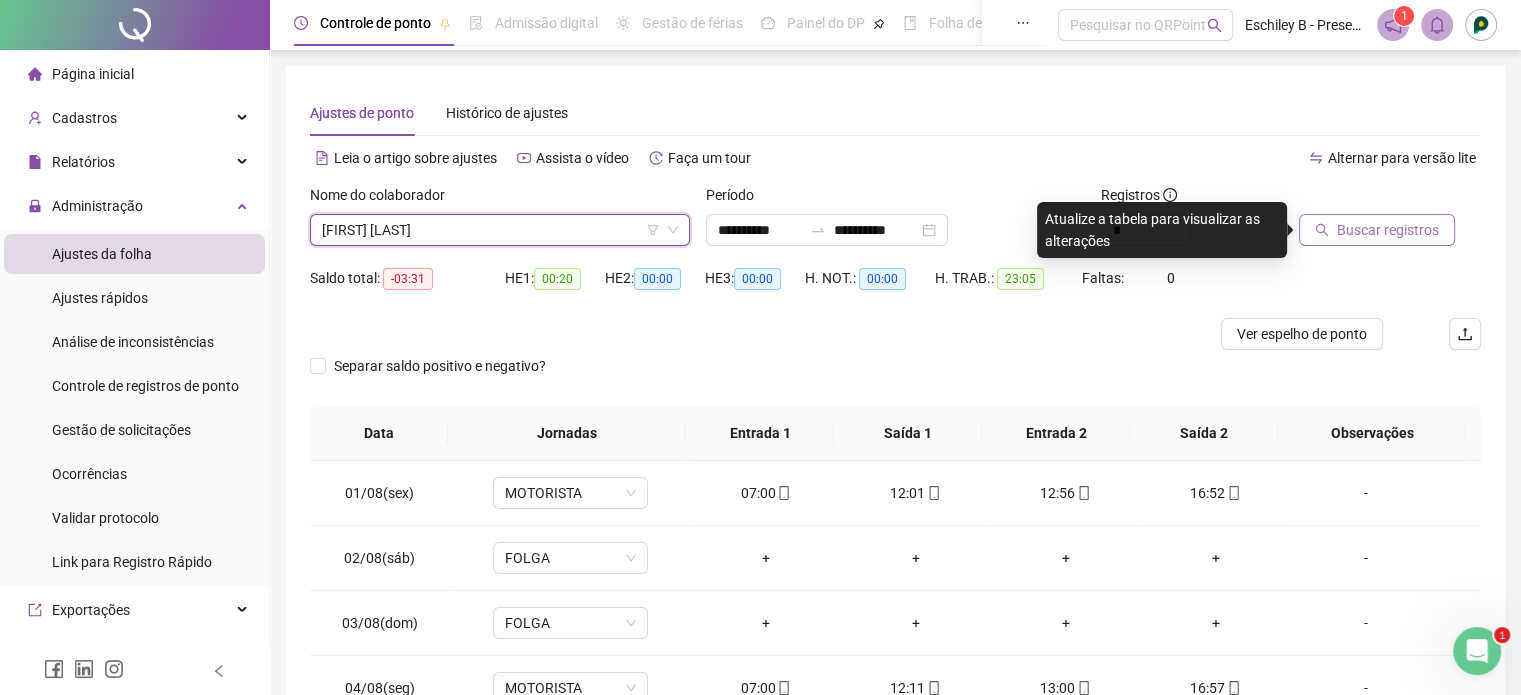click on "Buscar registros" at bounding box center (1388, 230) 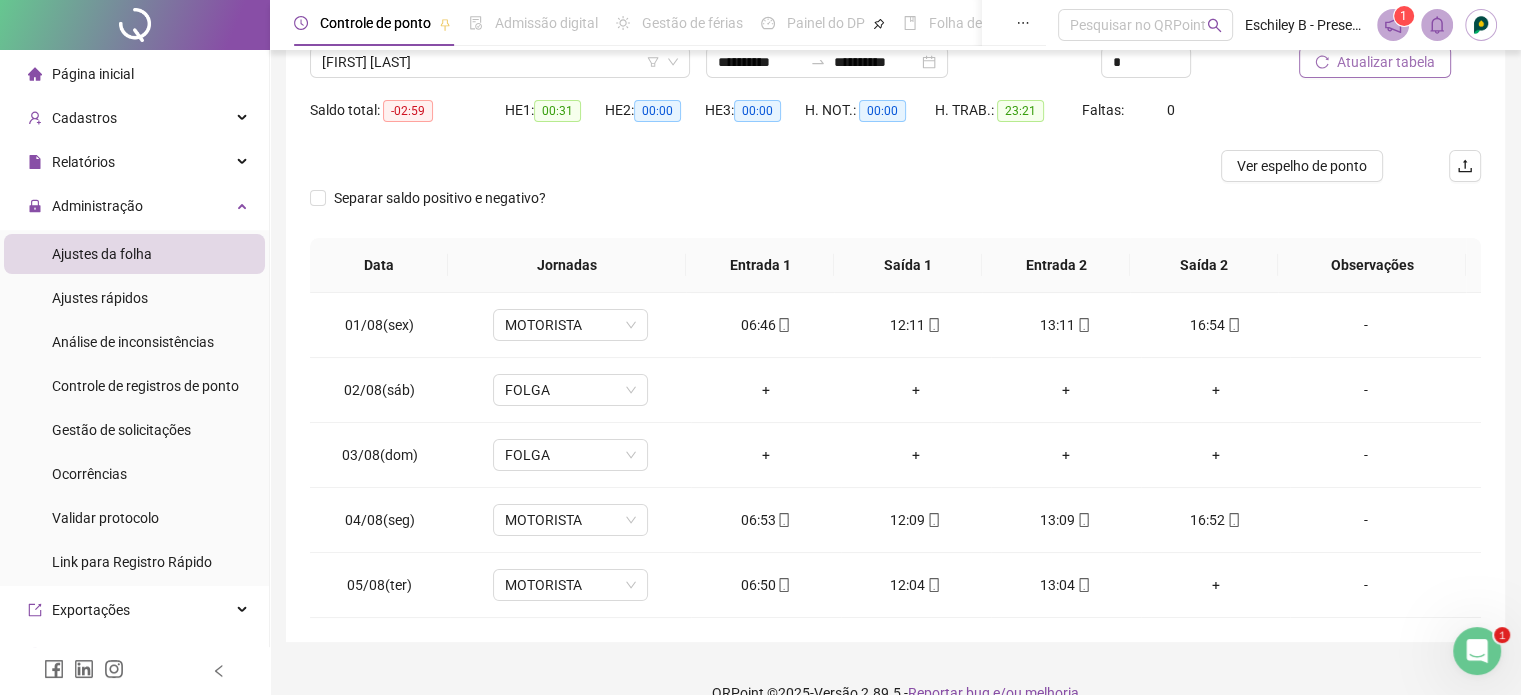 scroll, scrollTop: 200, scrollLeft: 0, axis: vertical 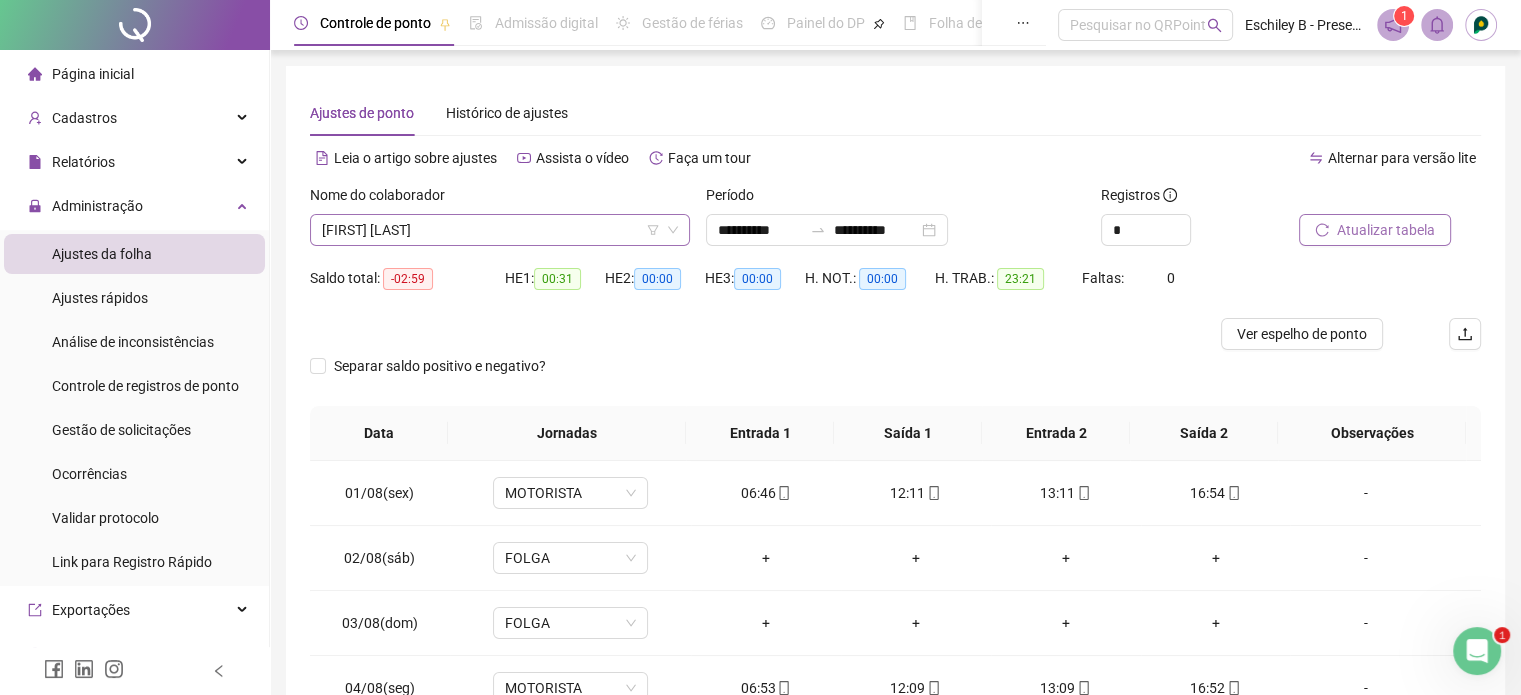 click on "[FIRST] [LAST]" at bounding box center (500, 230) 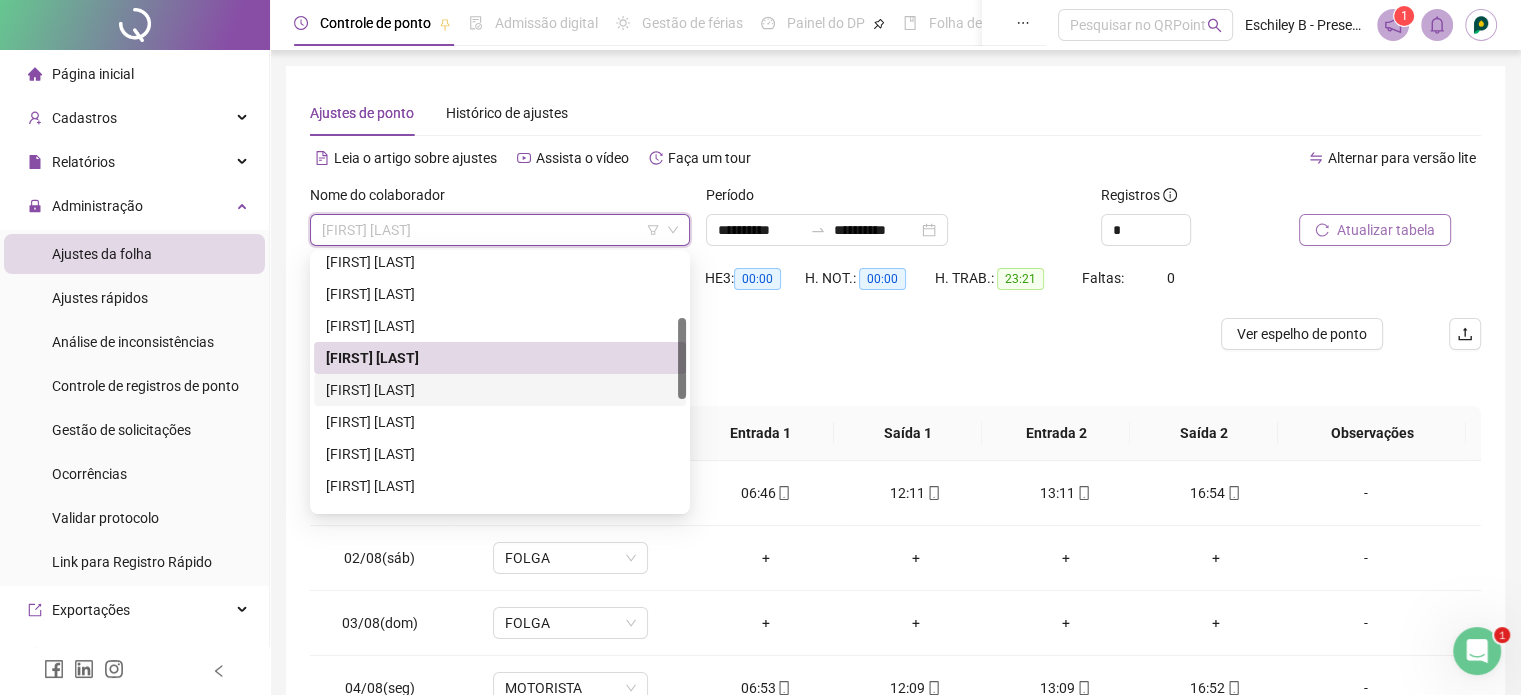 click on "[FIRST] [LAST]" at bounding box center (500, 390) 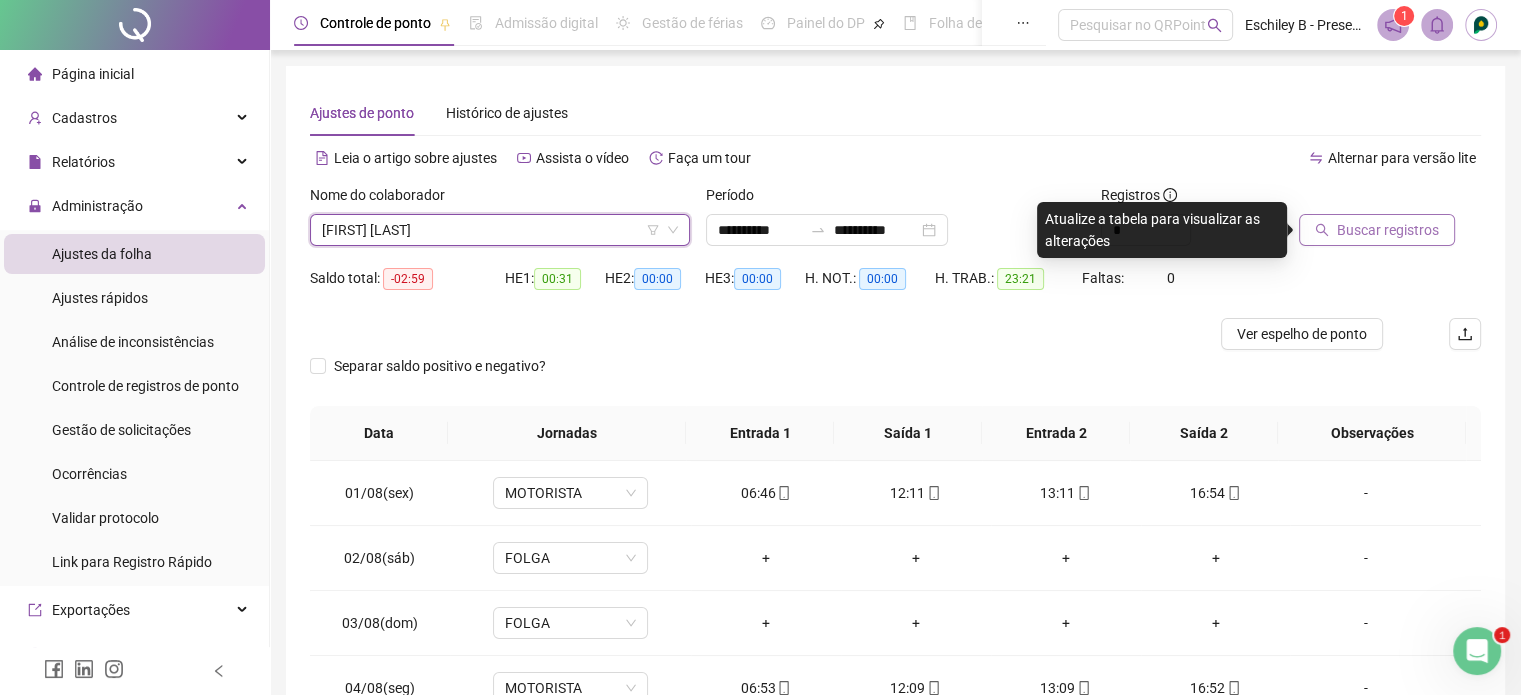 click on "[FIRST] [LAST]" at bounding box center (500, 230) 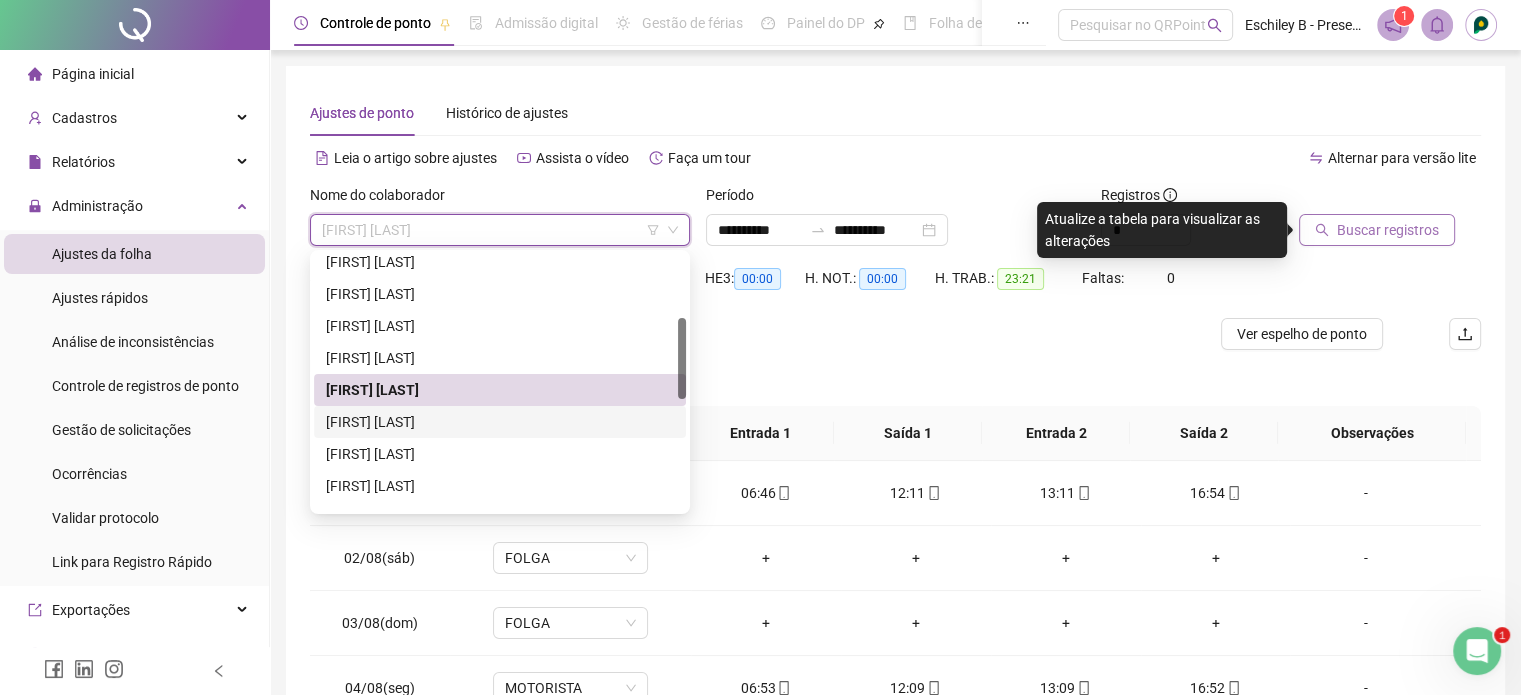 click on "[FIRST] [LAST]" at bounding box center [500, 422] 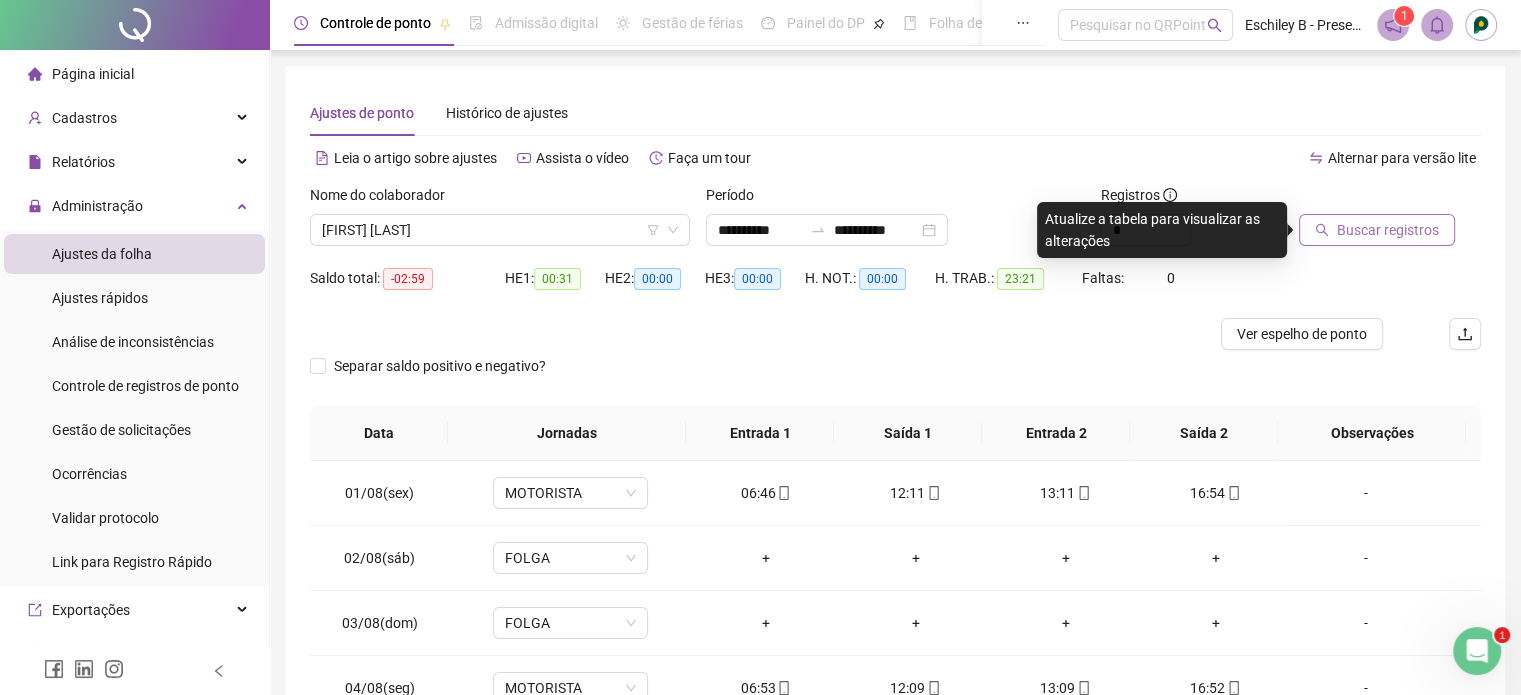 click on "Buscar registros" at bounding box center [1377, 230] 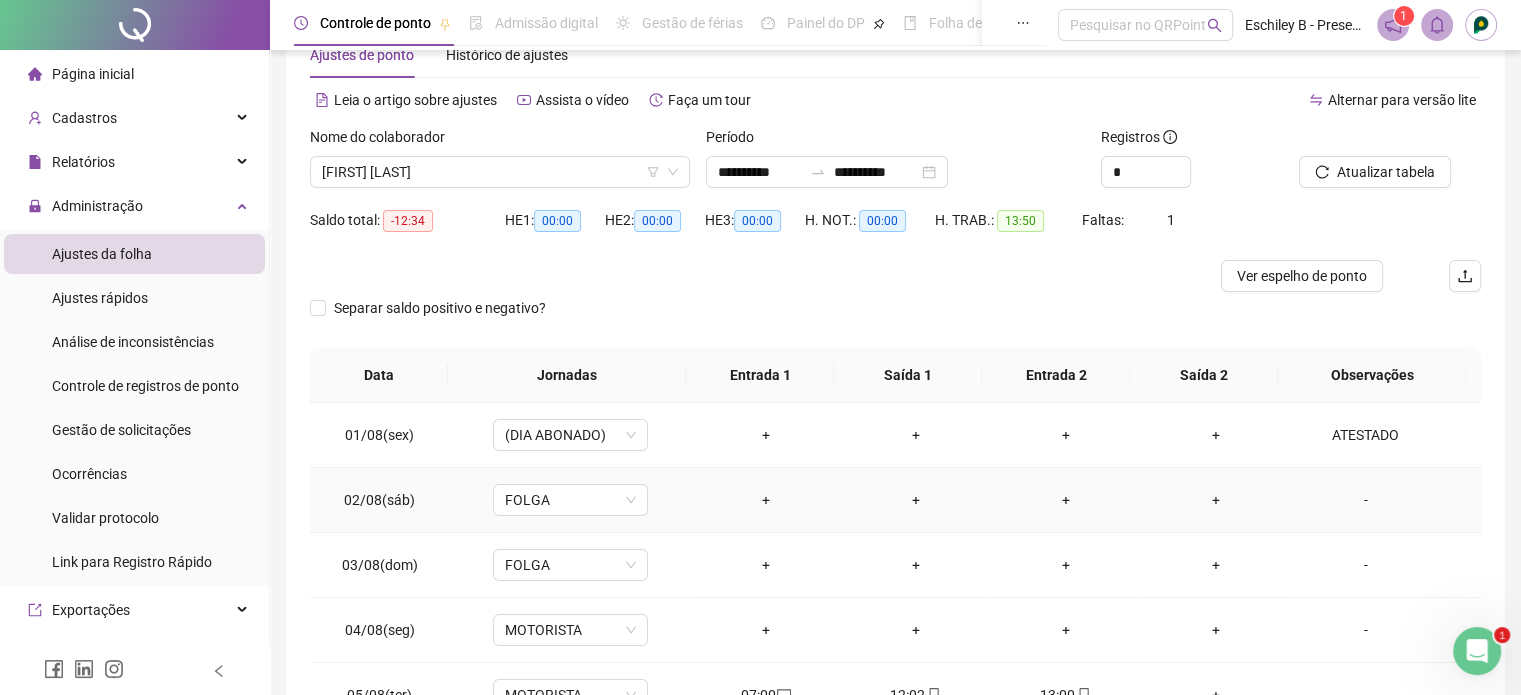 scroll, scrollTop: 0, scrollLeft: 0, axis: both 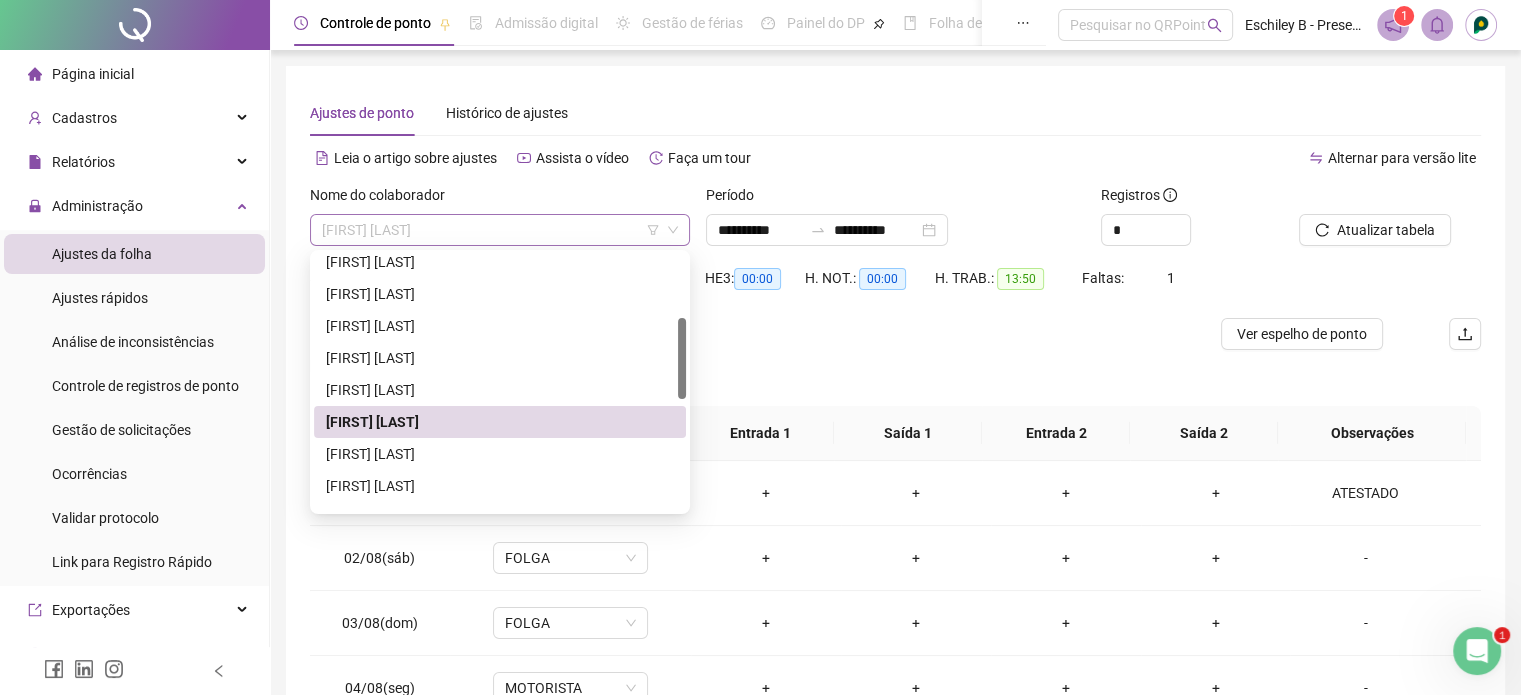 click on "[FIRST] [LAST]" at bounding box center (500, 230) 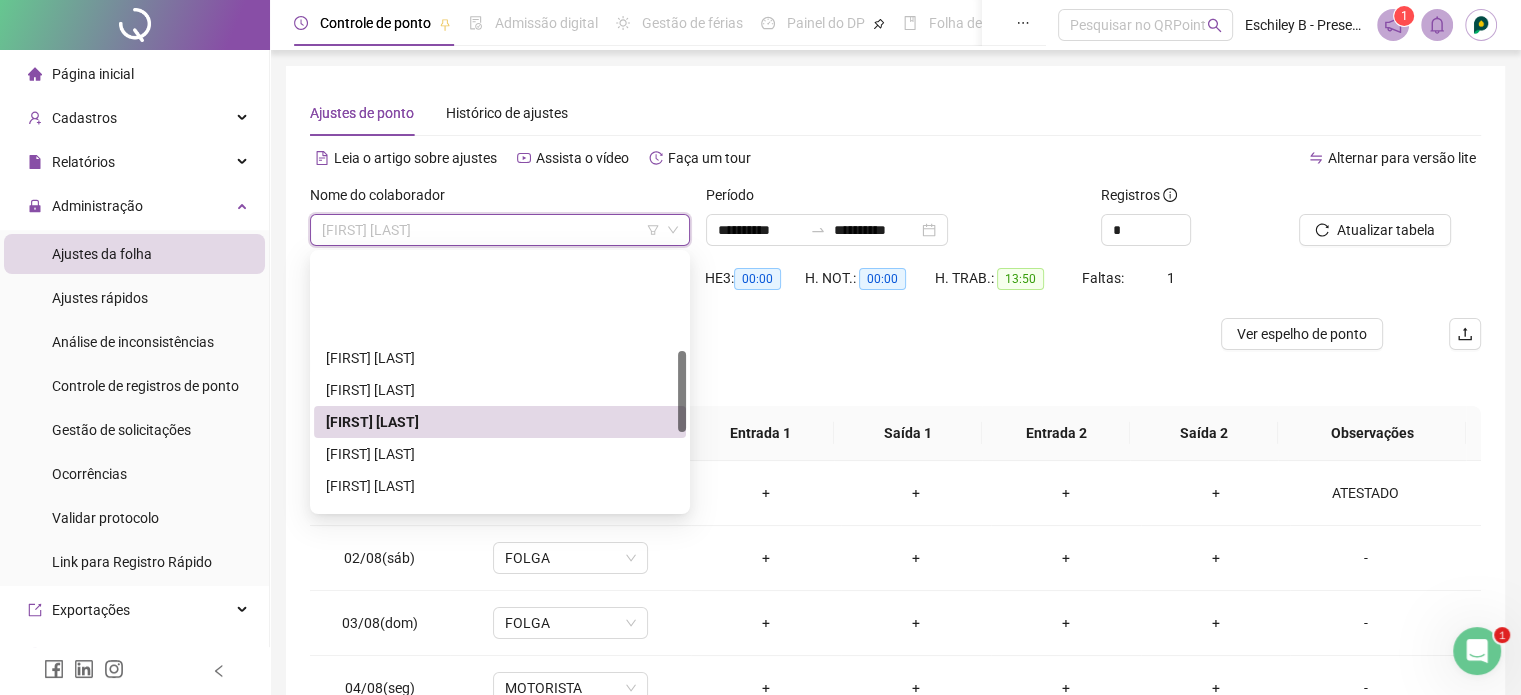 scroll, scrollTop: 300, scrollLeft: 0, axis: vertical 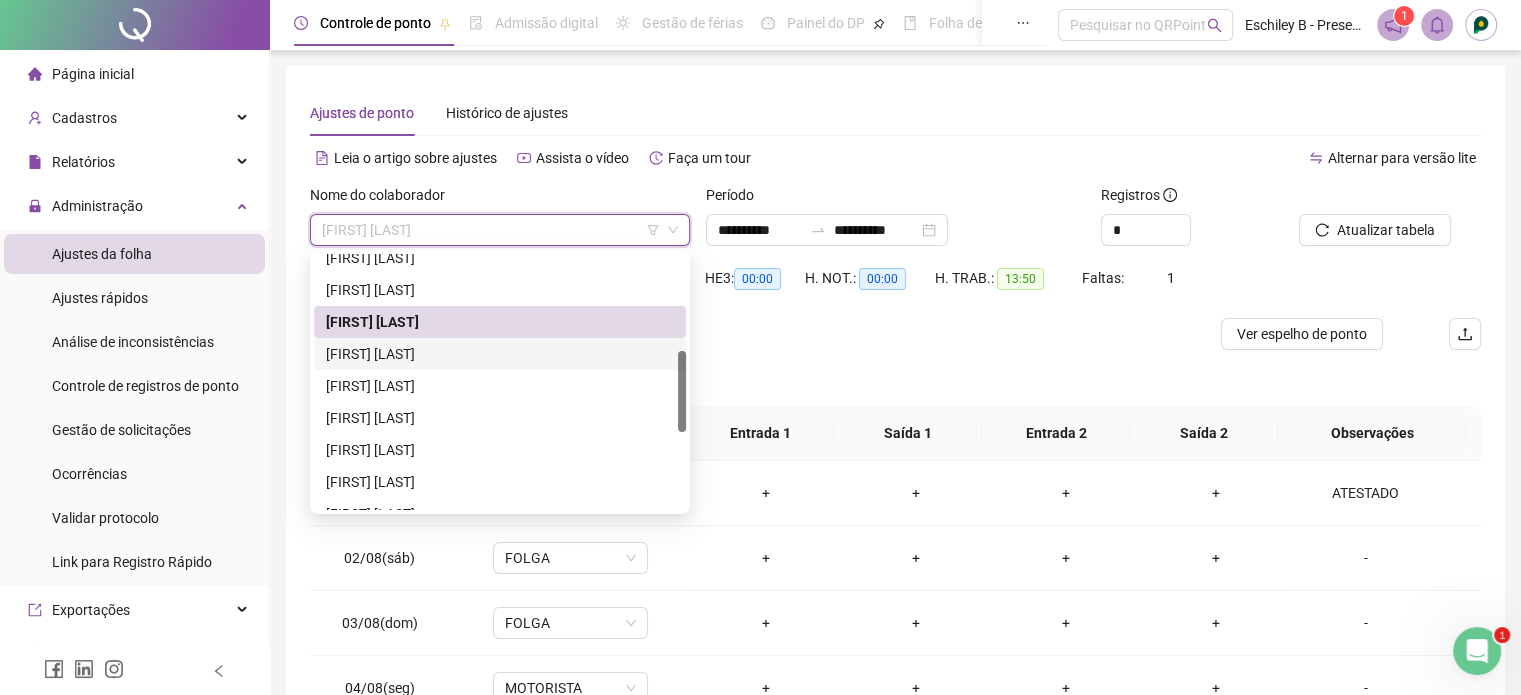 click on "[FIRST] [LAST]" at bounding box center (500, 354) 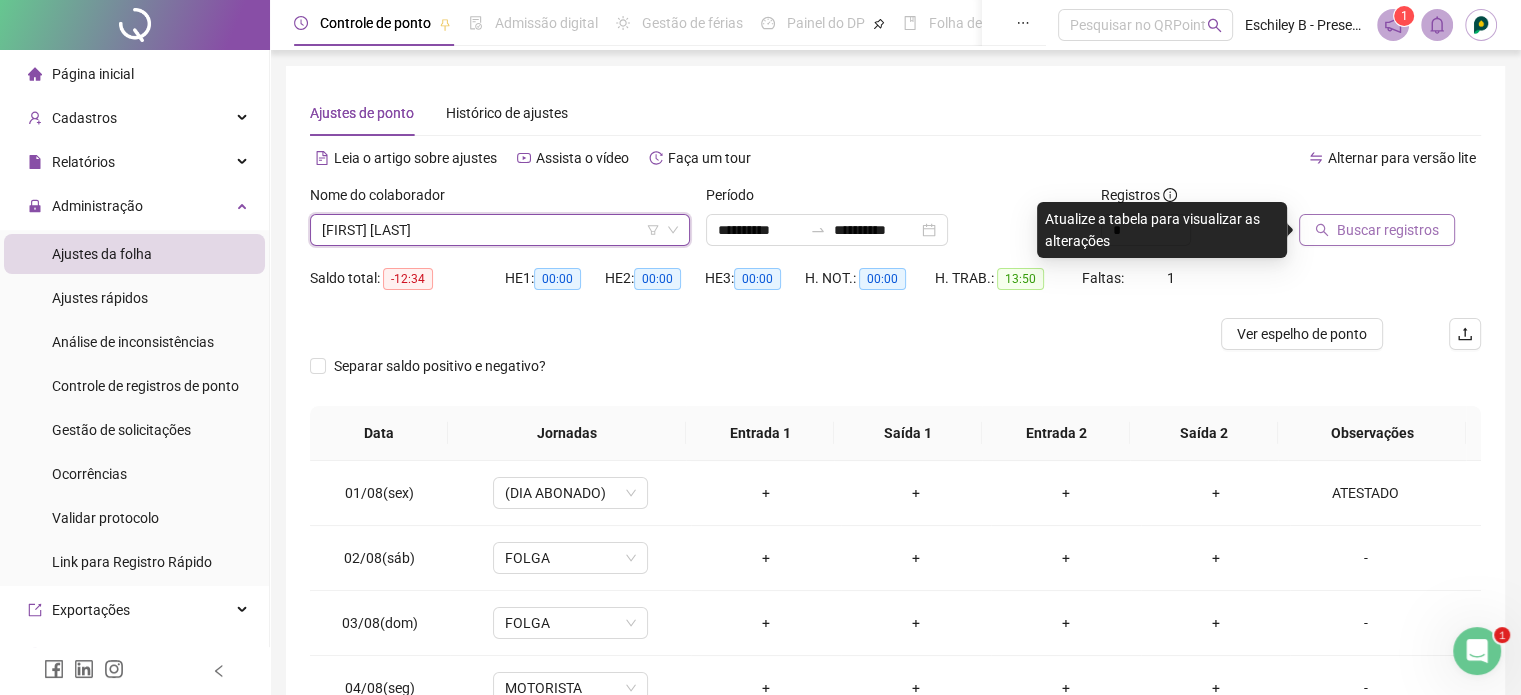 click on "Buscar registros" at bounding box center [1388, 230] 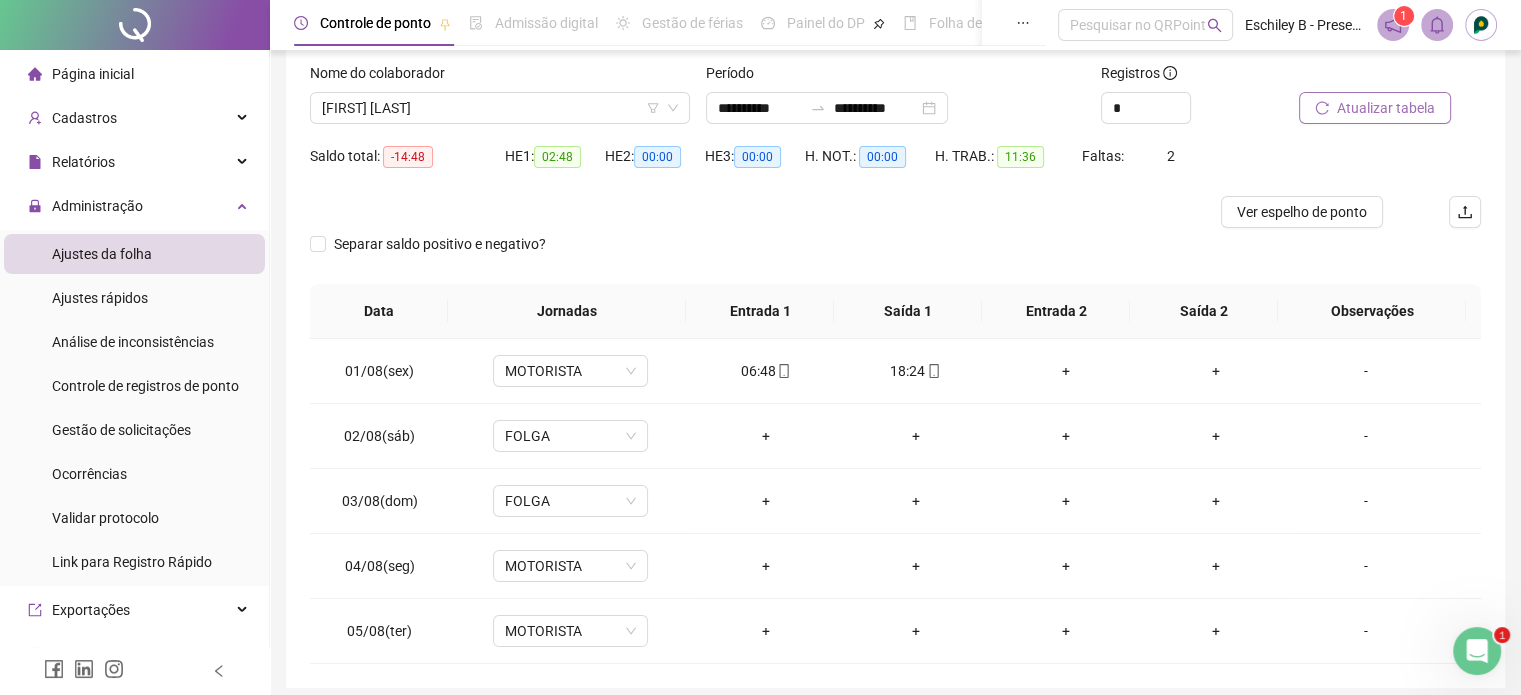 scroll, scrollTop: 200, scrollLeft: 0, axis: vertical 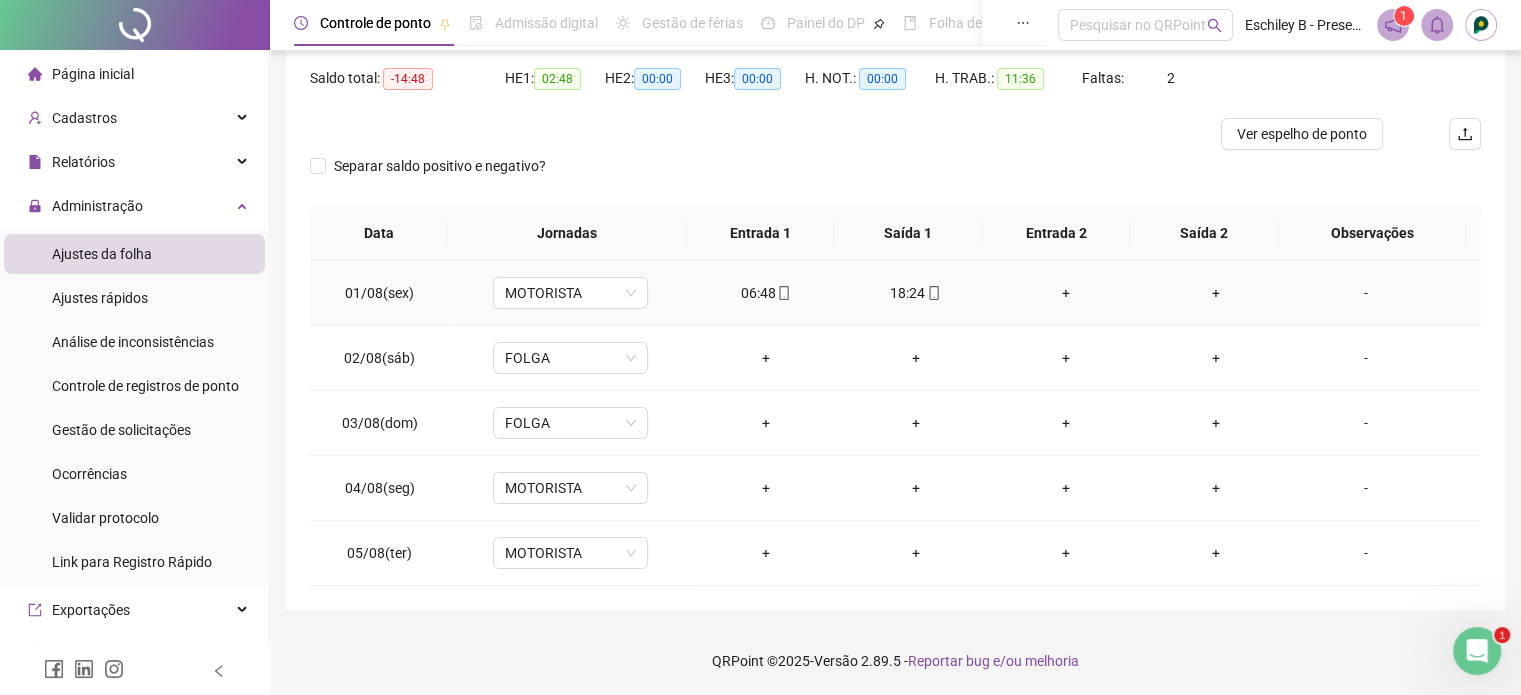 click on "+" at bounding box center [1066, 293] 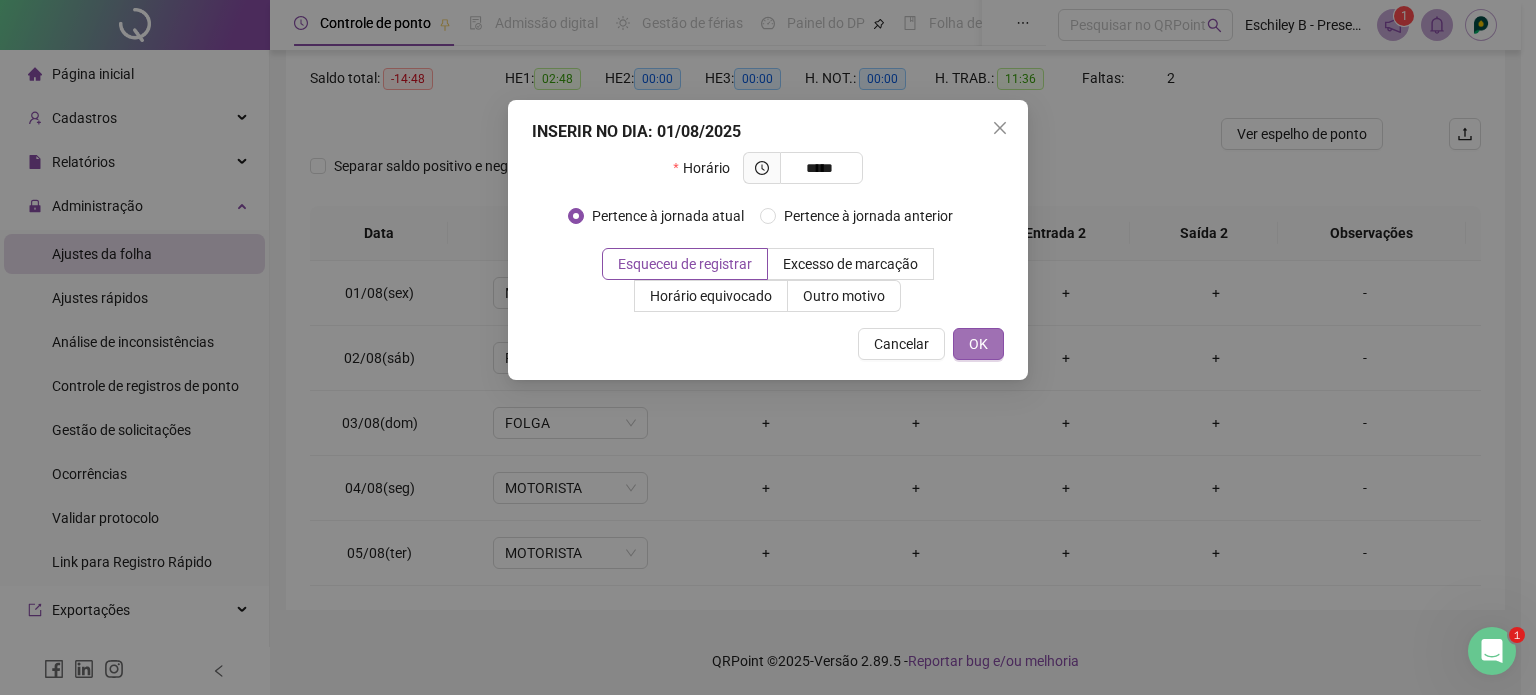type on "*****" 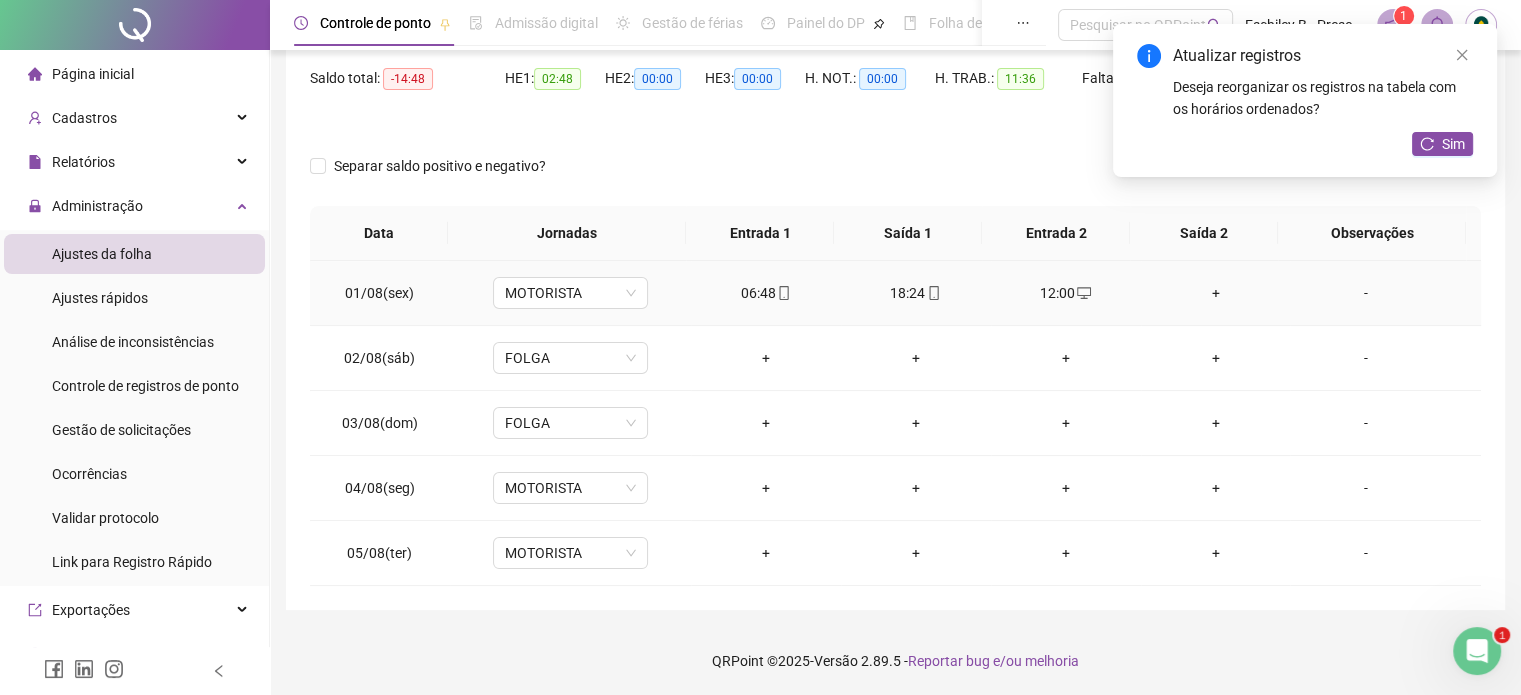 click on "+" at bounding box center [1216, 293] 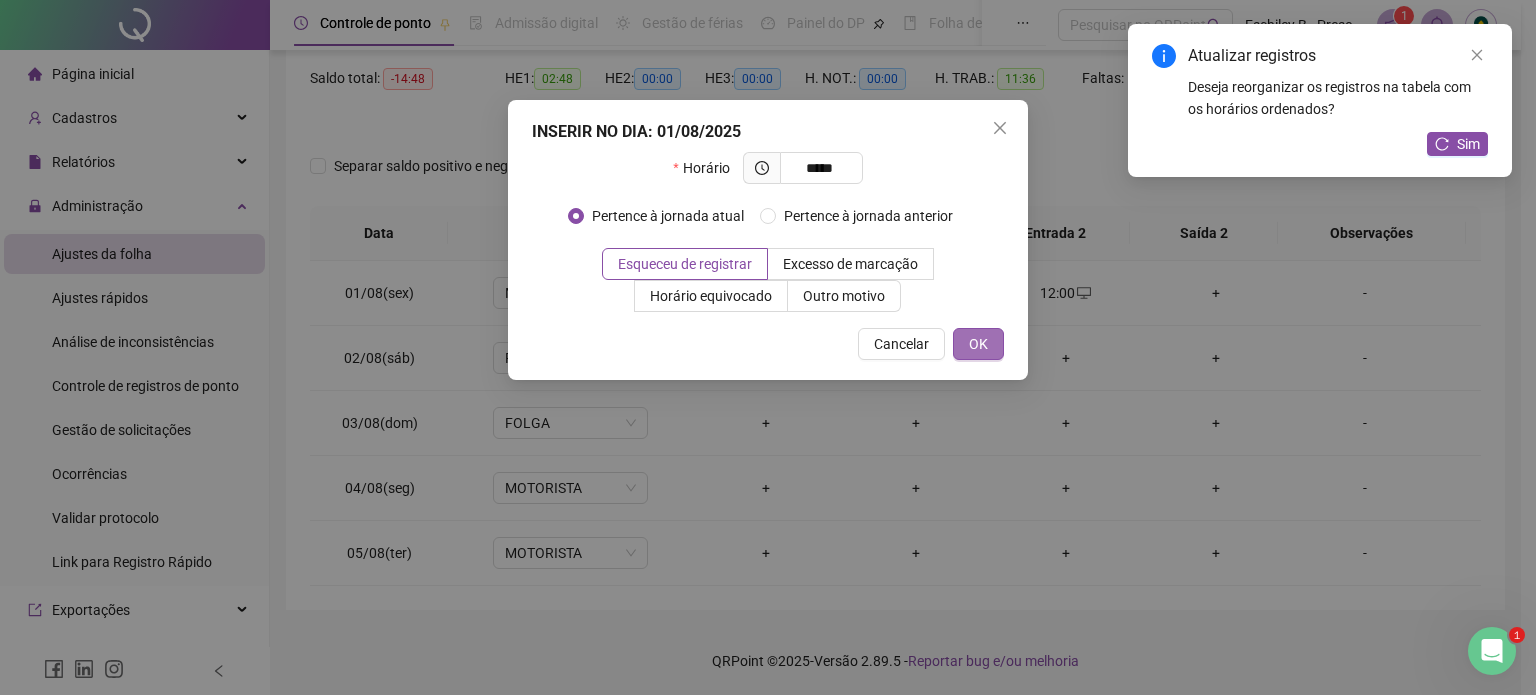 type on "*****" 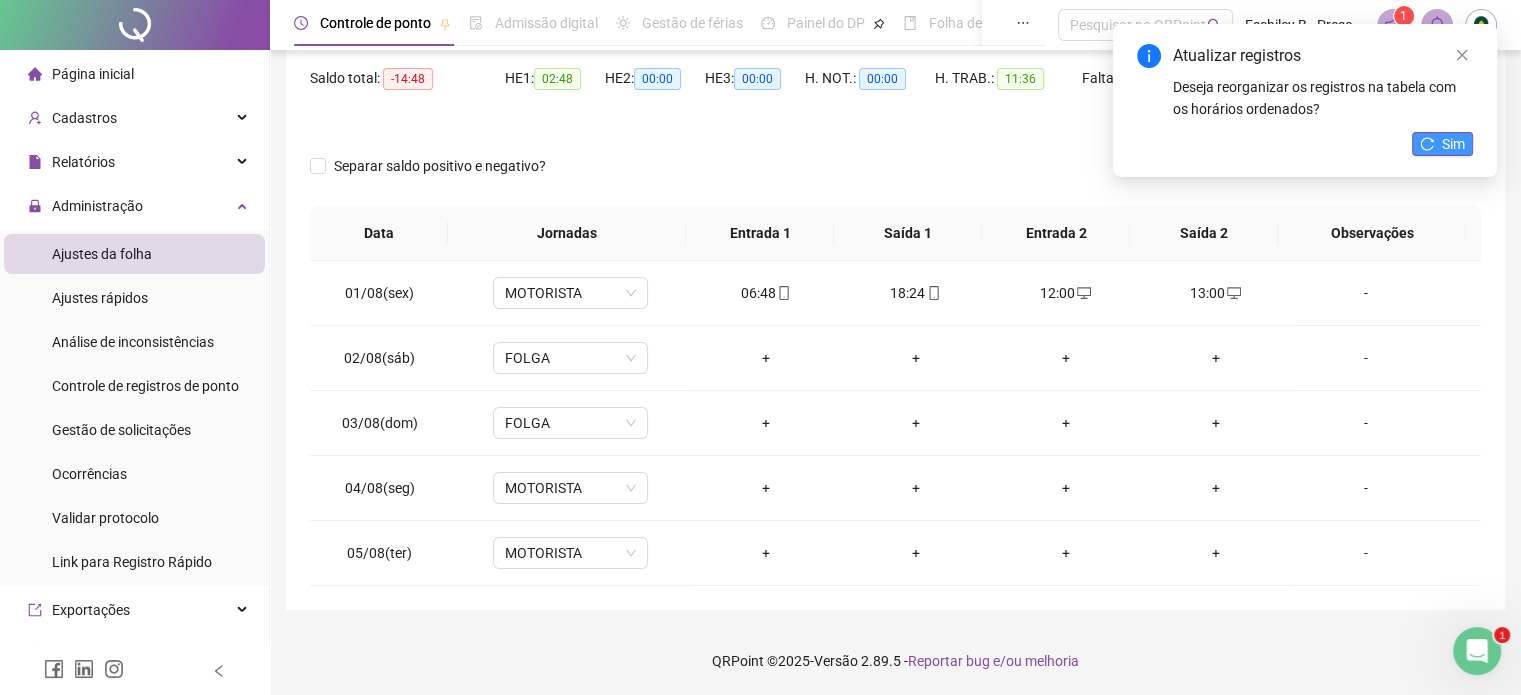 click on "Sim" at bounding box center [1453, 144] 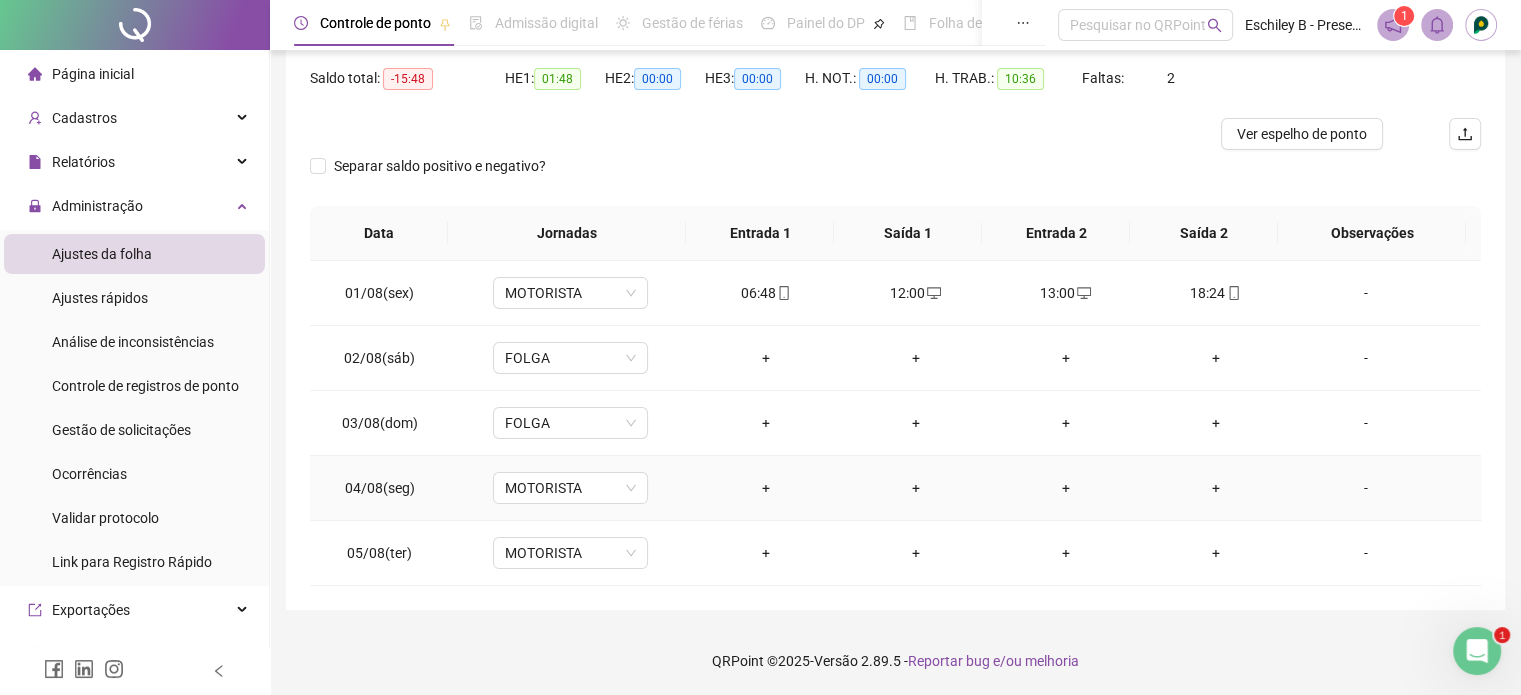 click on "MOTORISTA" at bounding box center [570, 488] 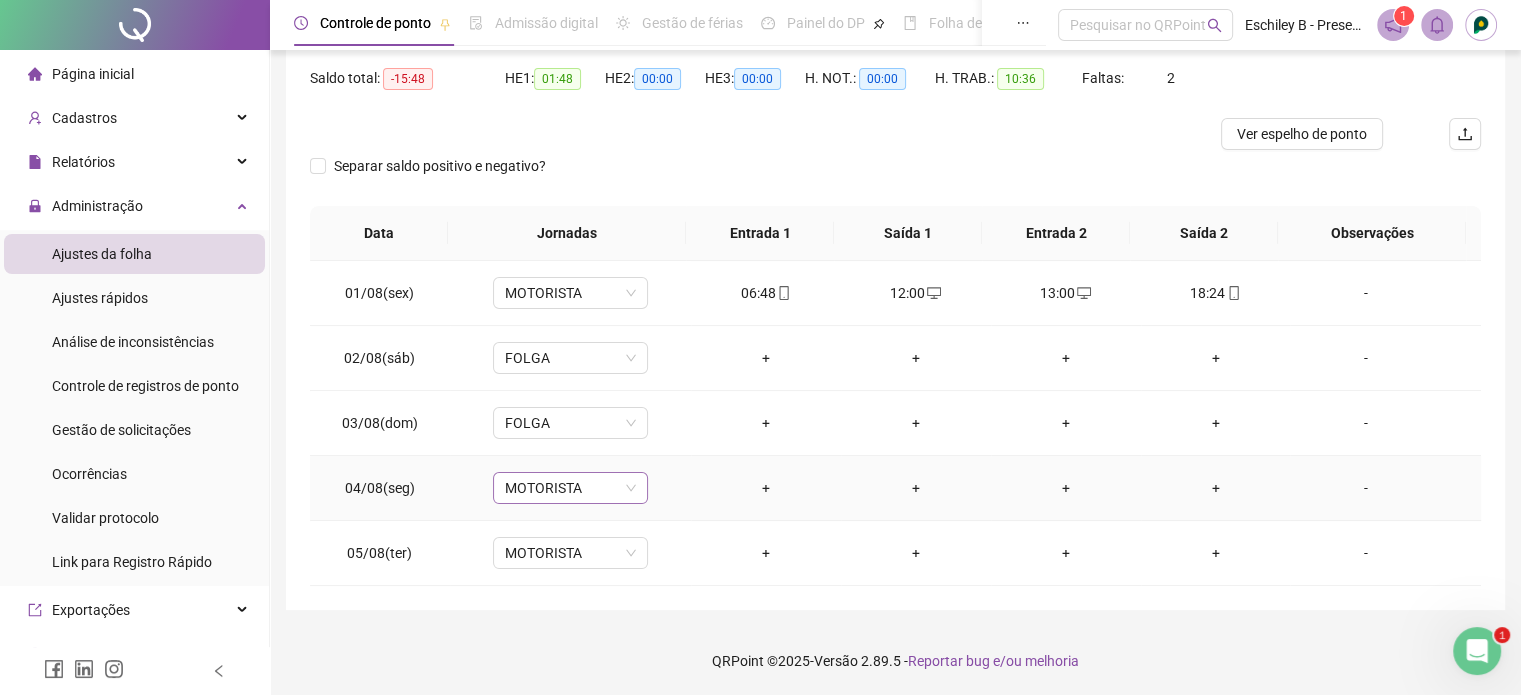click on "MOTORISTA" at bounding box center [570, 488] 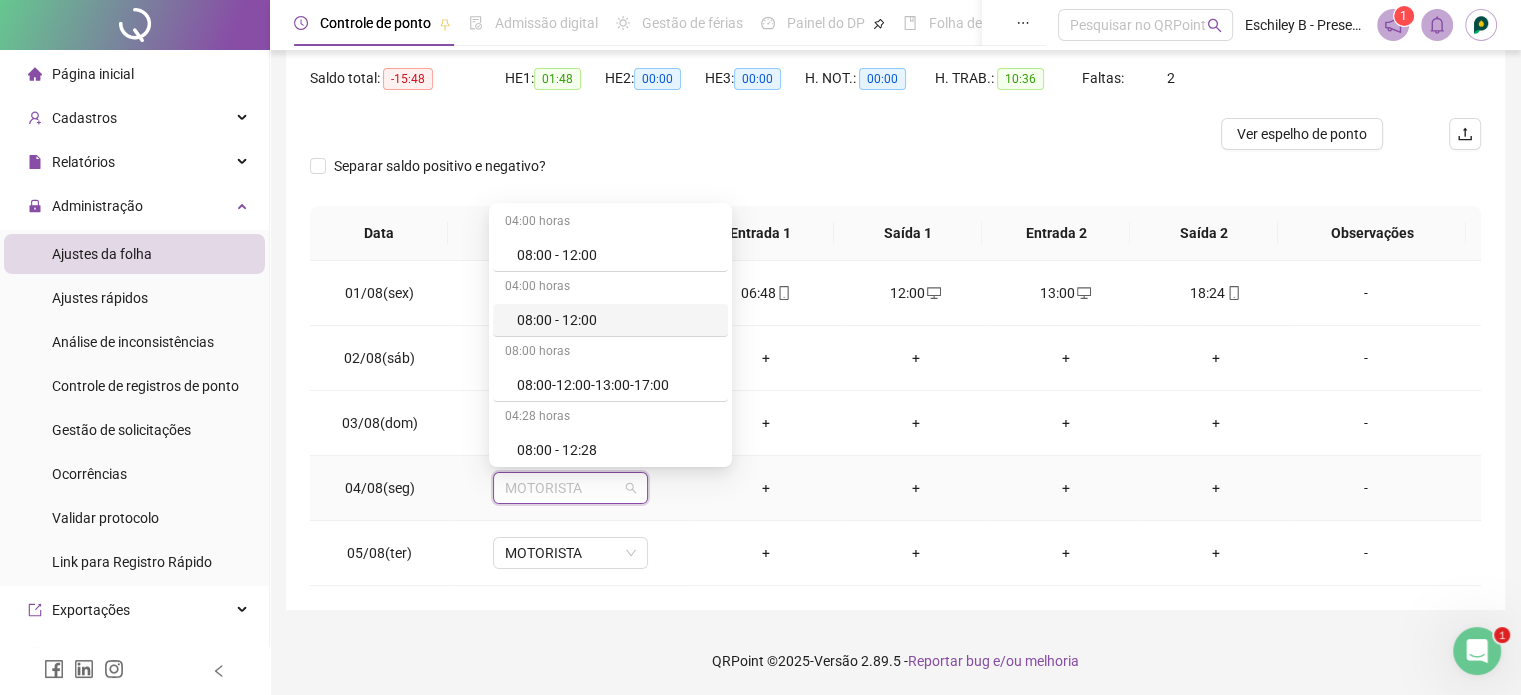 scroll, scrollTop: 500, scrollLeft: 0, axis: vertical 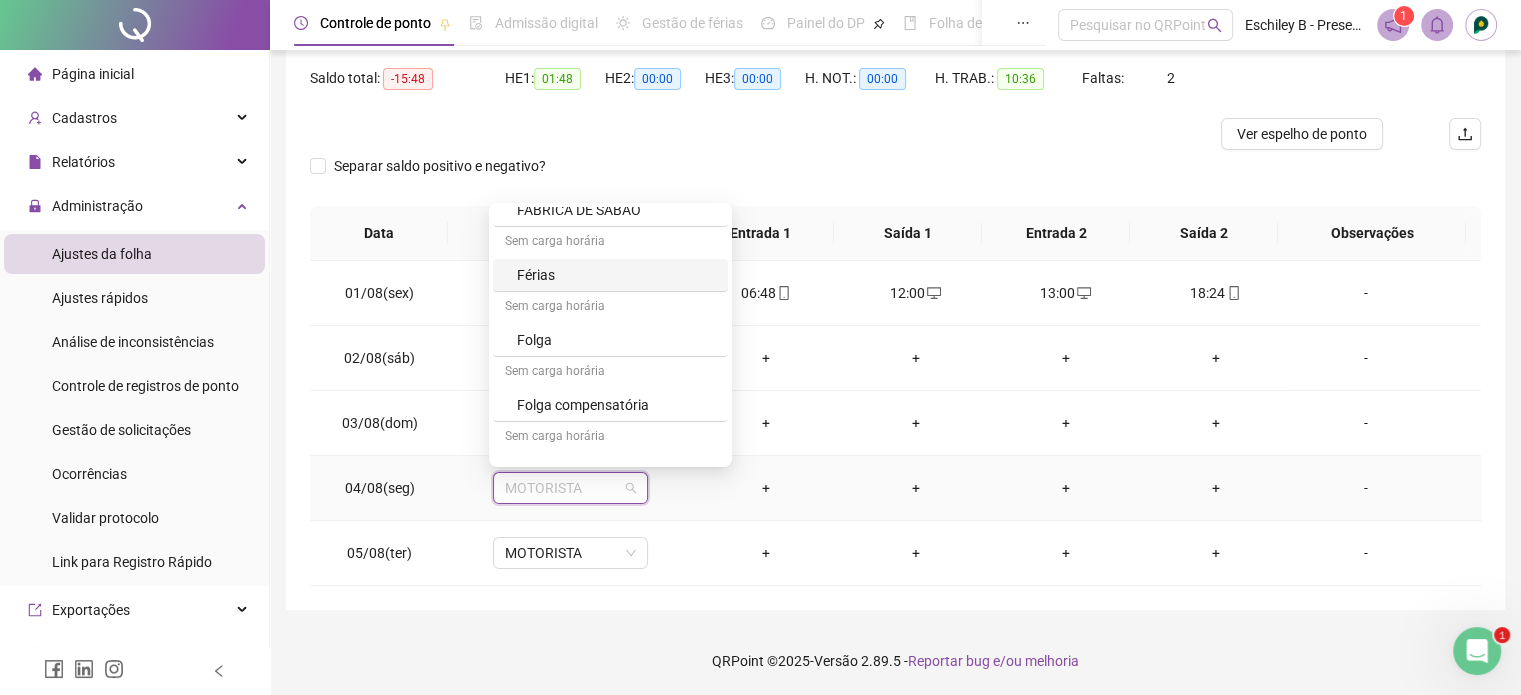 click on "Férias" at bounding box center [616, 275] 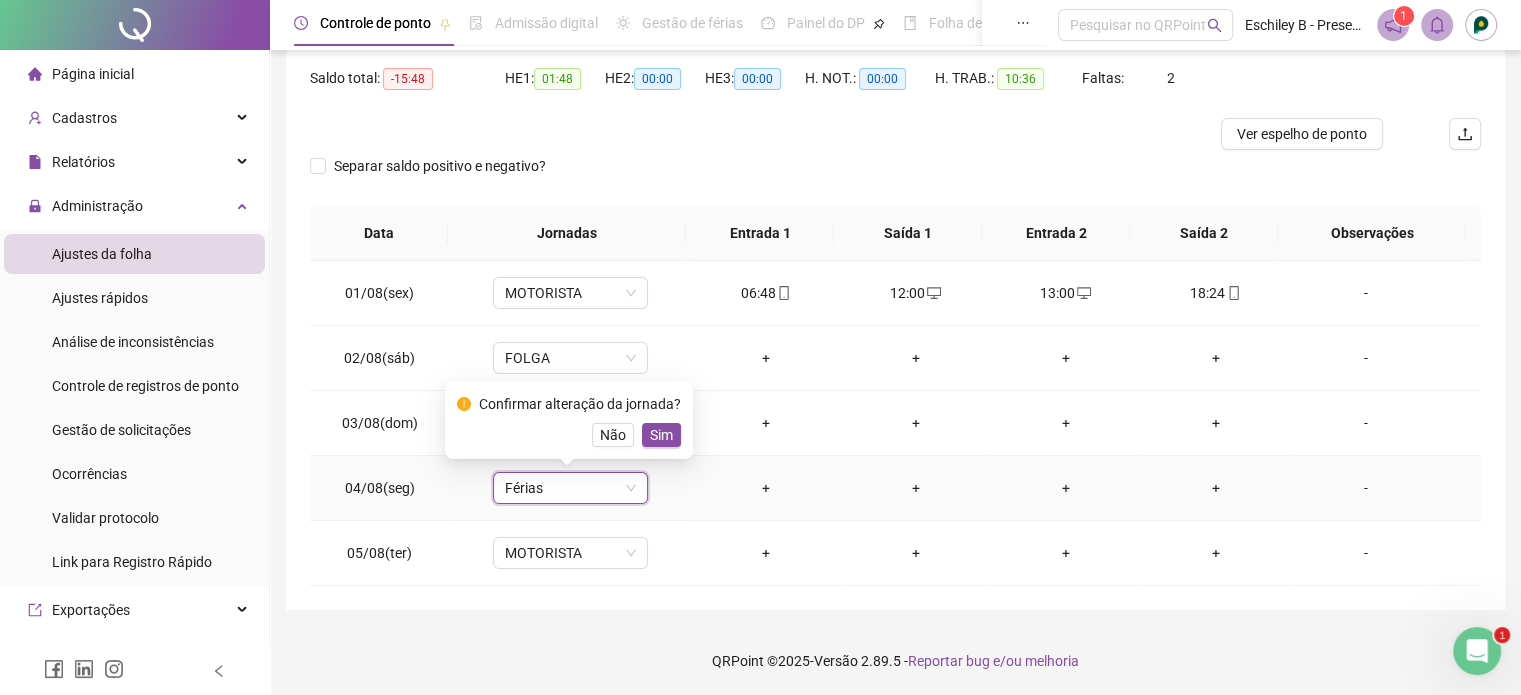 click on "Confirmar alteração da jornada? Não Sim" at bounding box center (569, 420) 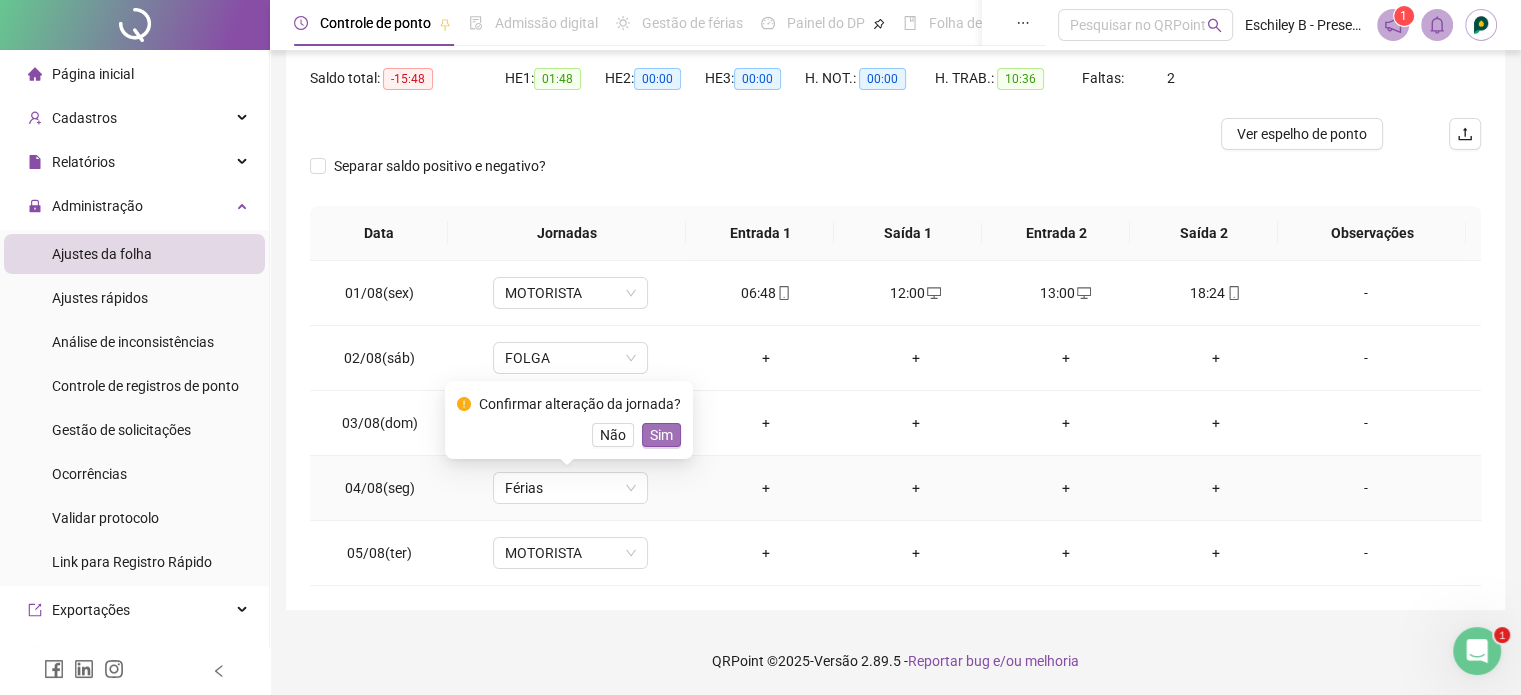 click on "Sim" at bounding box center [661, 435] 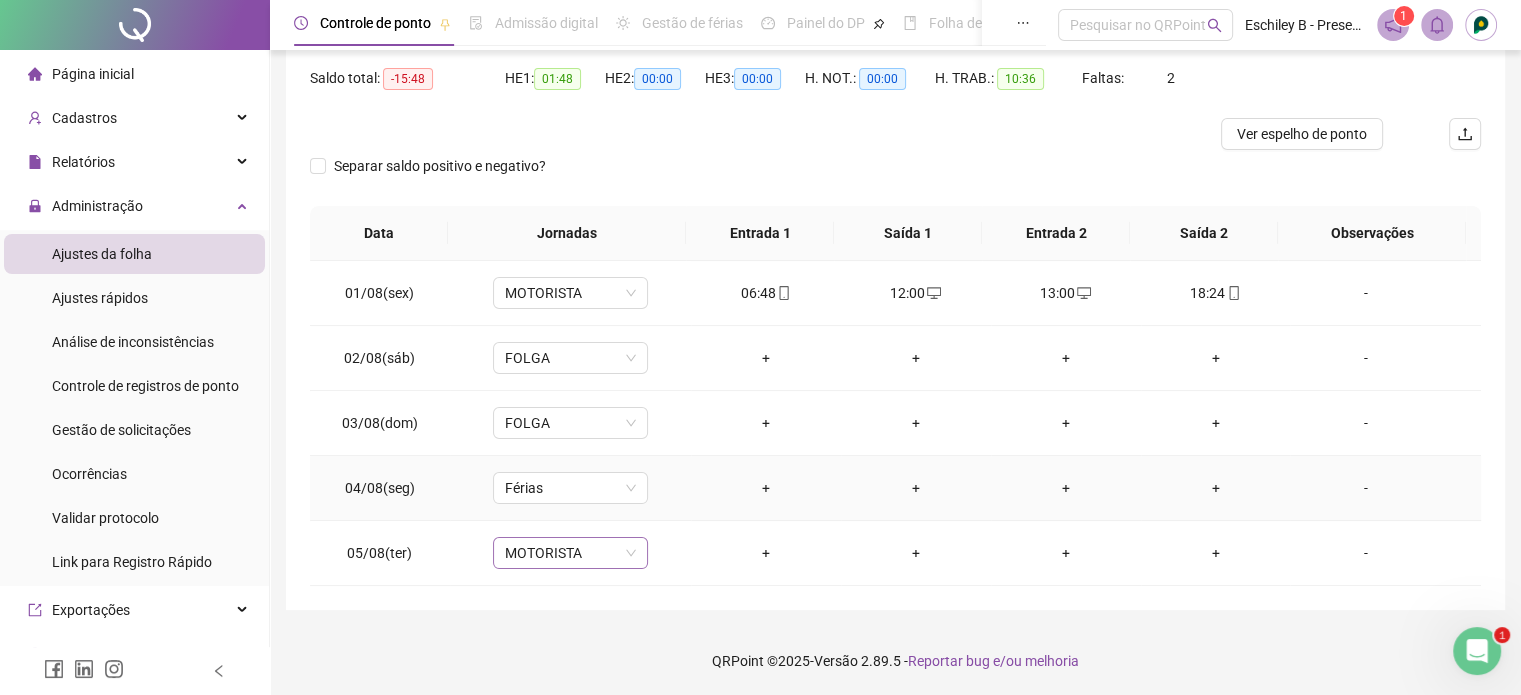 click on "MOTORISTA" at bounding box center (570, 553) 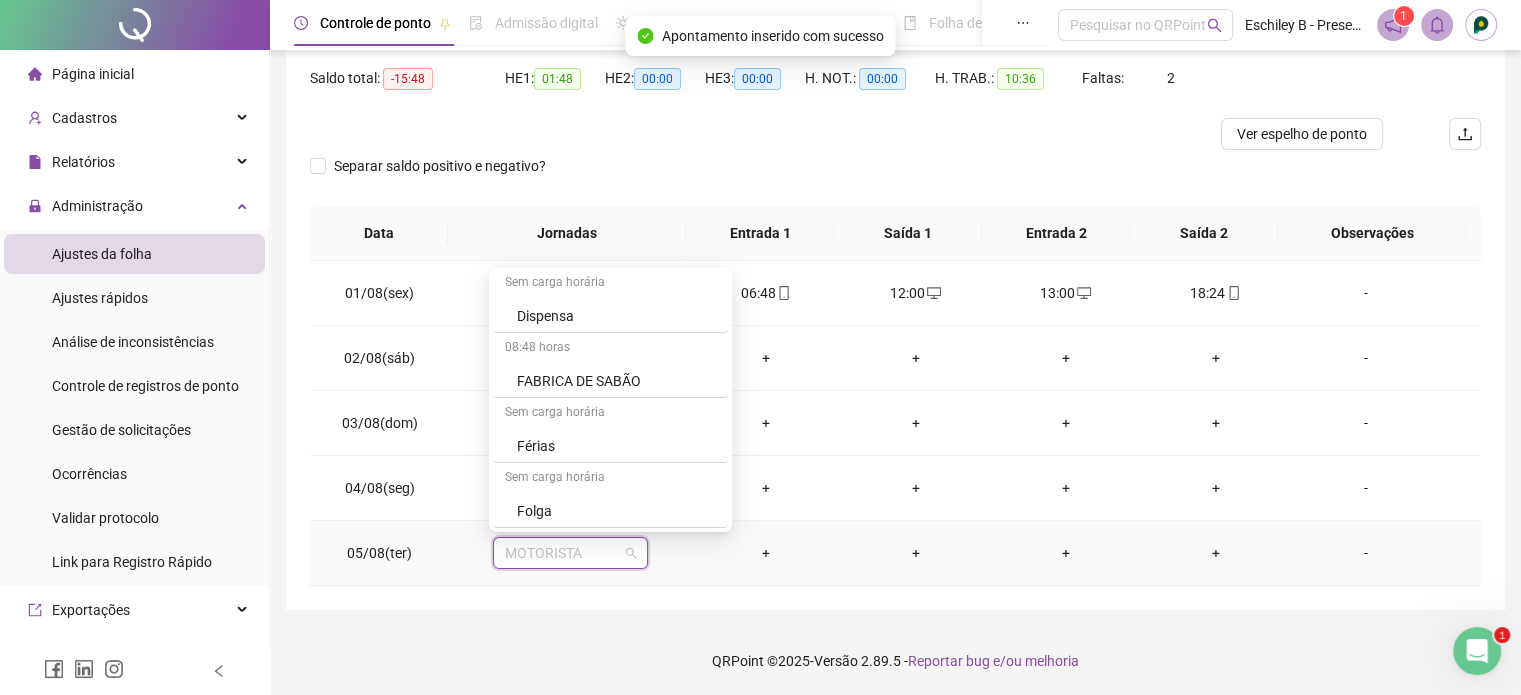 scroll, scrollTop: 500, scrollLeft: 0, axis: vertical 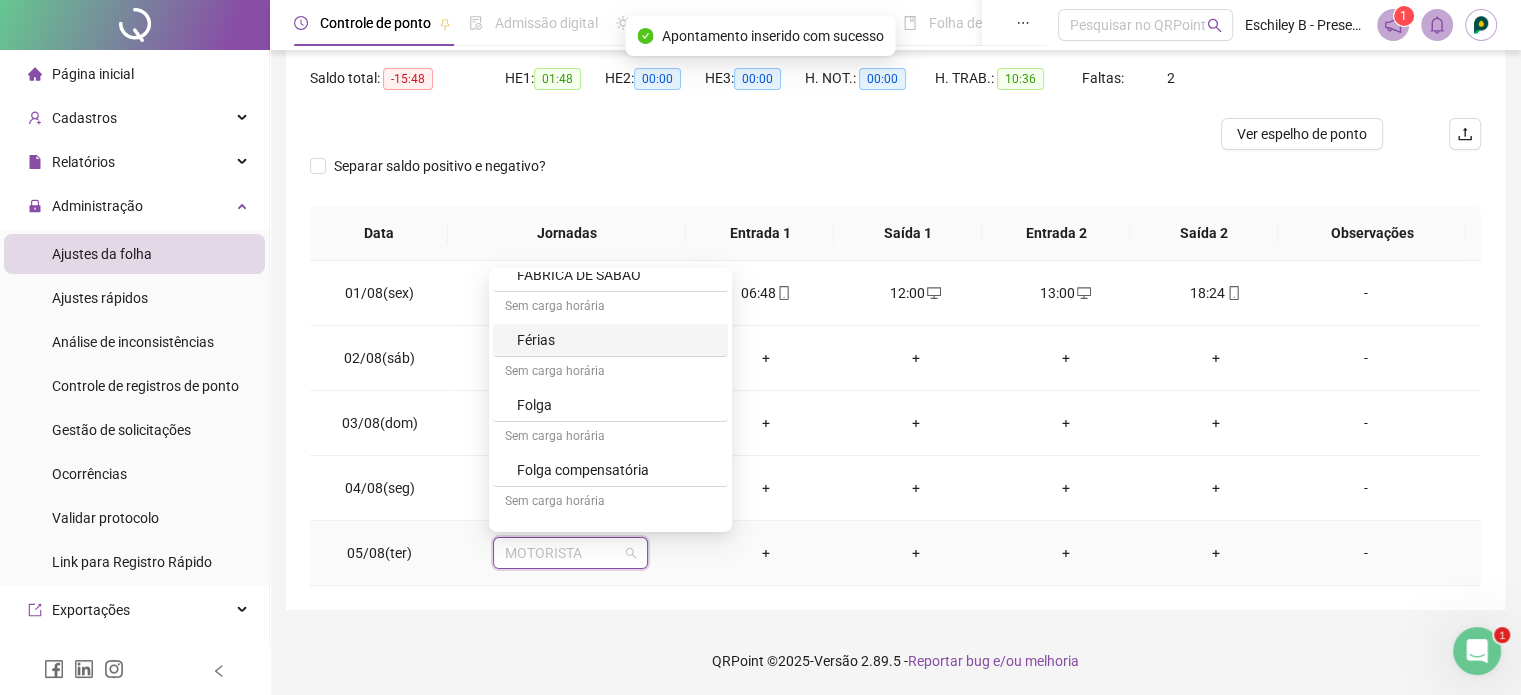 click on "Férias" at bounding box center (616, 340) 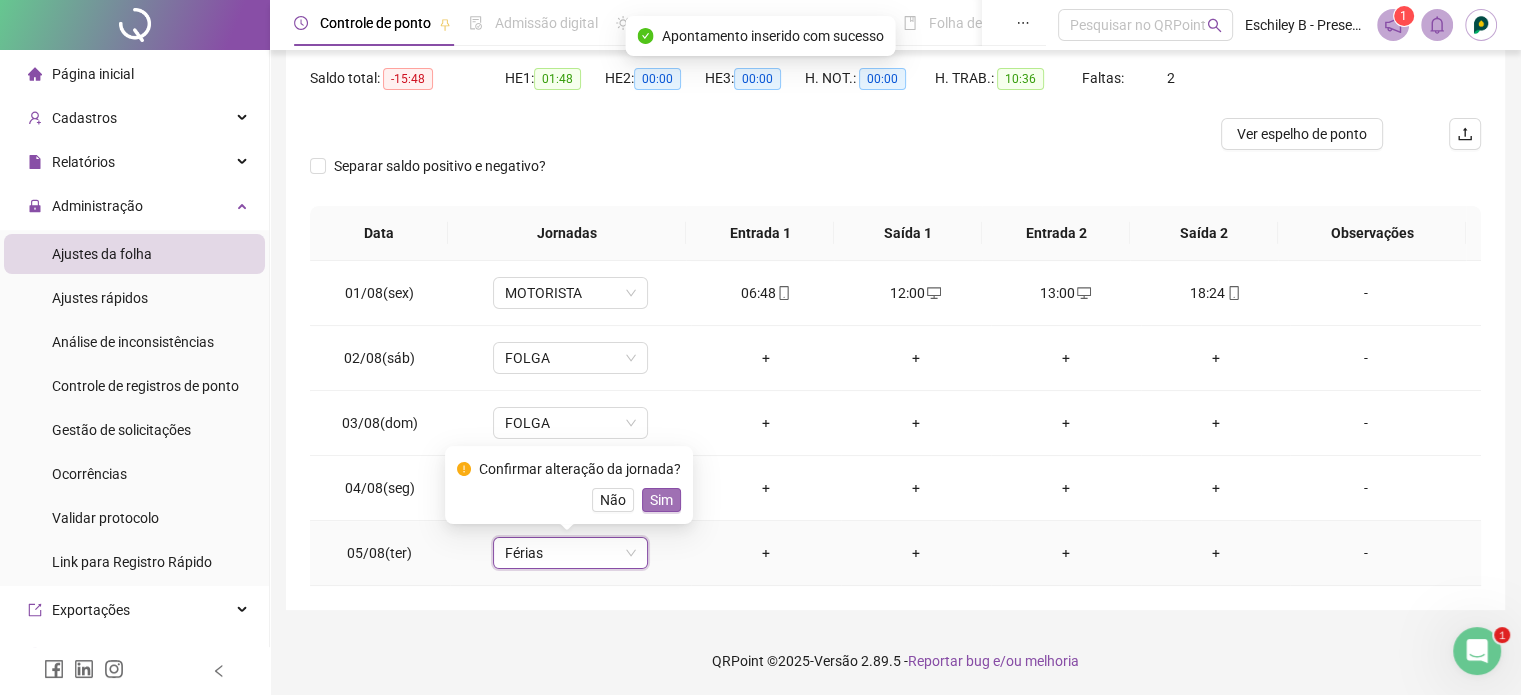 click on "Sim" at bounding box center (661, 500) 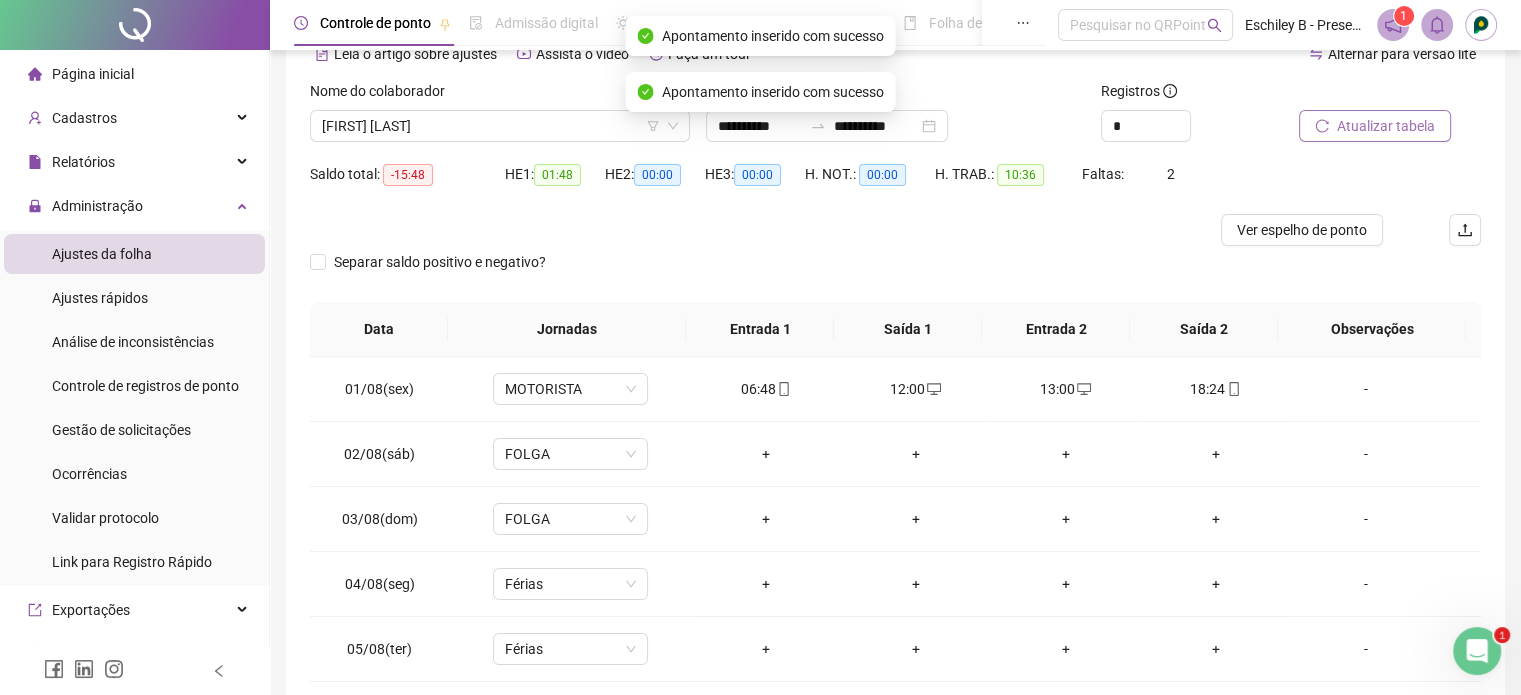 scroll, scrollTop: 0, scrollLeft: 0, axis: both 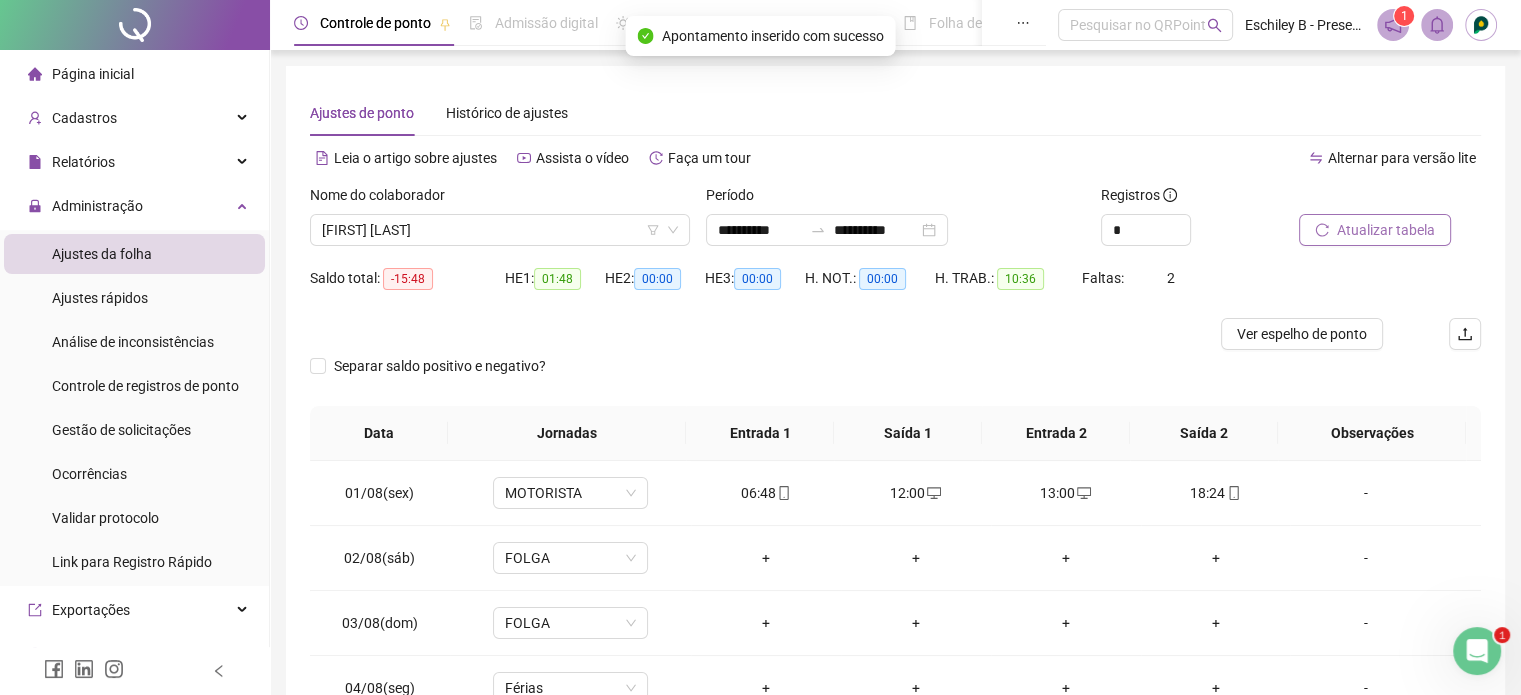 click on "Atualizar tabela" at bounding box center (1386, 230) 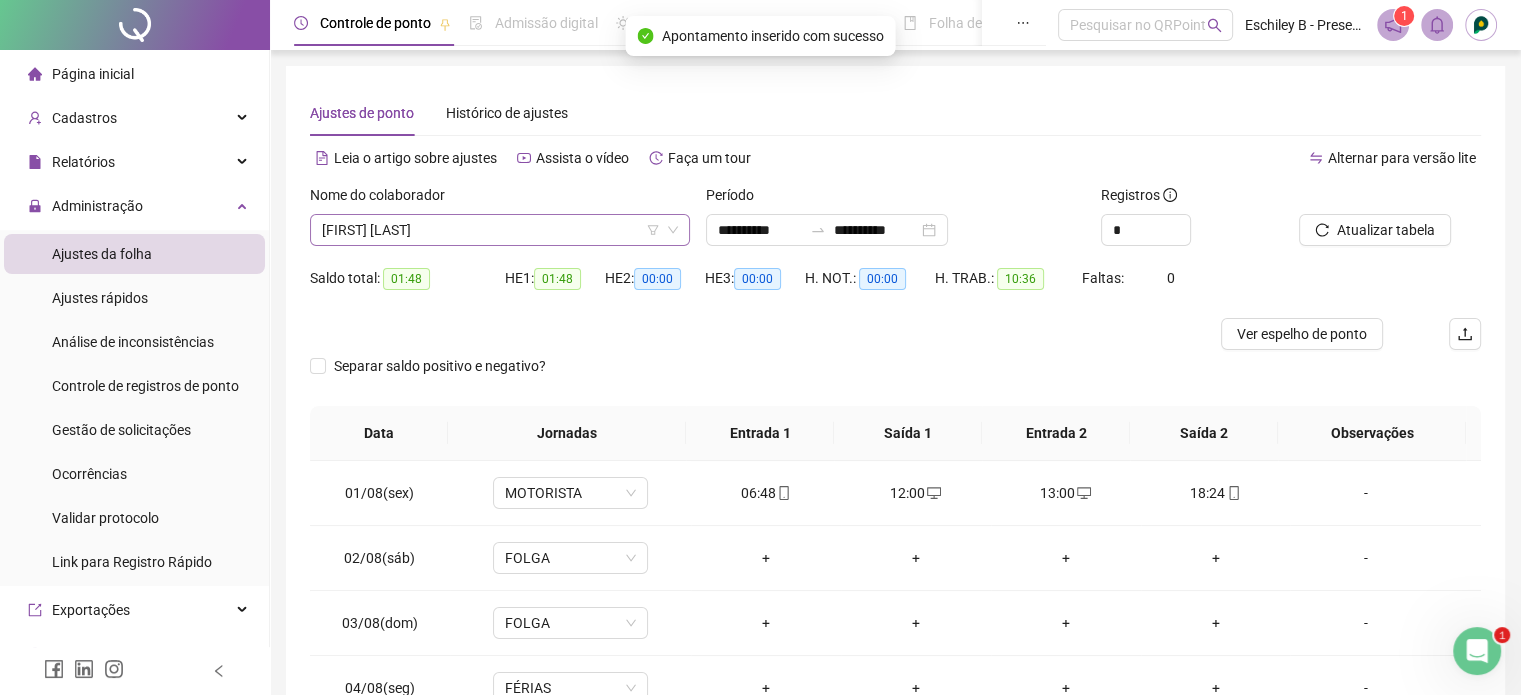 click on "[FIRST] [LAST]" at bounding box center (500, 230) 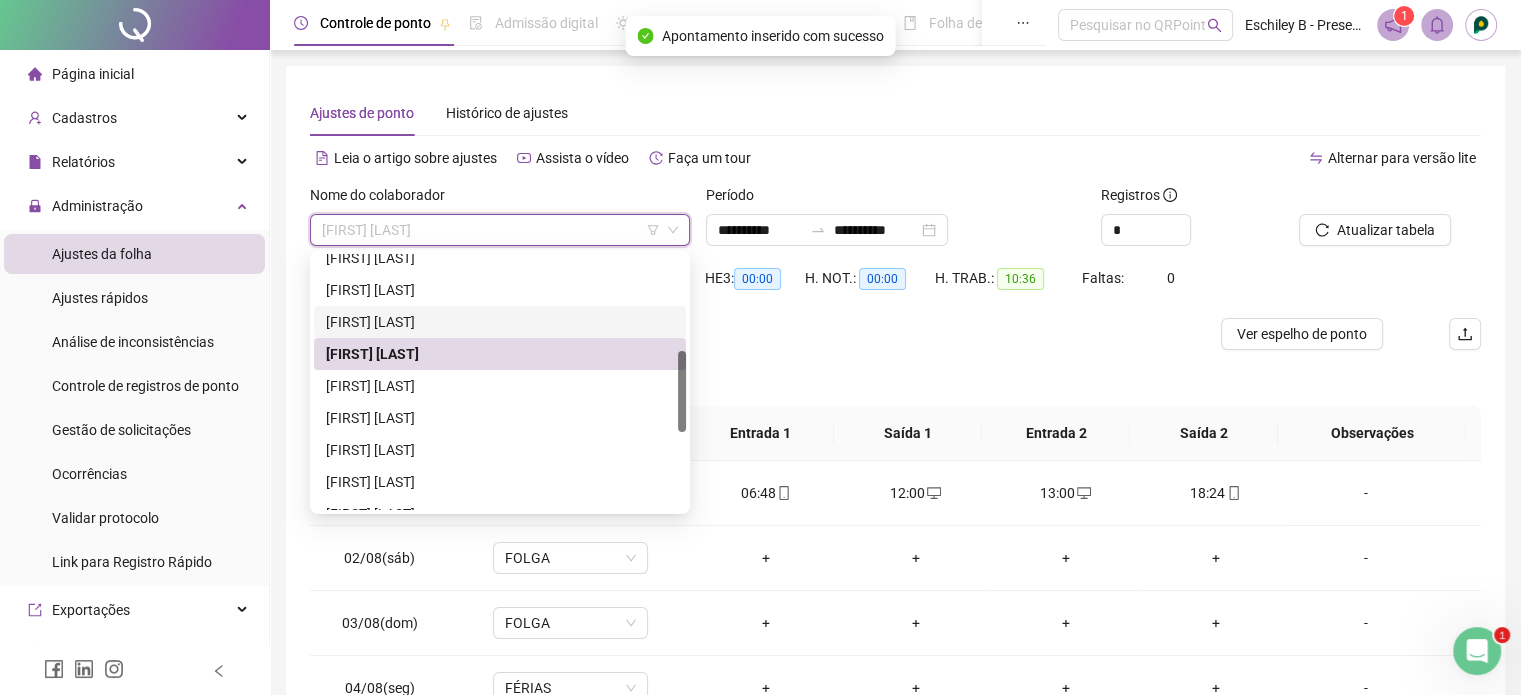 scroll, scrollTop: 400, scrollLeft: 0, axis: vertical 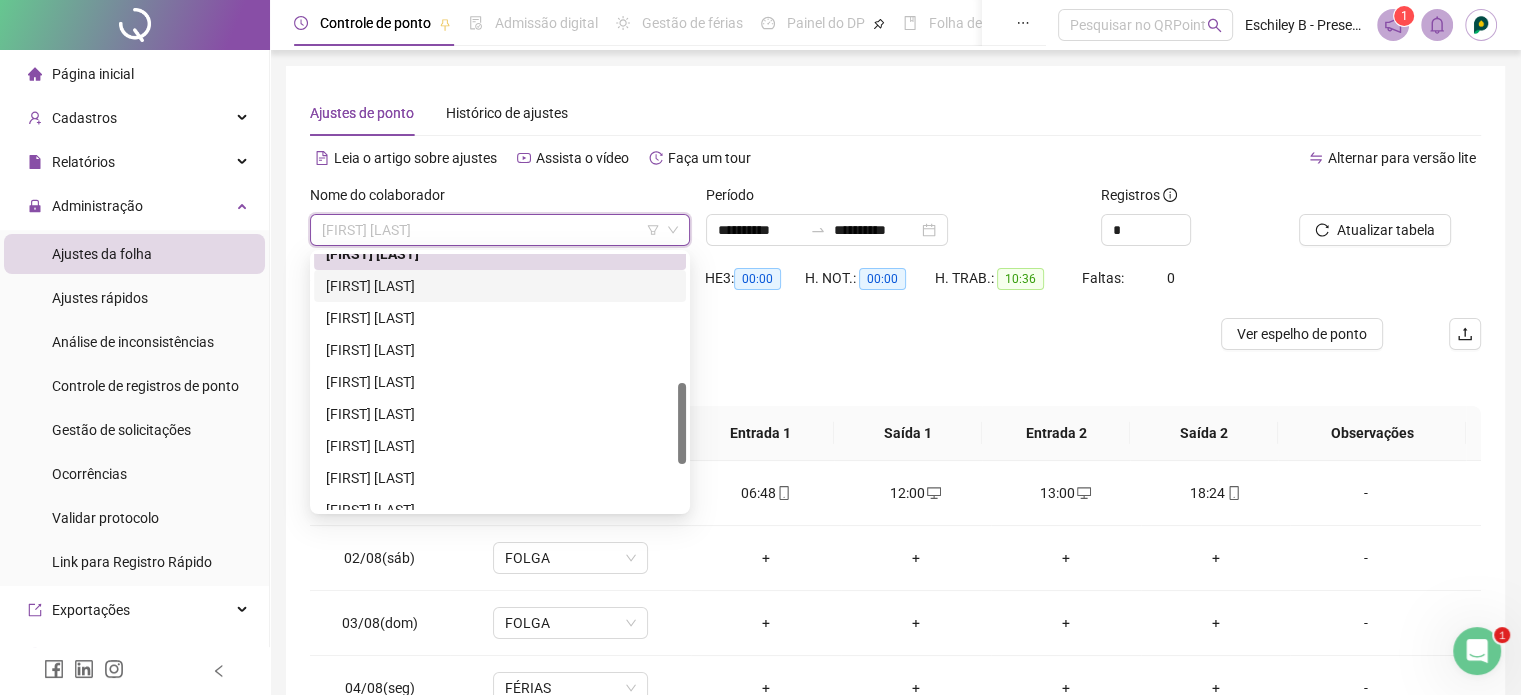 click on "[FIRST] [LAST]" at bounding box center (500, 286) 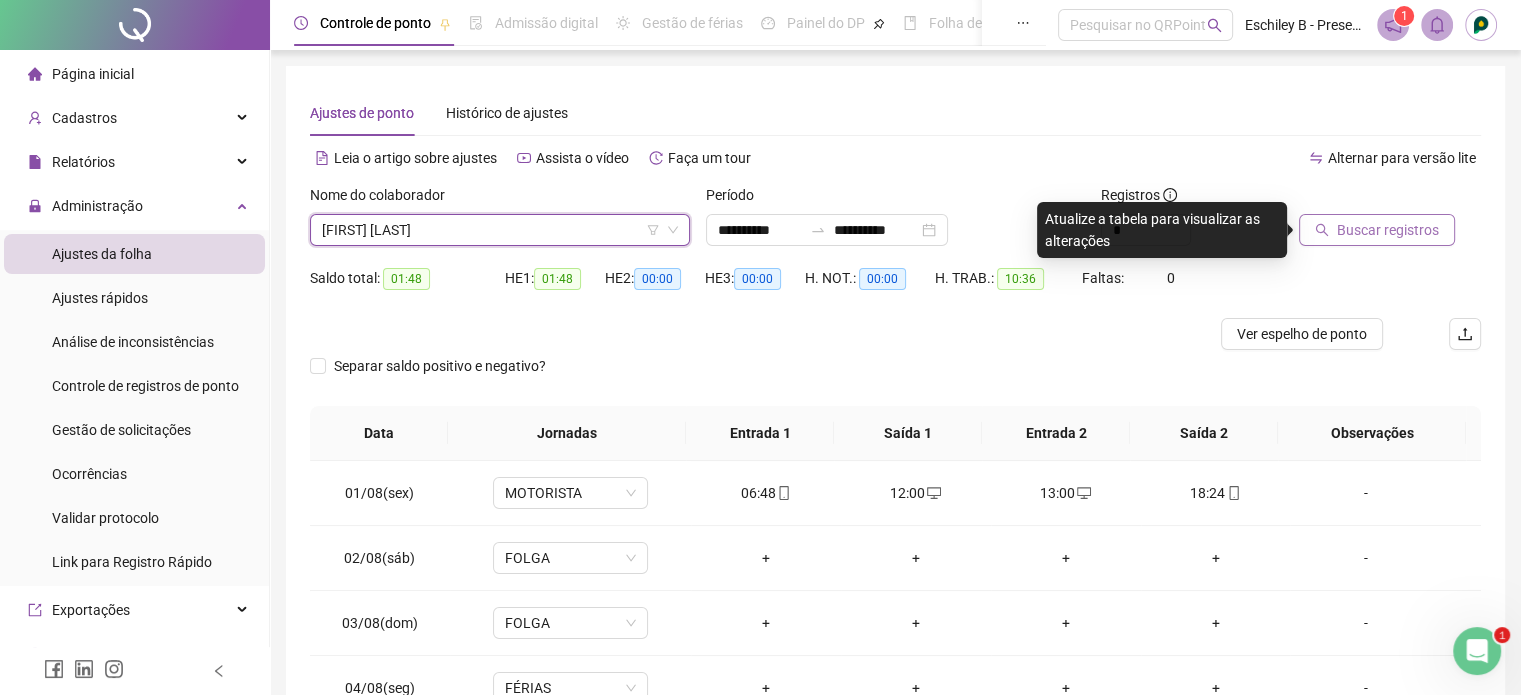 click on "Buscar registros" at bounding box center [1377, 230] 